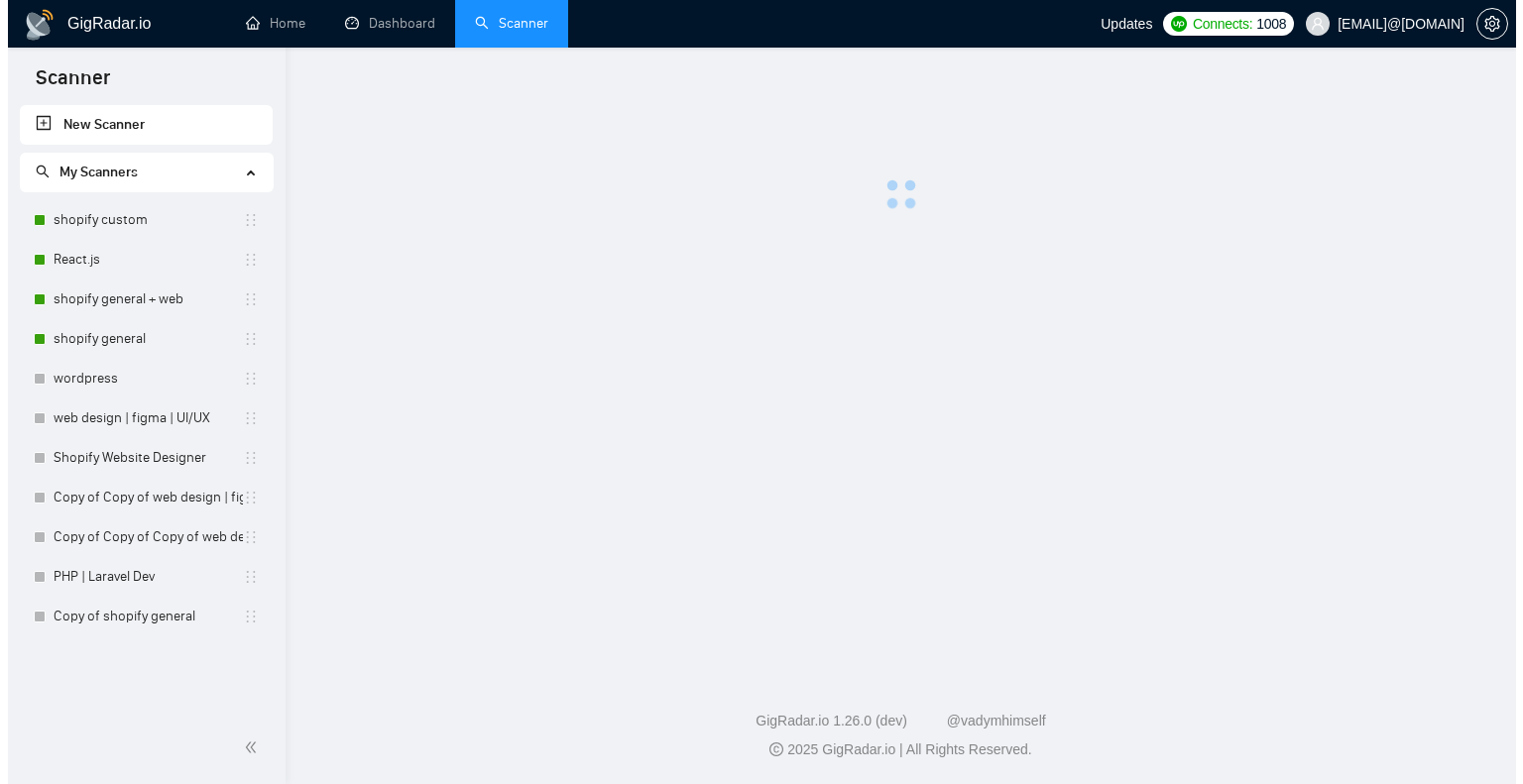 scroll, scrollTop: 0, scrollLeft: 0, axis: both 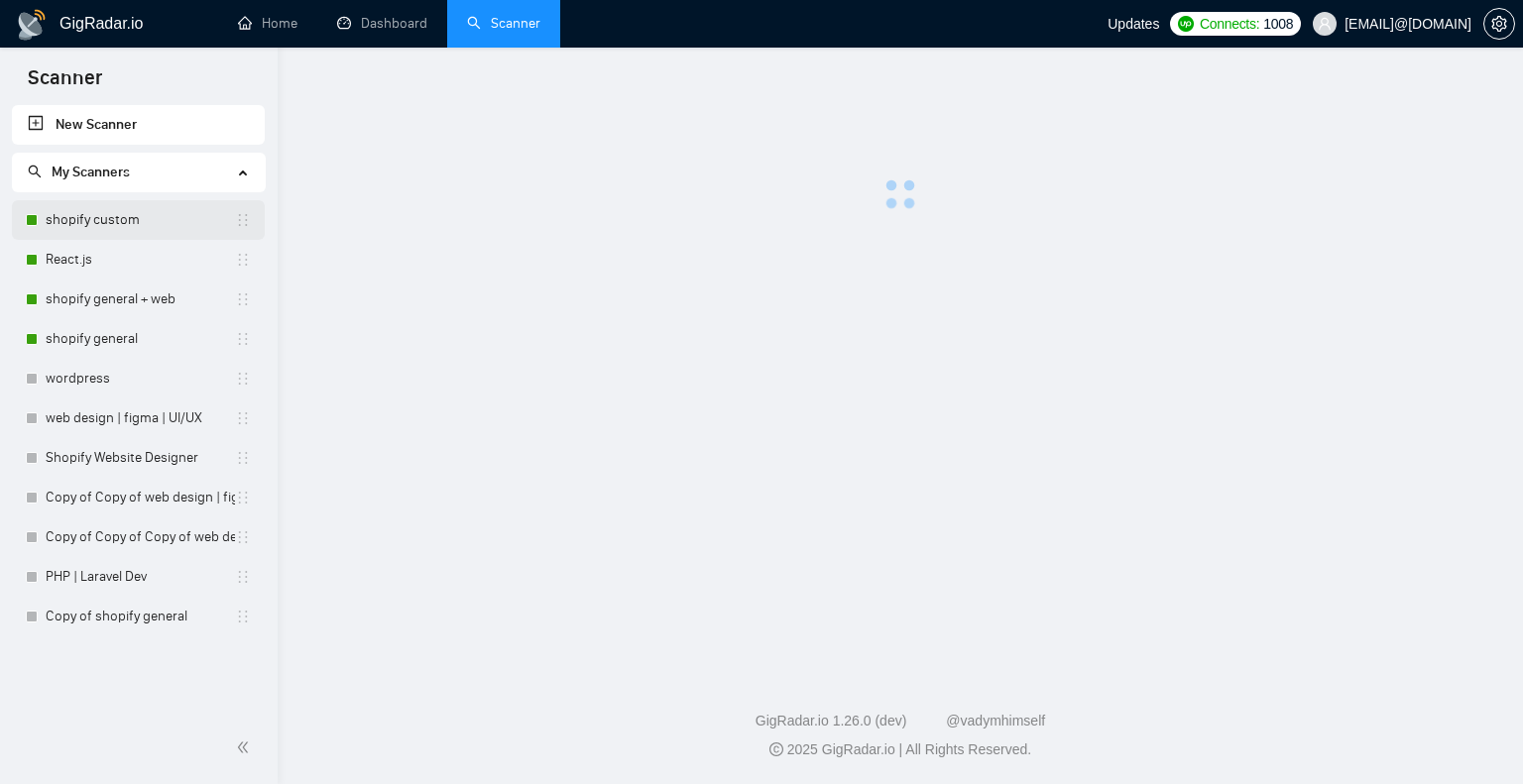 click on "shopify custom" at bounding box center (140, 220) 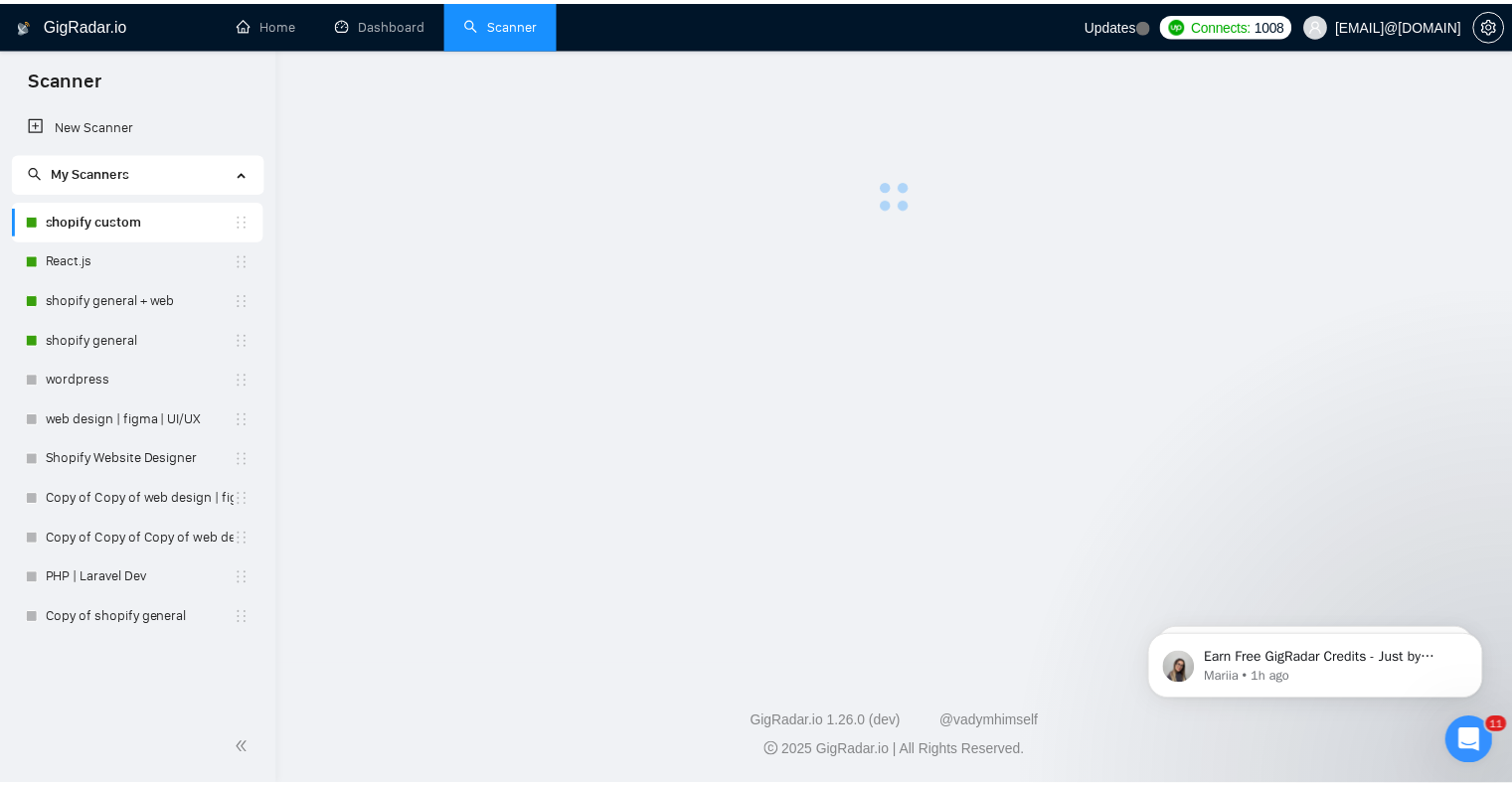 scroll, scrollTop: 0, scrollLeft: 0, axis: both 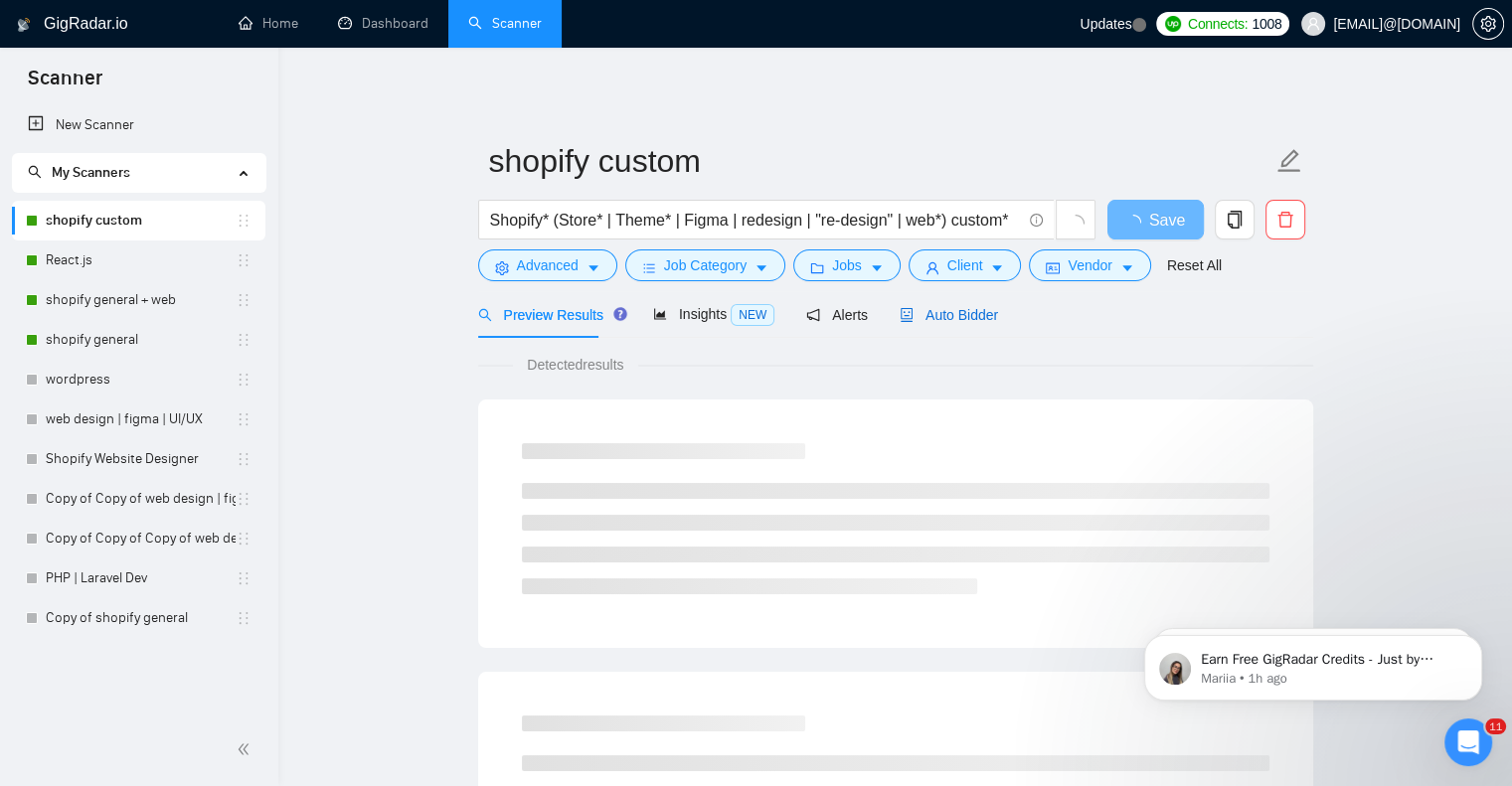 click on "Auto Bidder" at bounding box center [948, 315] 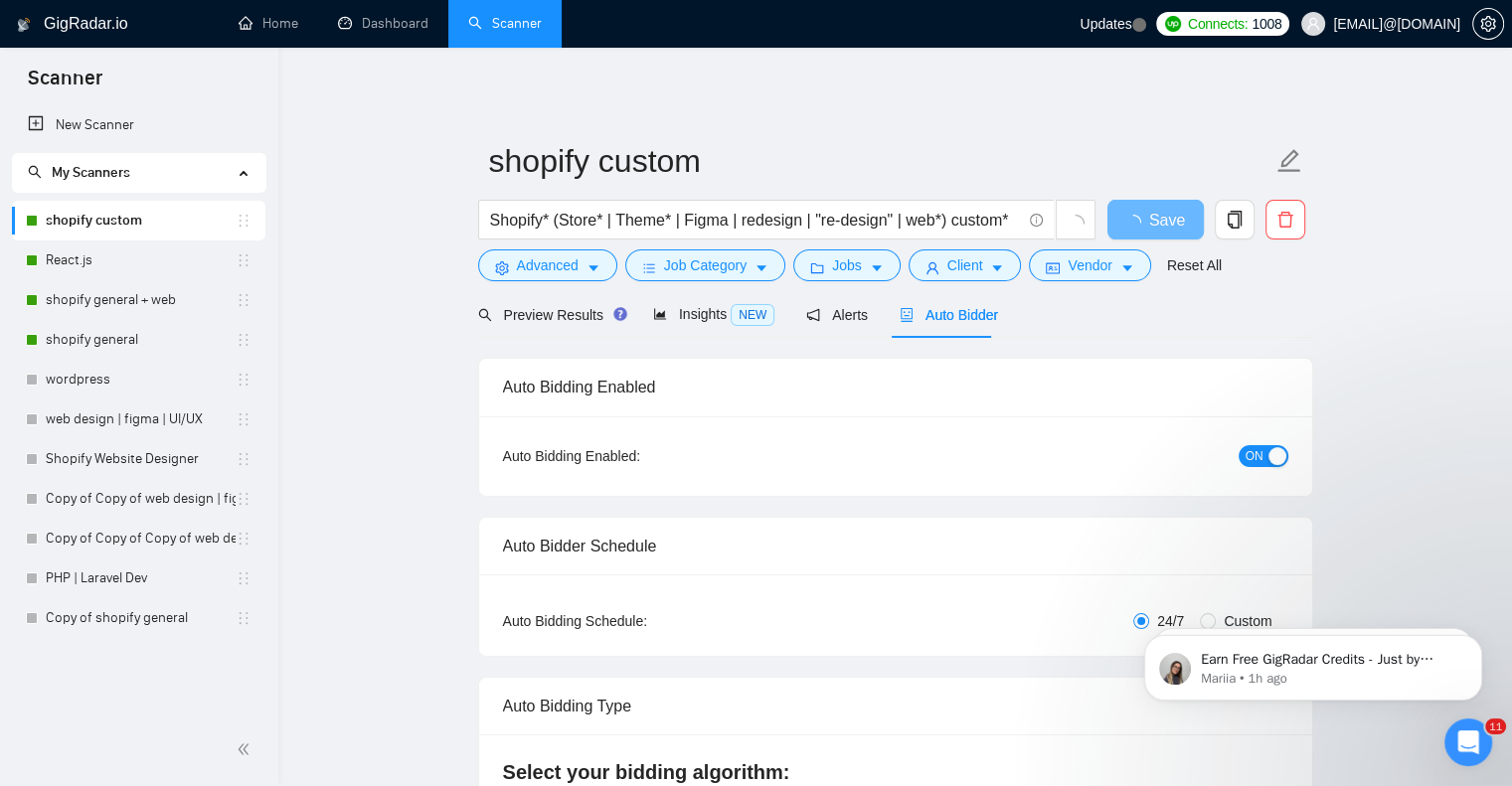 type 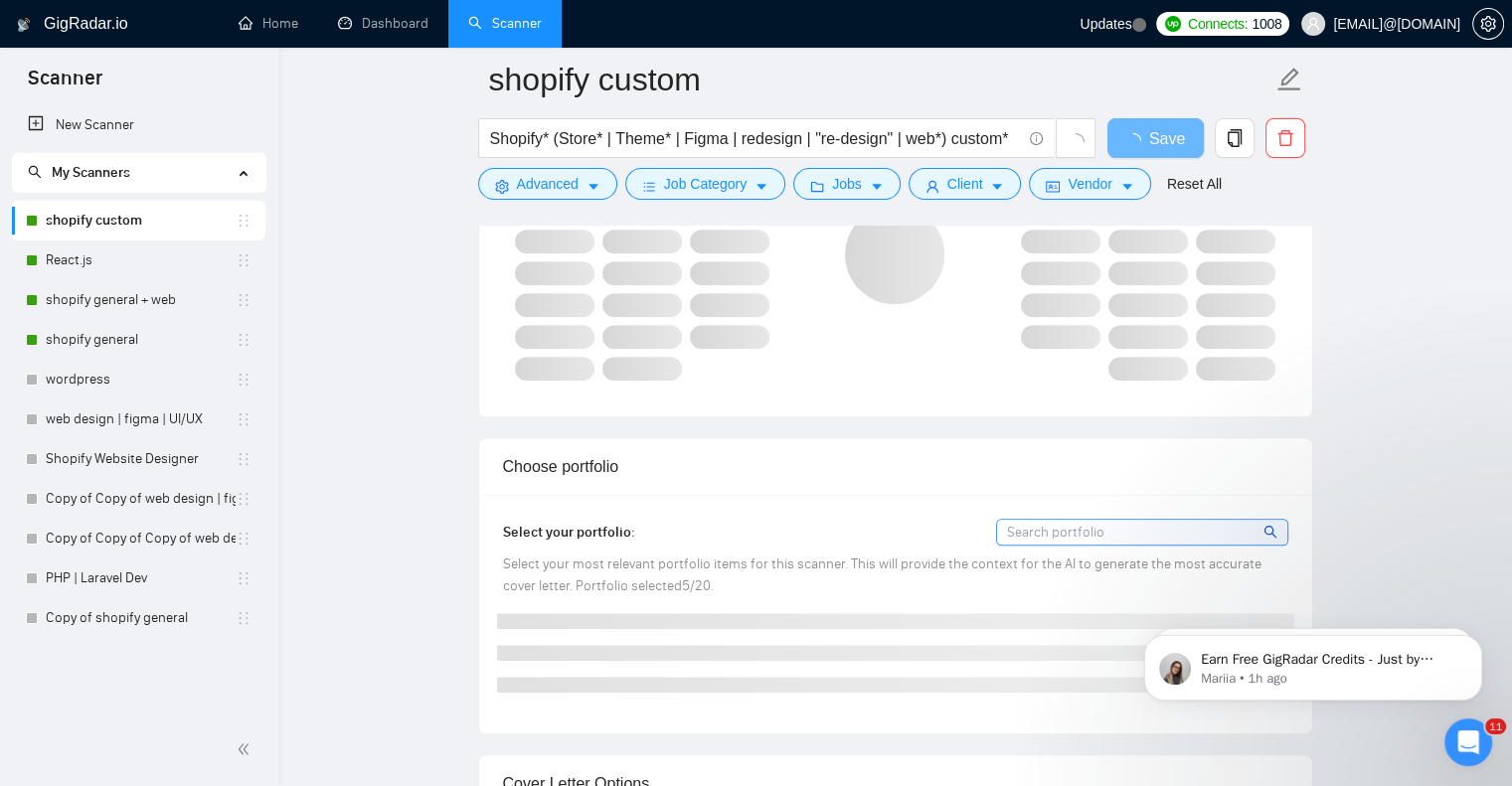 scroll, scrollTop: 1969, scrollLeft: 0, axis: vertical 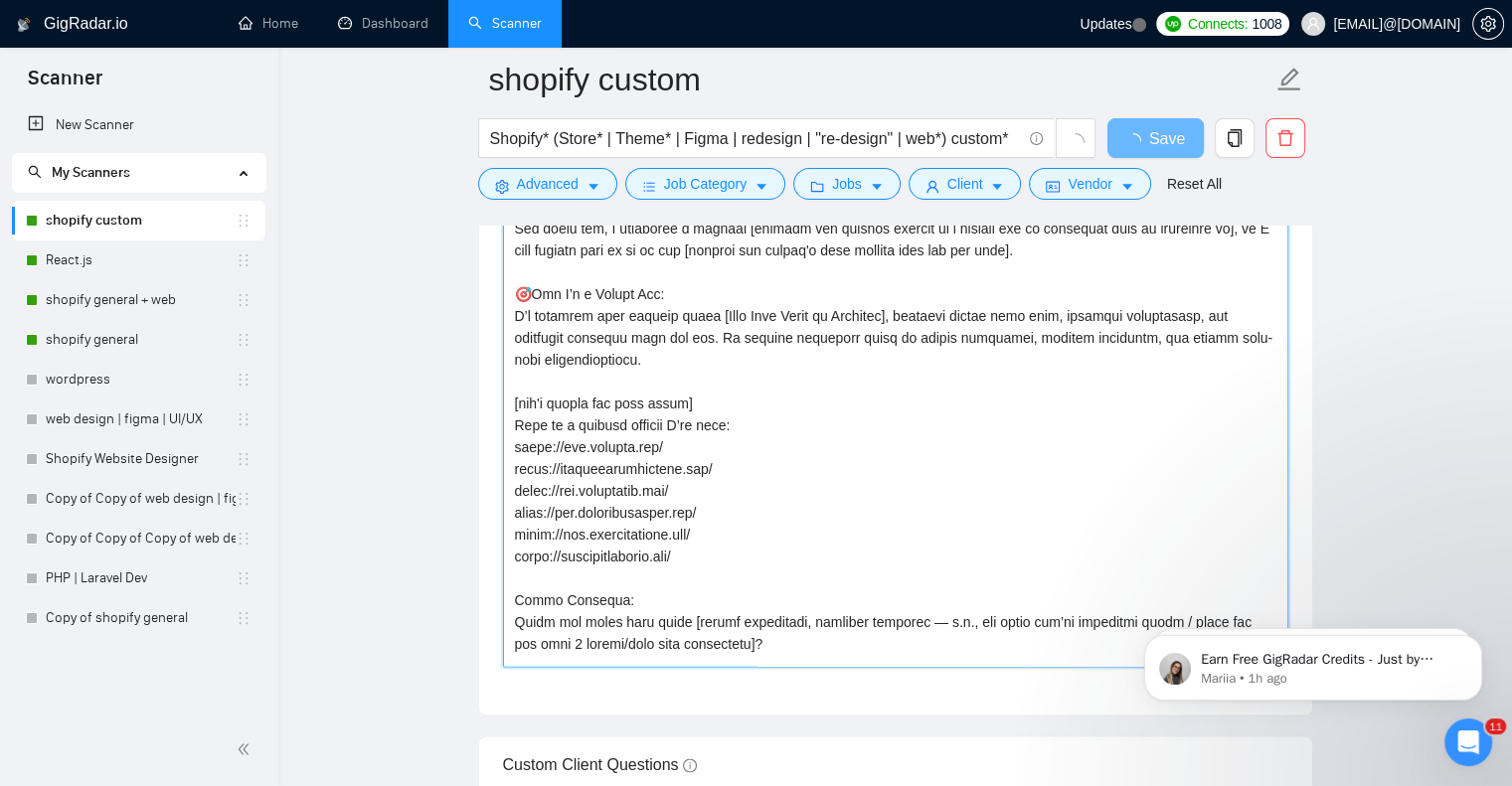click on "Cover letter template:" at bounding box center (896, 443) 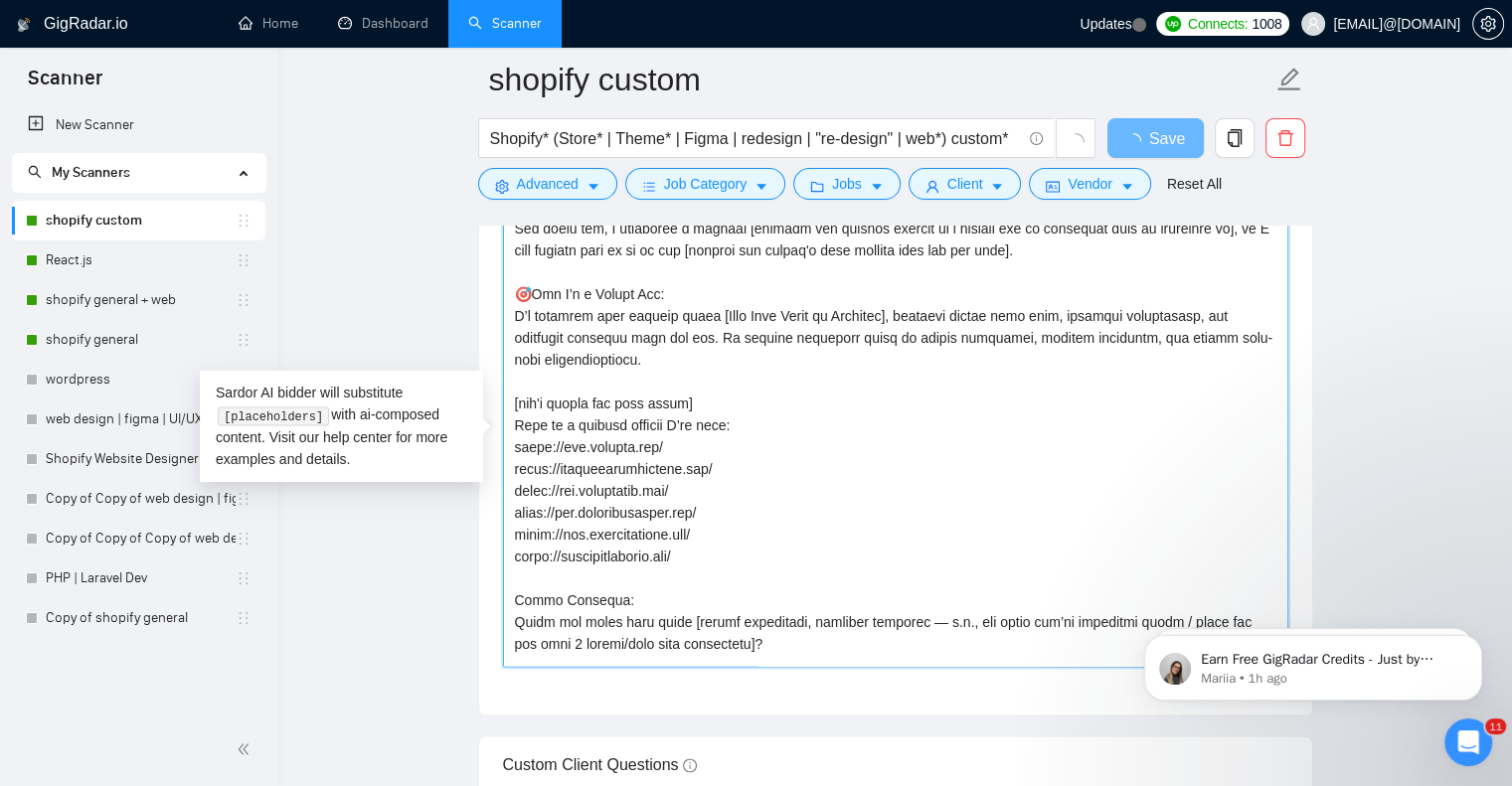 scroll, scrollTop: 51, scrollLeft: 0, axis: vertical 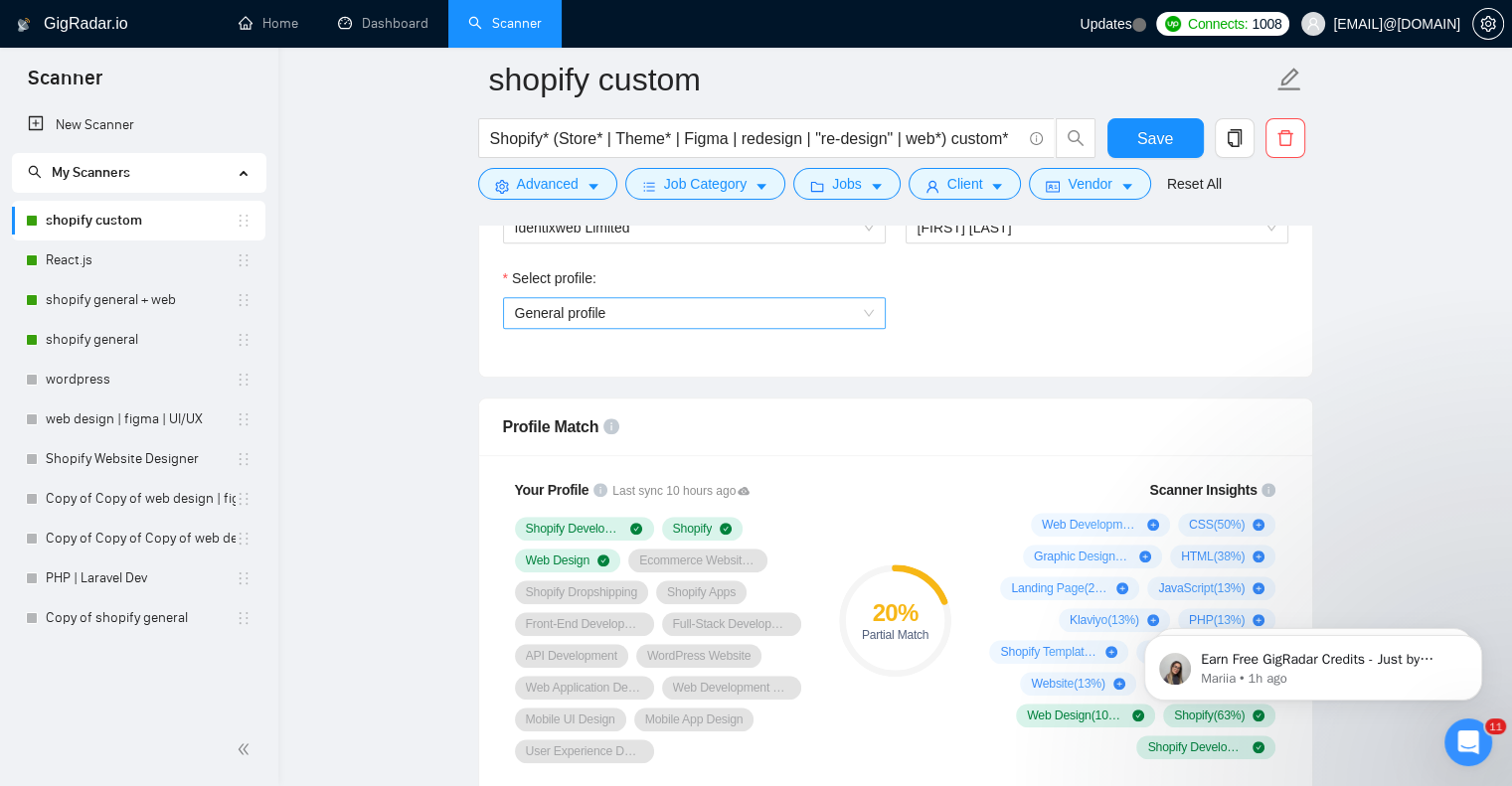 click on "General profile" at bounding box center [694, 313] 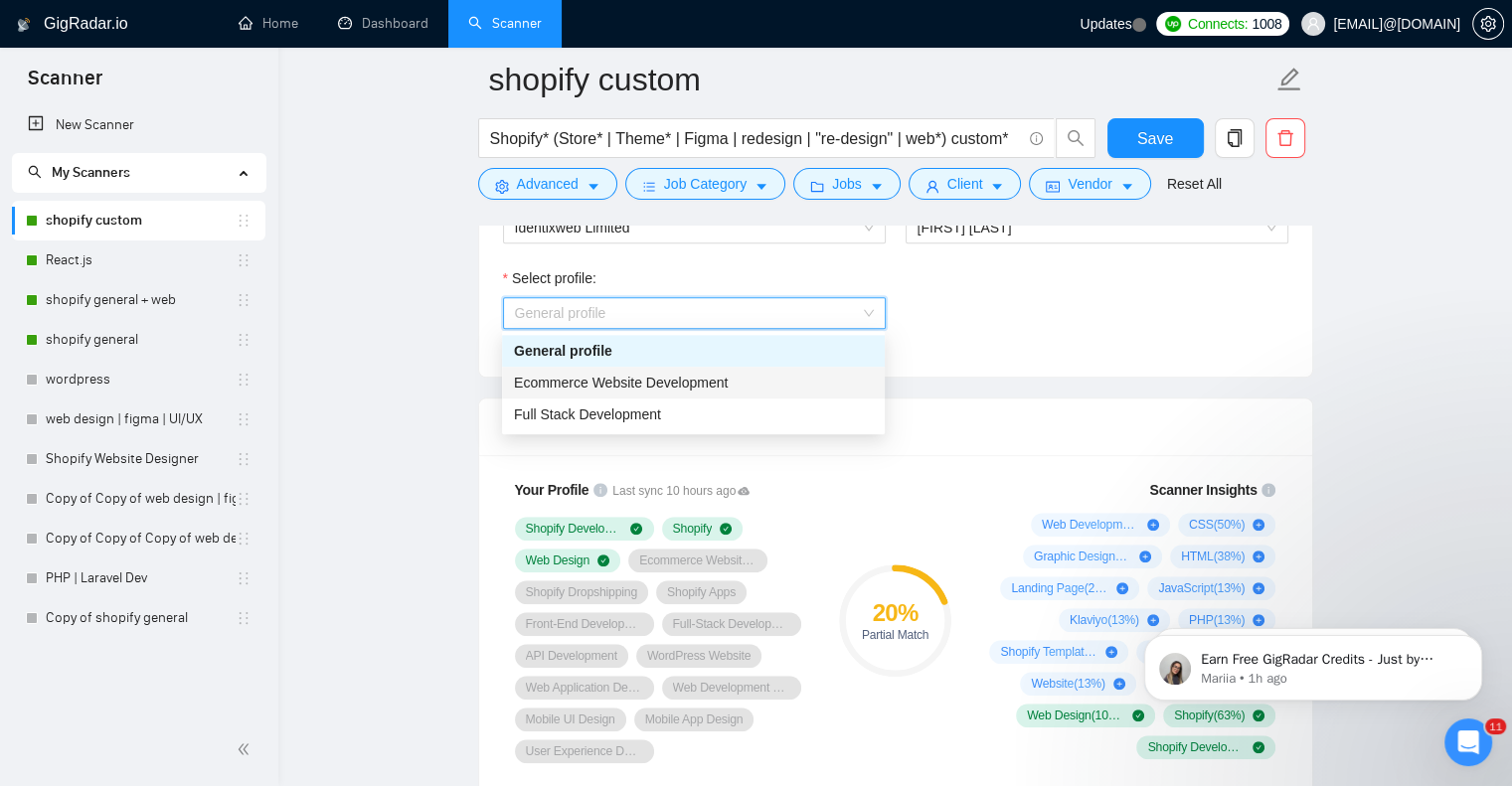click on "Ecommerce Website Development" at bounding box center (693, 383) 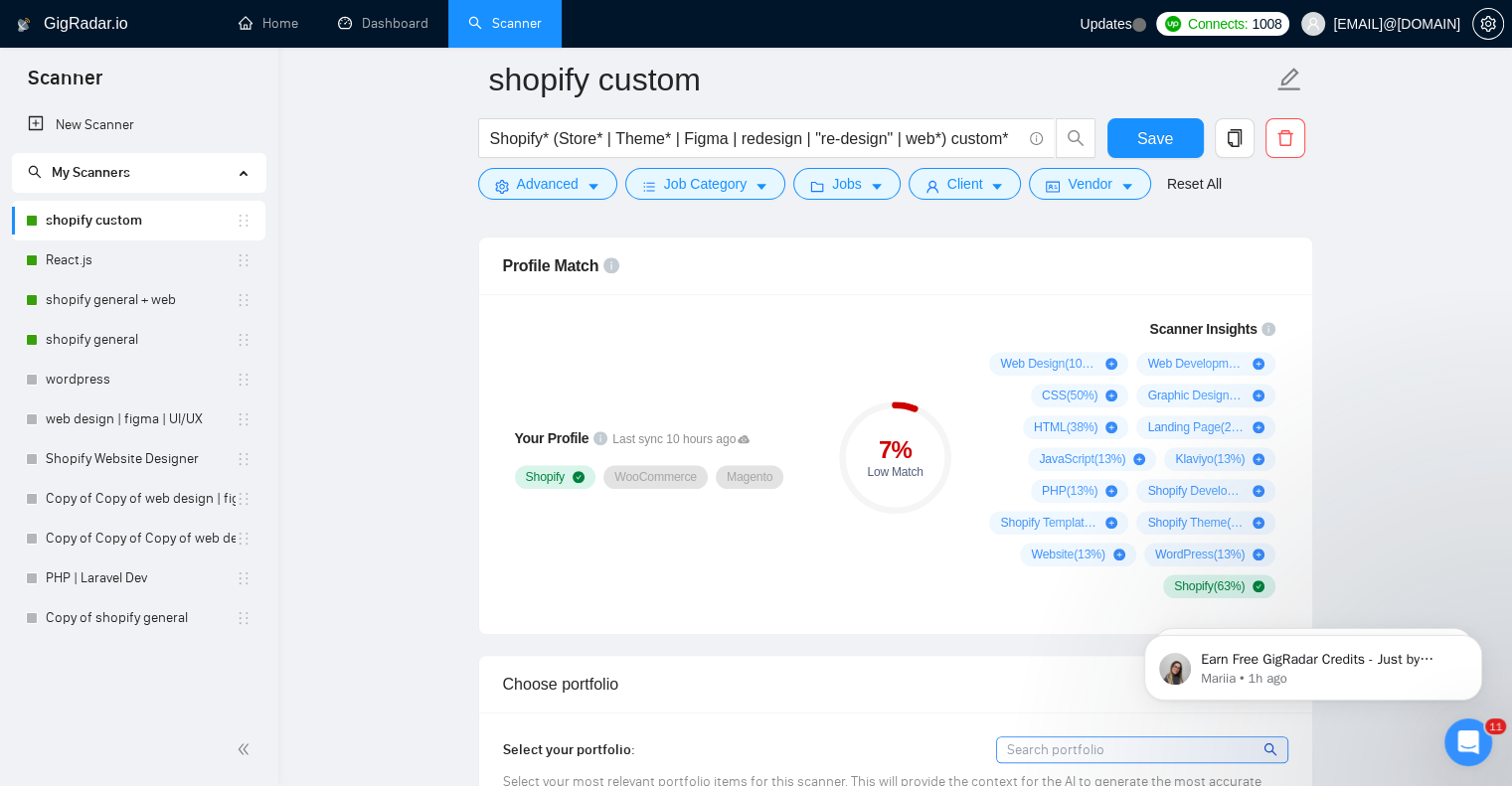 scroll, scrollTop: 1534, scrollLeft: 0, axis: vertical 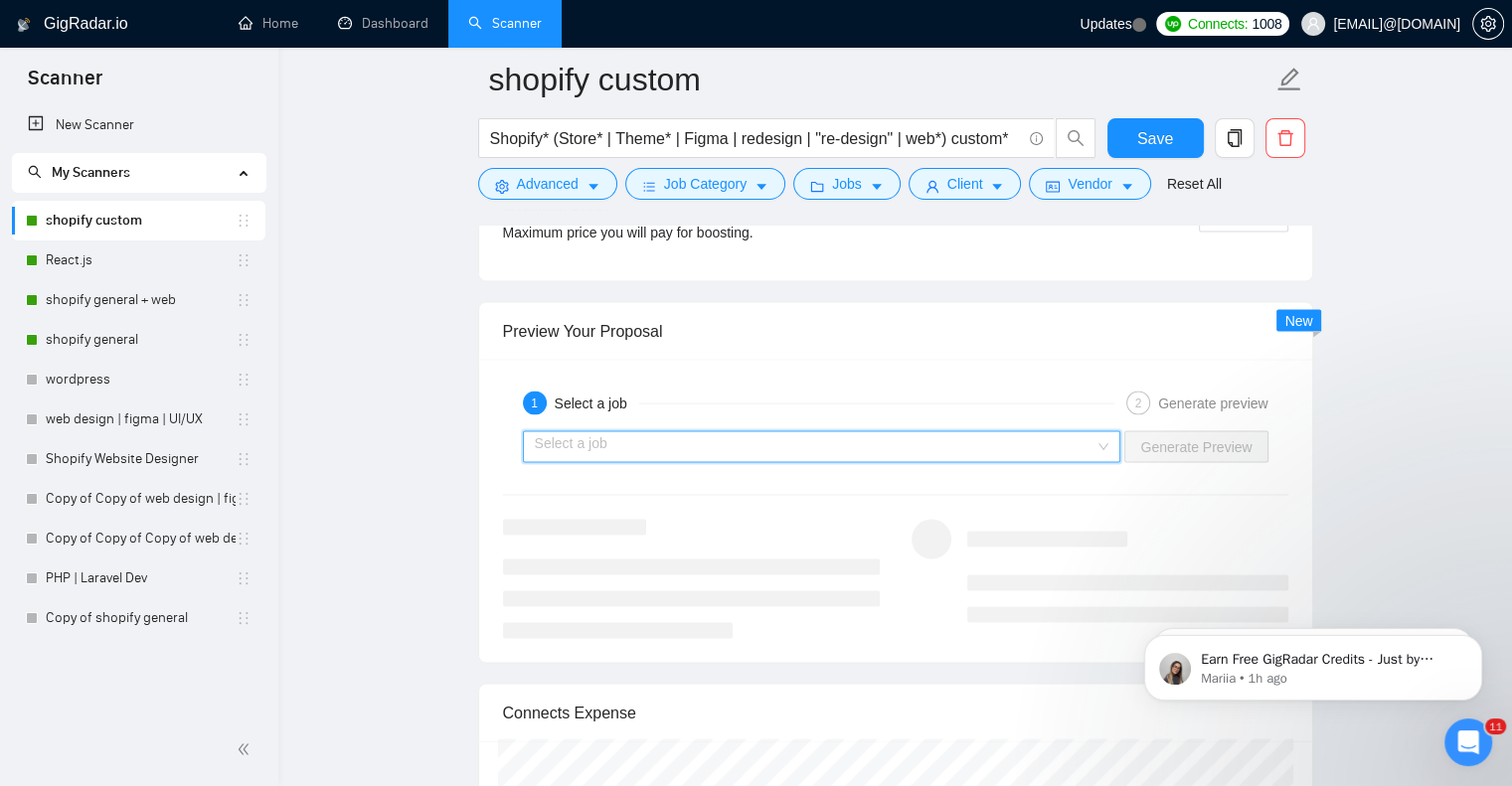 click at bounding box center [815, 447] 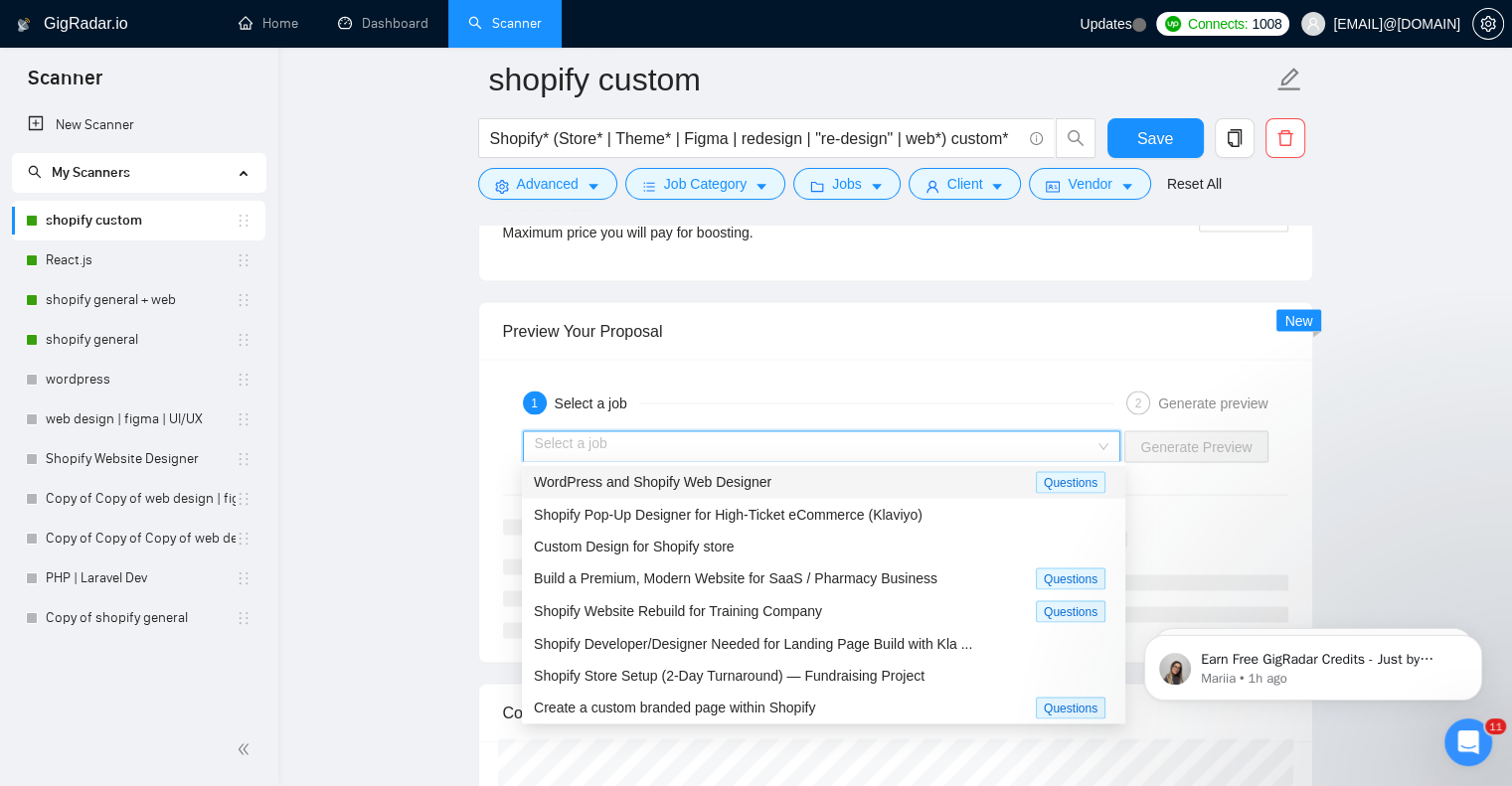 click on "Preview Your Proposal" at bounding box center (896, 331) 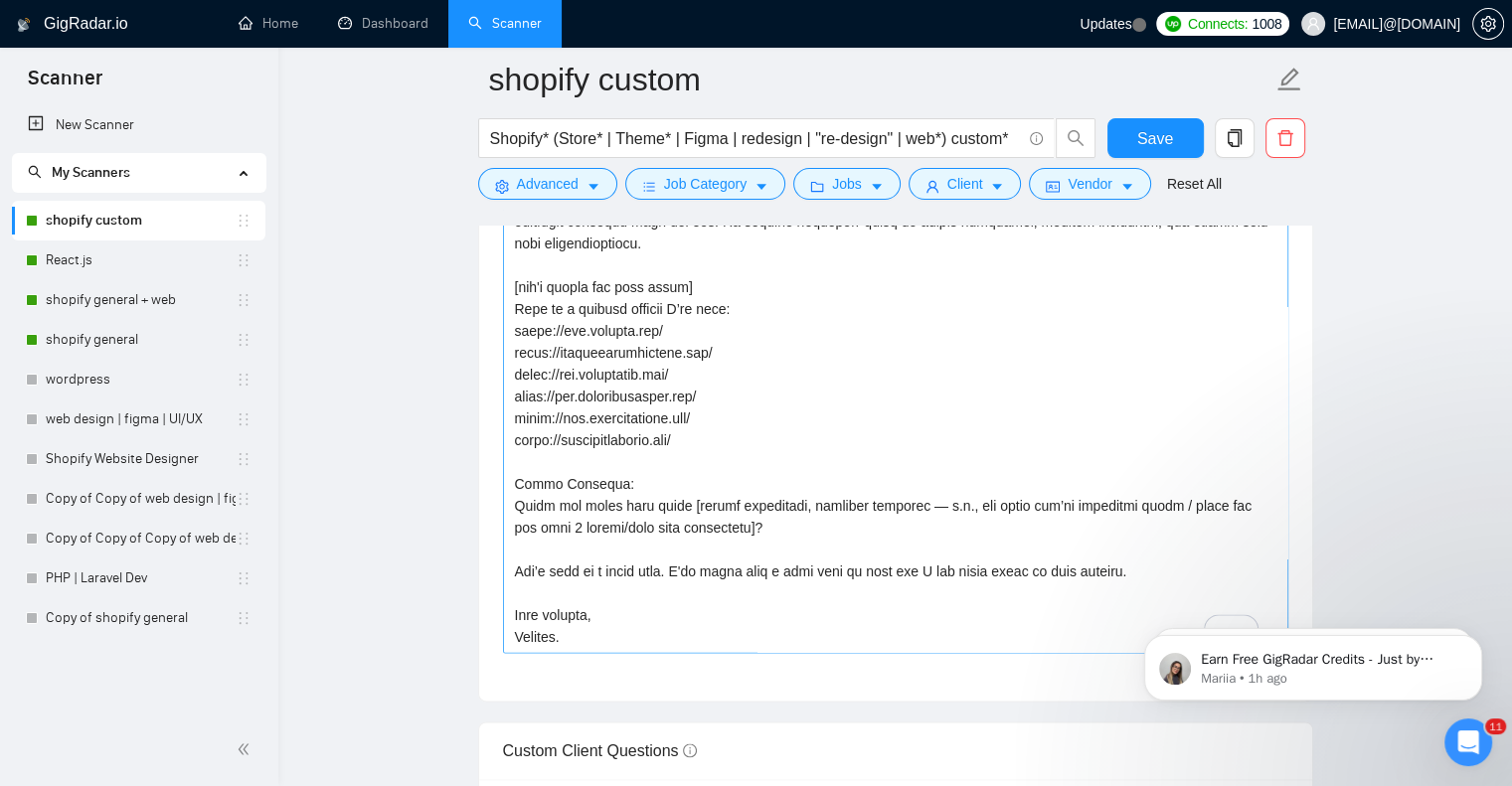 scroll, scrollTop: 2483, scrollLeft: 0, axis: vertical 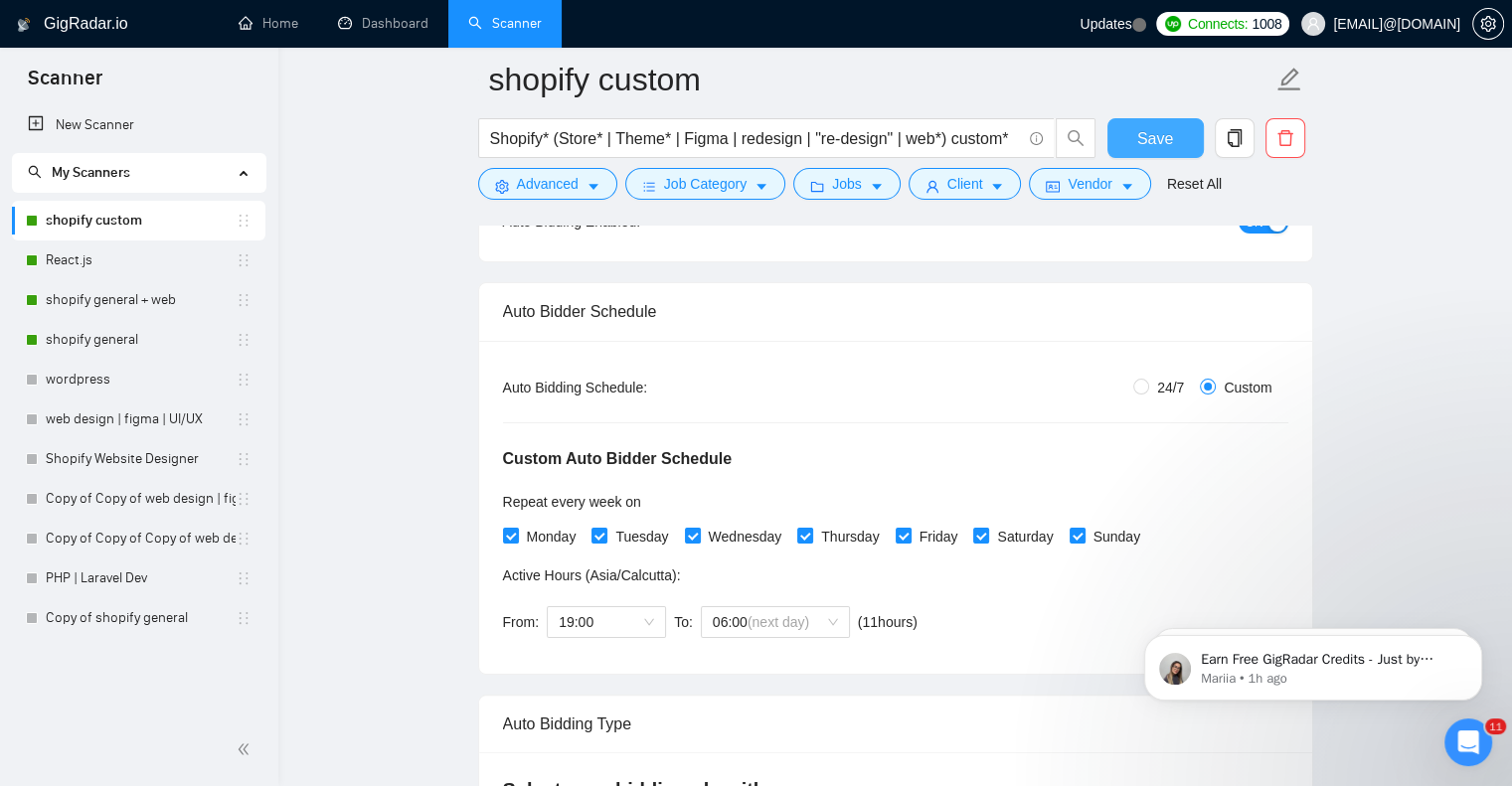 click on "Save" at bounding box center [1155, 138] 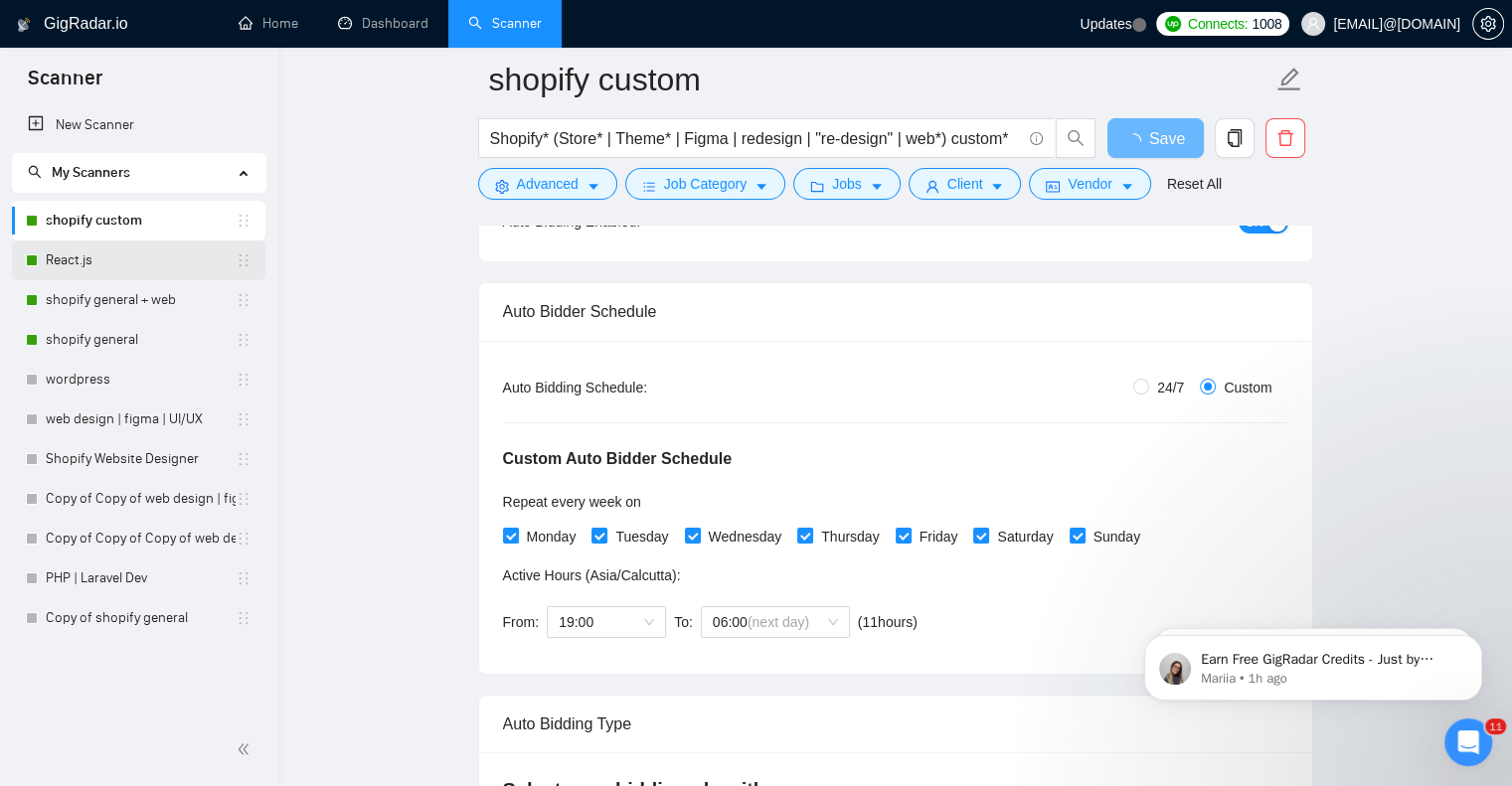 click on "React.js" at bounding box center (140, 260) 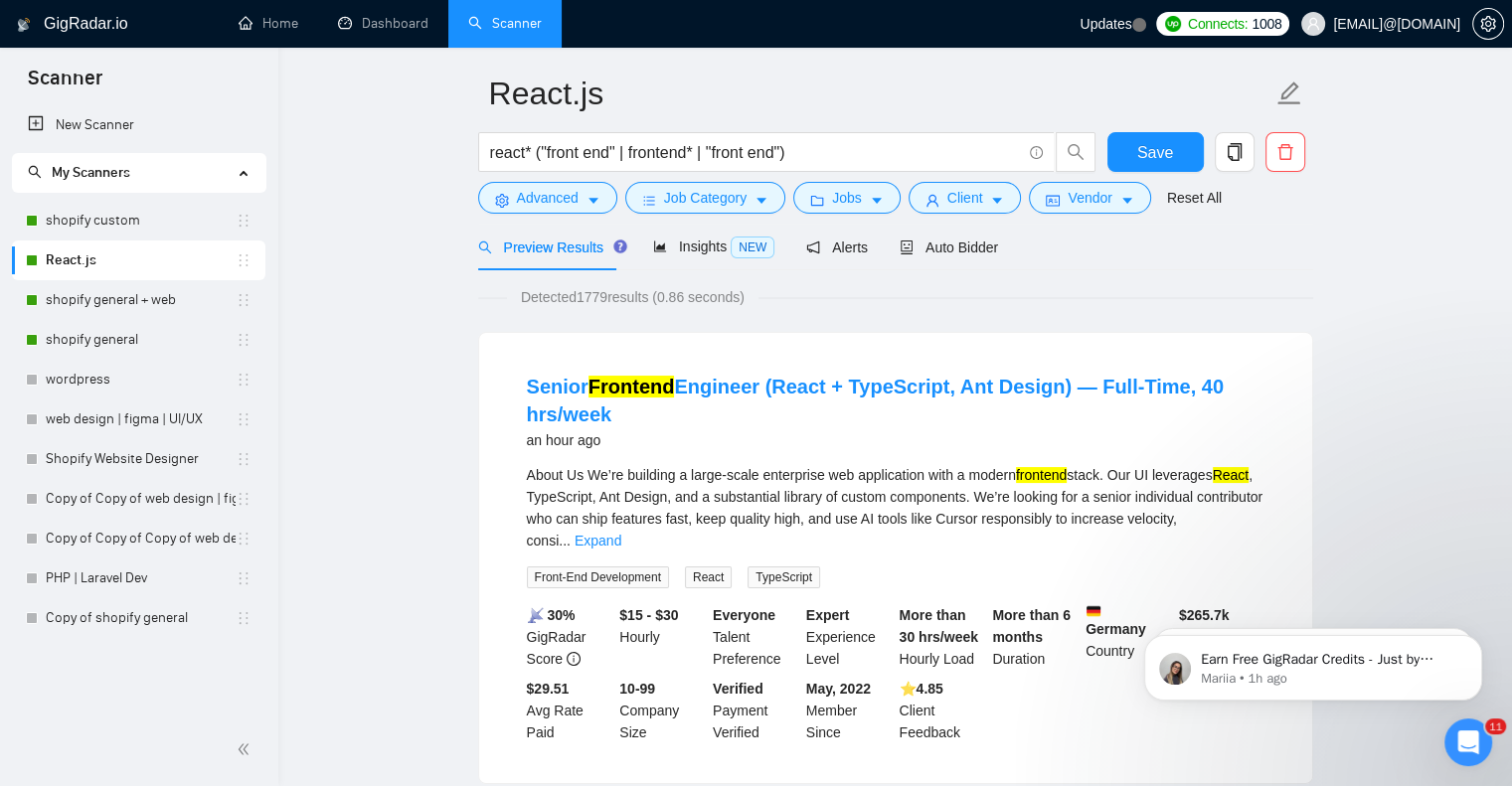 scroll, scrollTop: 71, scrollLeft: 0, axis: vertical 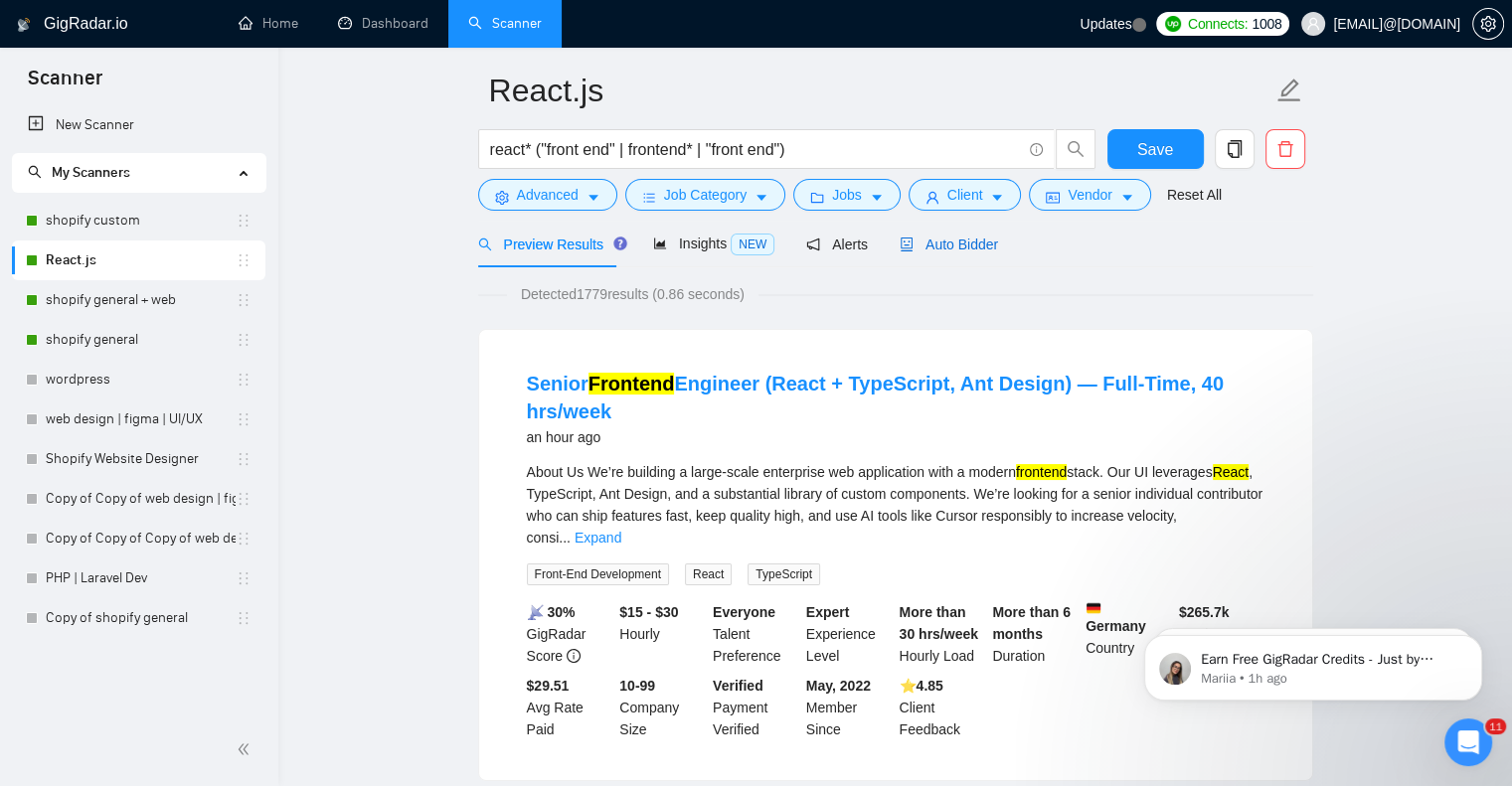 click on "Auto Bidder" at bounding box center [948, 244] 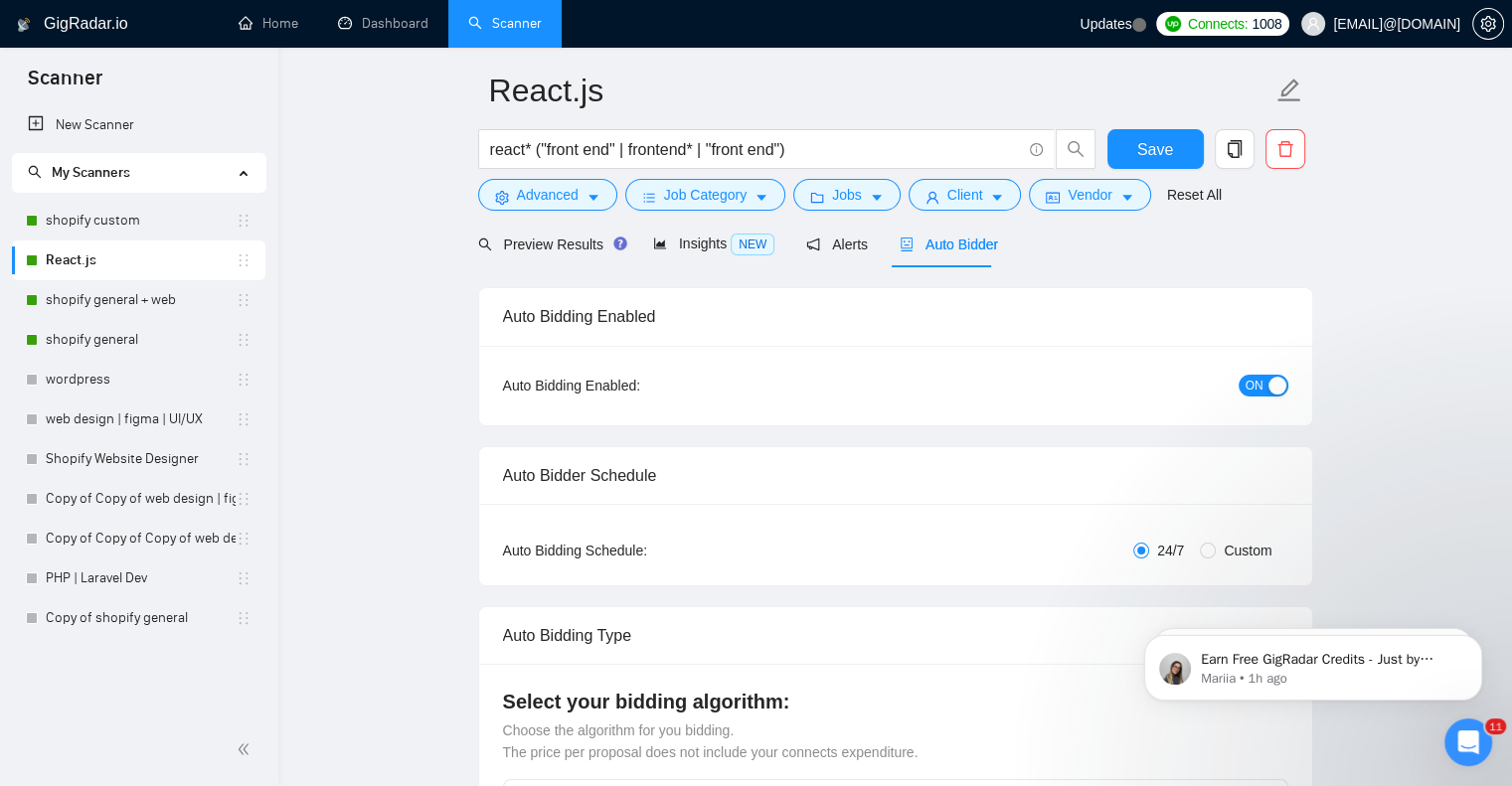 radio on "false" 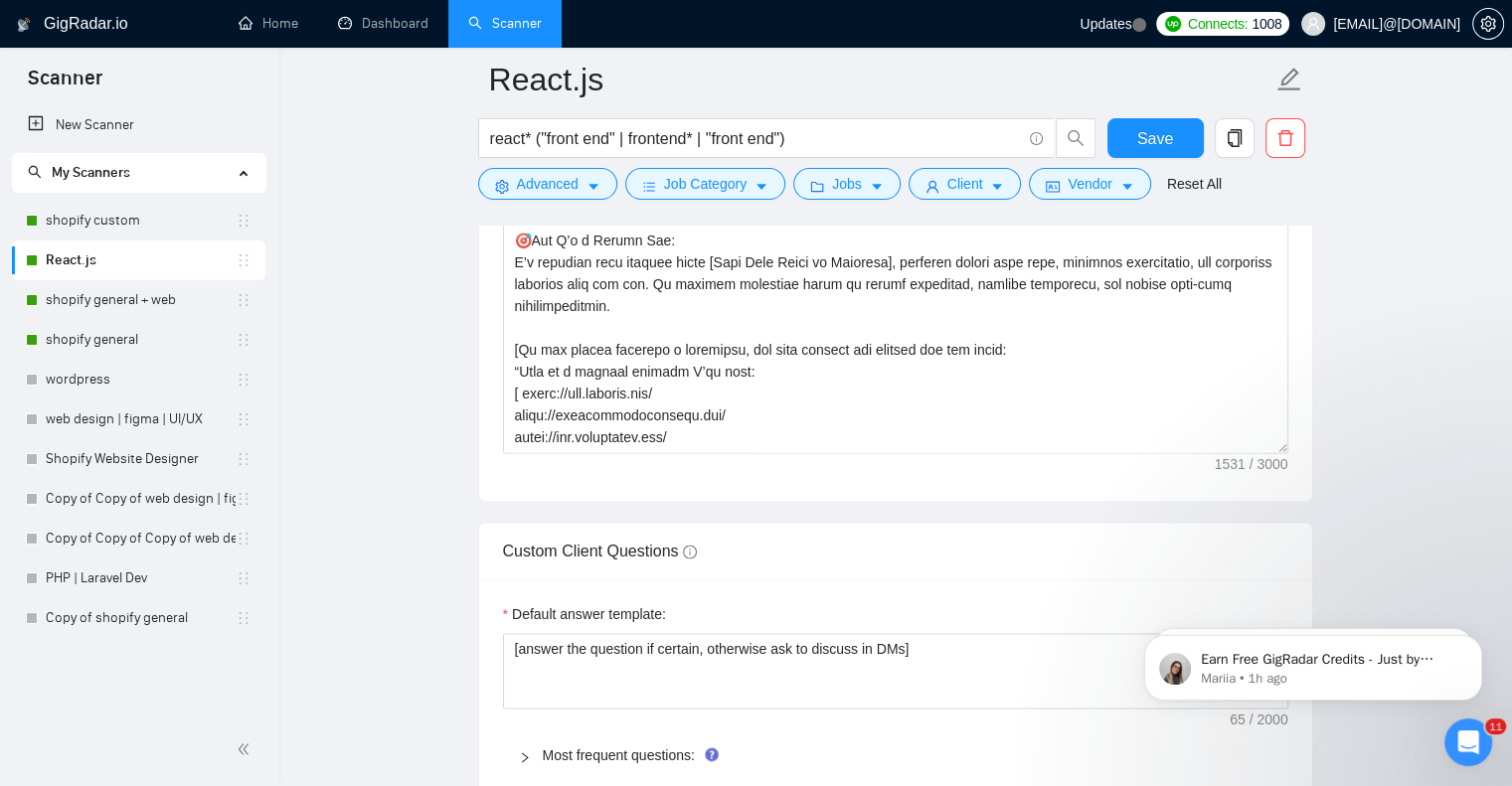 scroll, scrollTop: 2822, scrollLeft: 0, axis: vertical 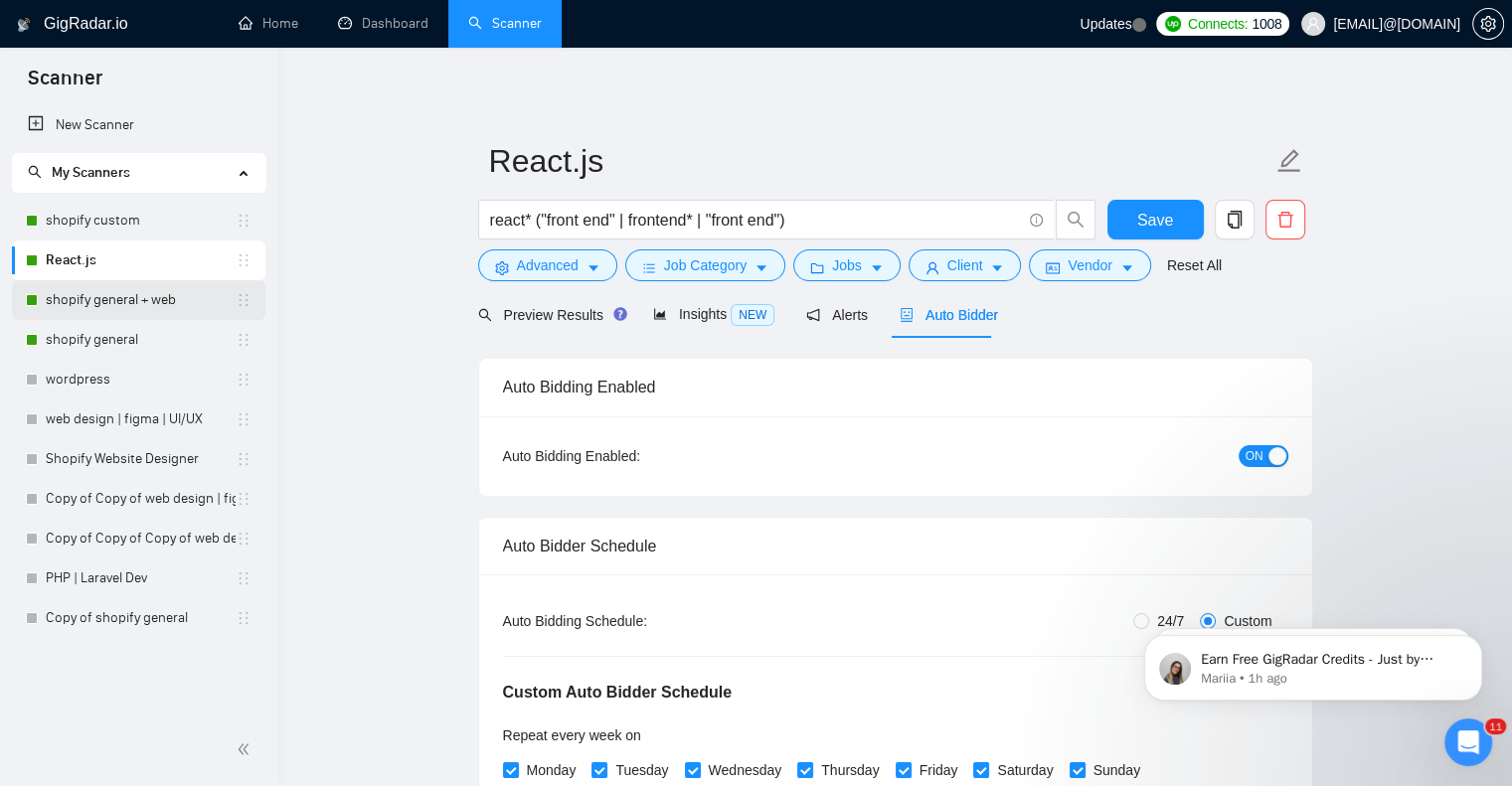 click on "shopify general + web" at bounding box center [140, 300] 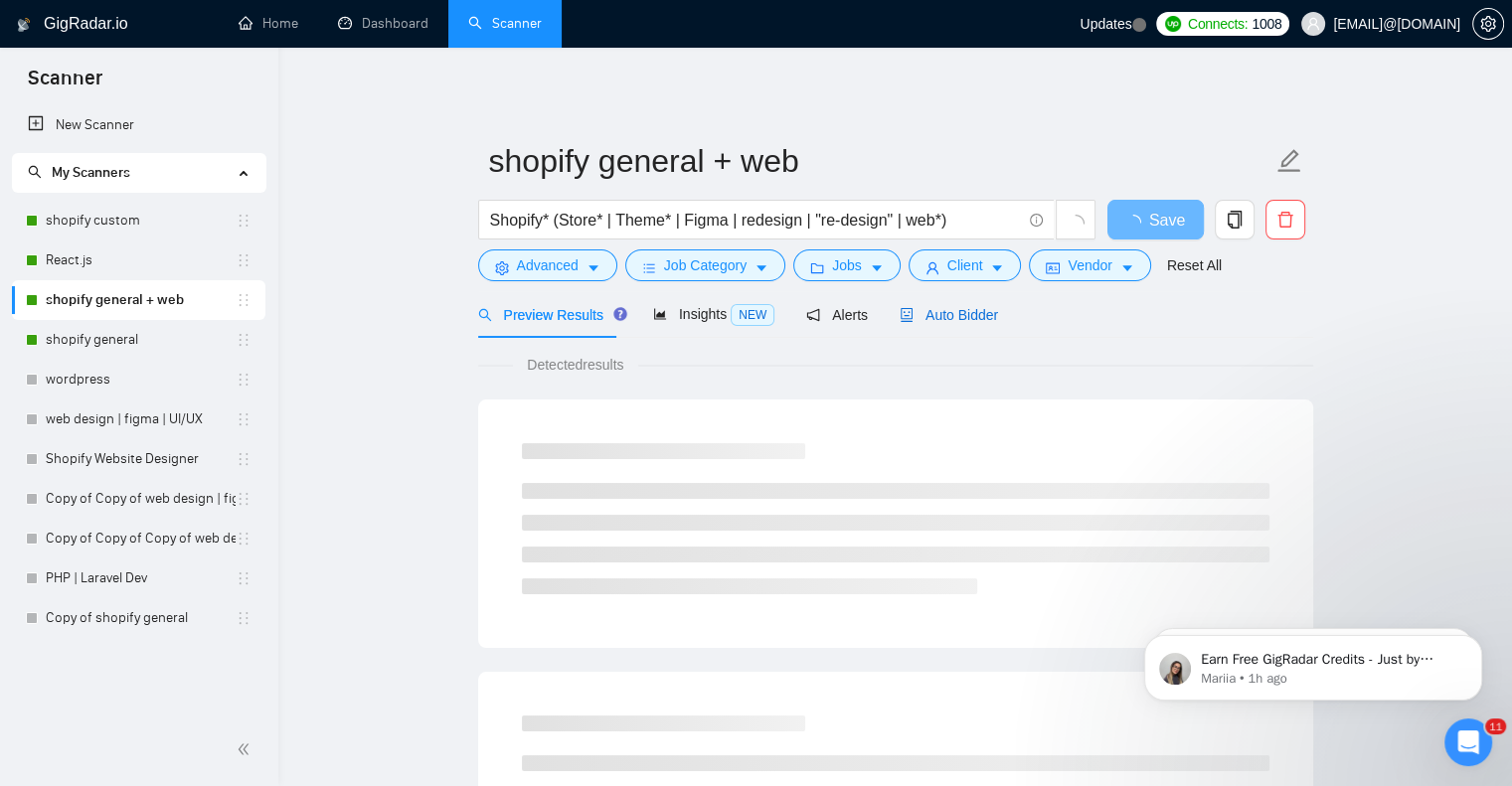 click on "Auto Bidder" at bounding box center [948, 315] 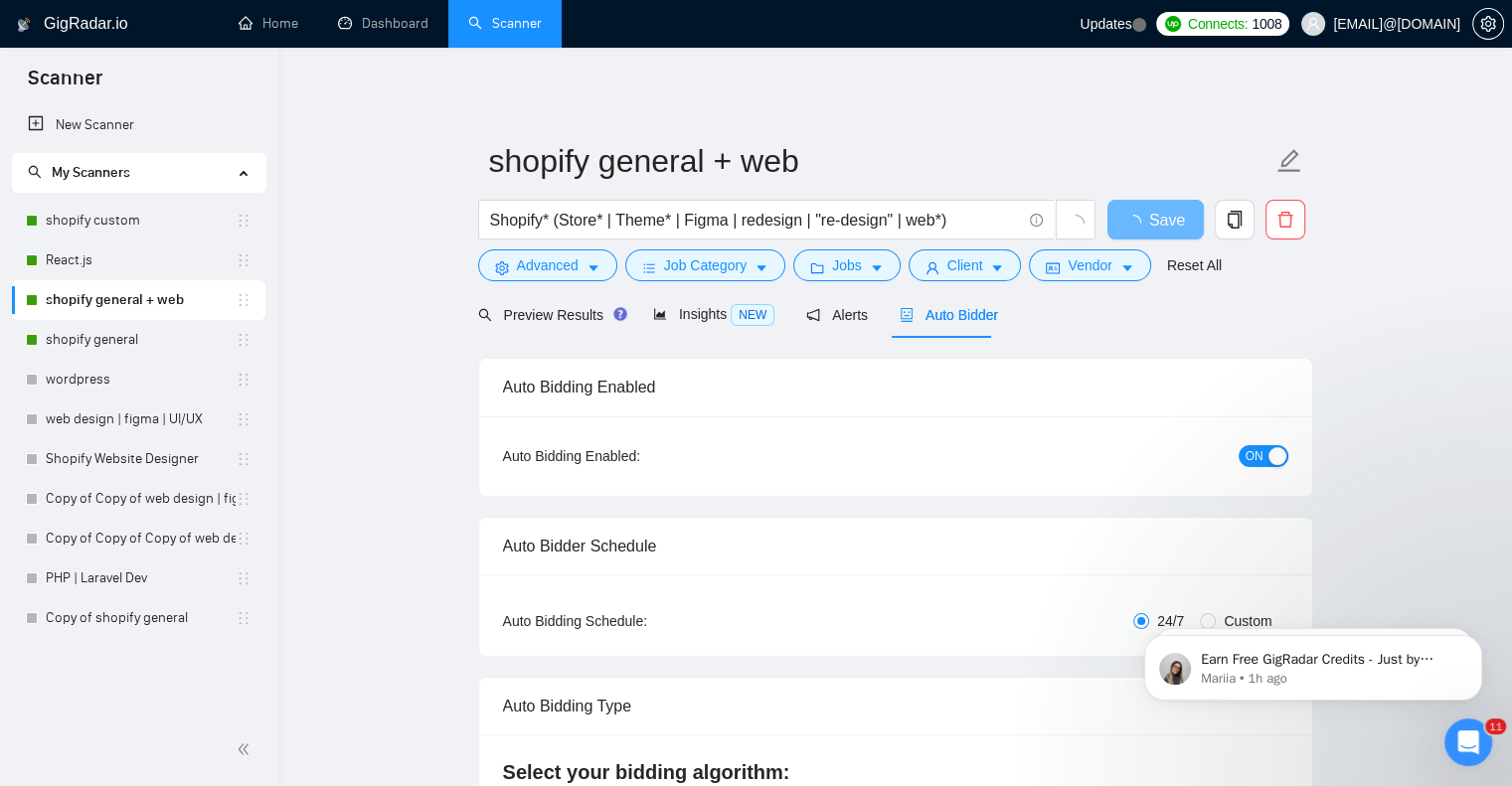 type 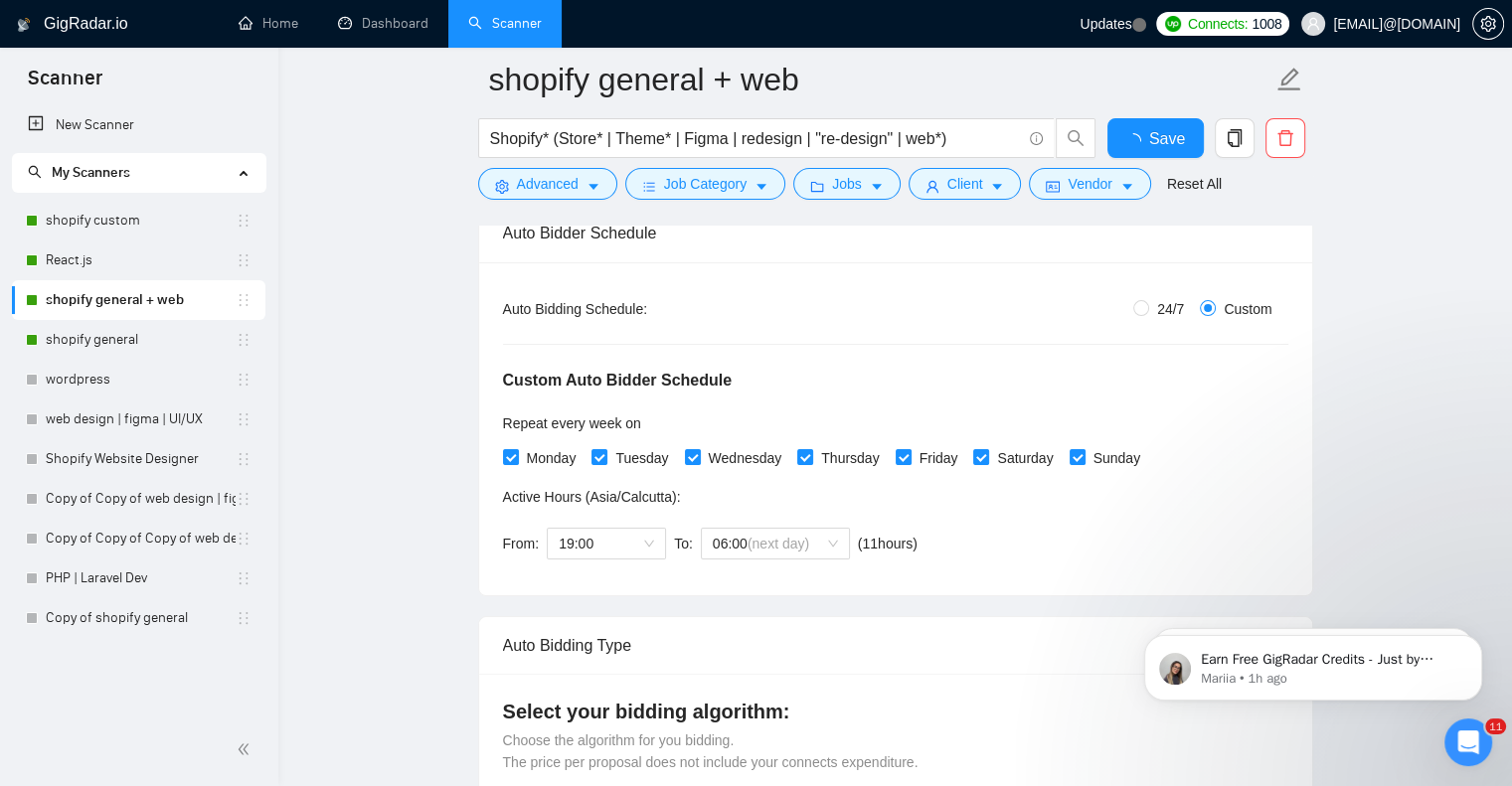 type 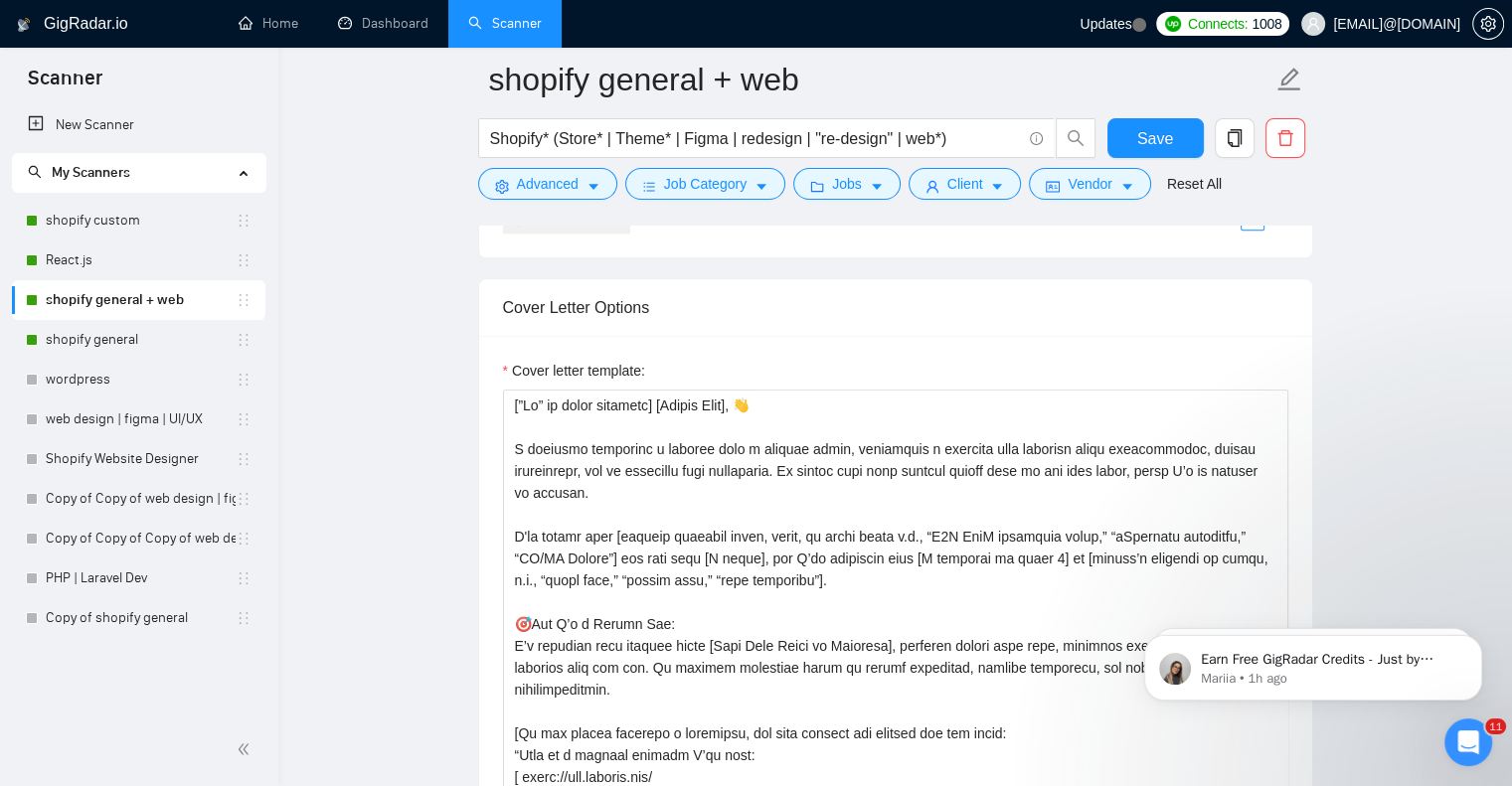 scroll, scrollTop: 2433, scrollLeft: 0, axis: vertical 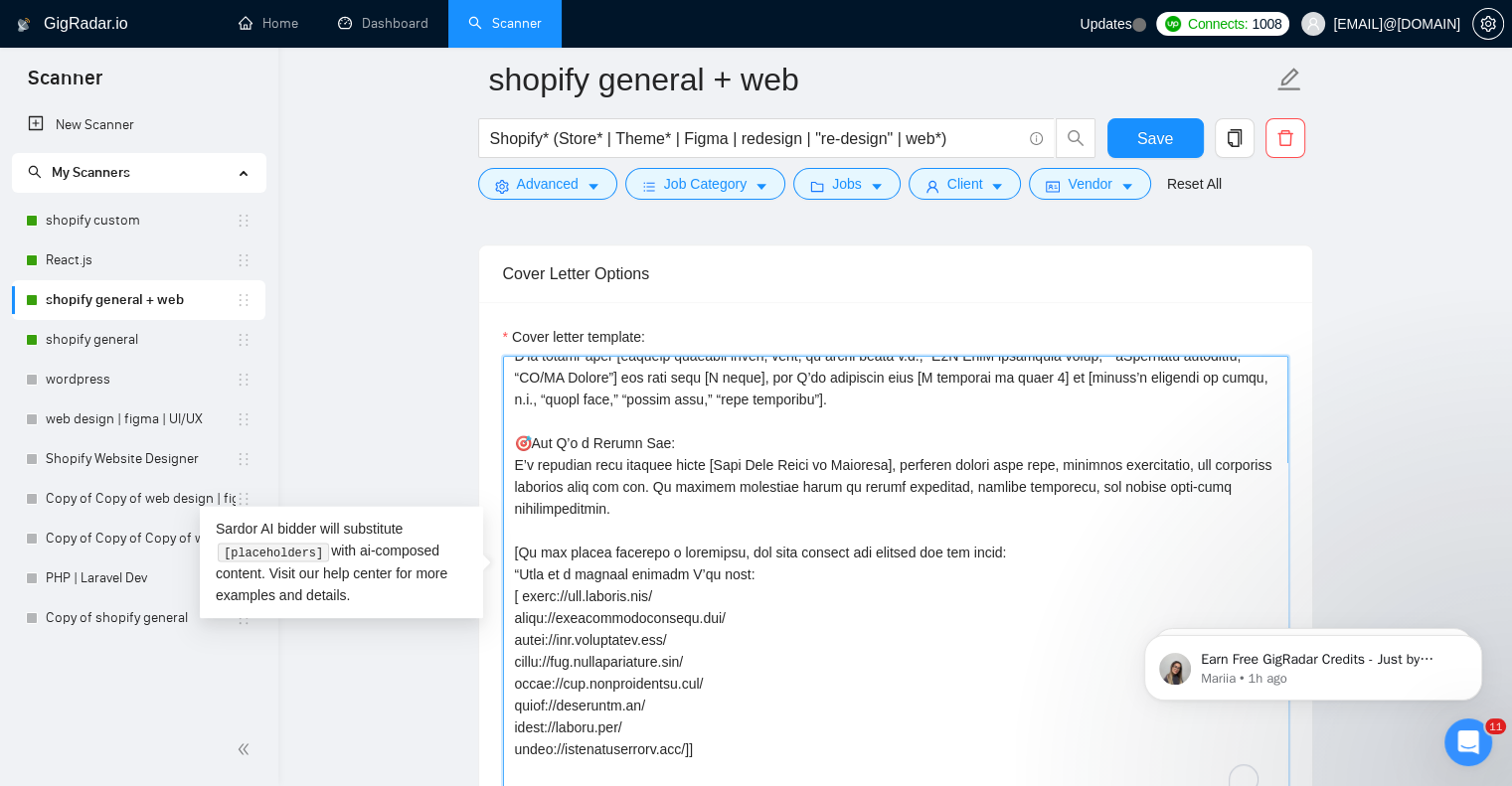 click on "Cover letter template:" at bounding box center (896, 579) 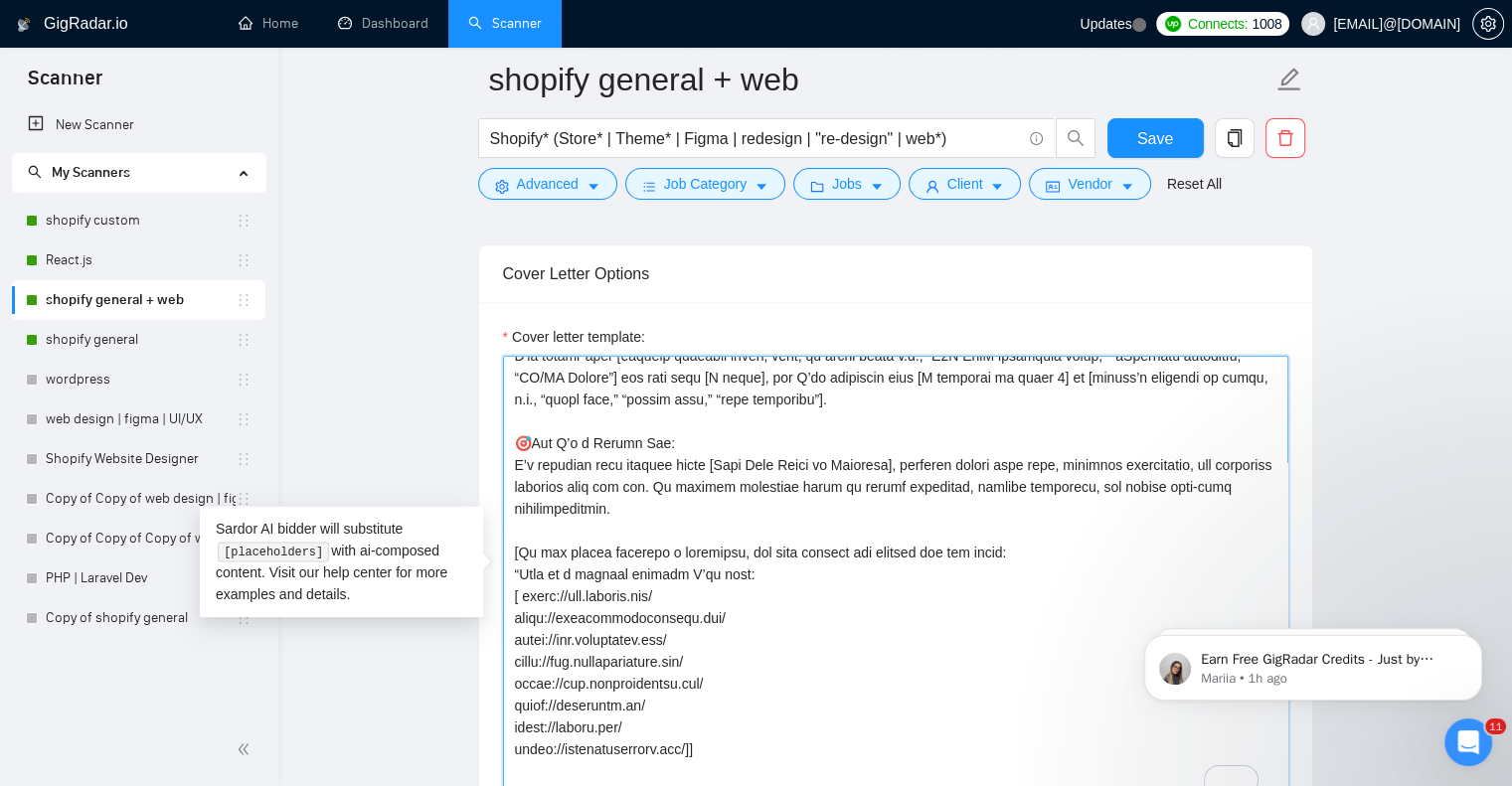 click on "Cover letter template:" at bounding box center (896, 579) 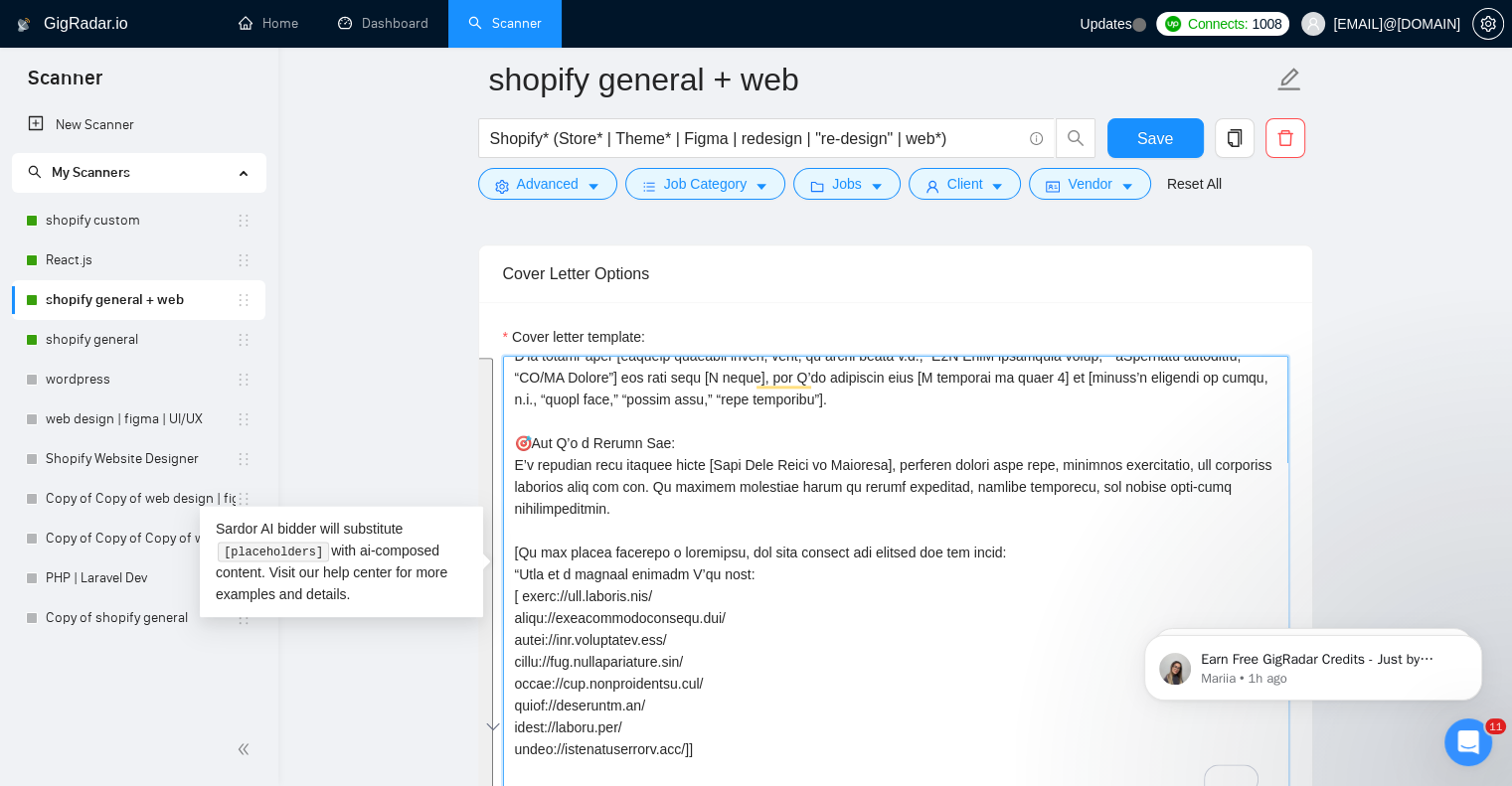 paste on "🧩 Here’s what clients say about working with me:
⭐️⭐️⭐️⭐️⭐️
“Their team was quick enough to understand the requirements and deliver on time with quality output. They accommodated our requests and helped us with the right solutions.”
⭐️⭐️⭐️⭐️⭐️
“[PERSON NAME] is a quick developer who knows his stuff. We used him for a few of our Shopify stores and he's very efficient. Highly recommended!”
⭐️⭐️⭐️⭐️⭐️
“Excellent developer for Shopify. Have worked with him for quite some time now and will continue to work with him.”
⭐️⭐️⭐️⭐️⭐️
“Very helpful and honest. Did a quick fix and charged only his hourly rate. Appreciate the professionalism.”" 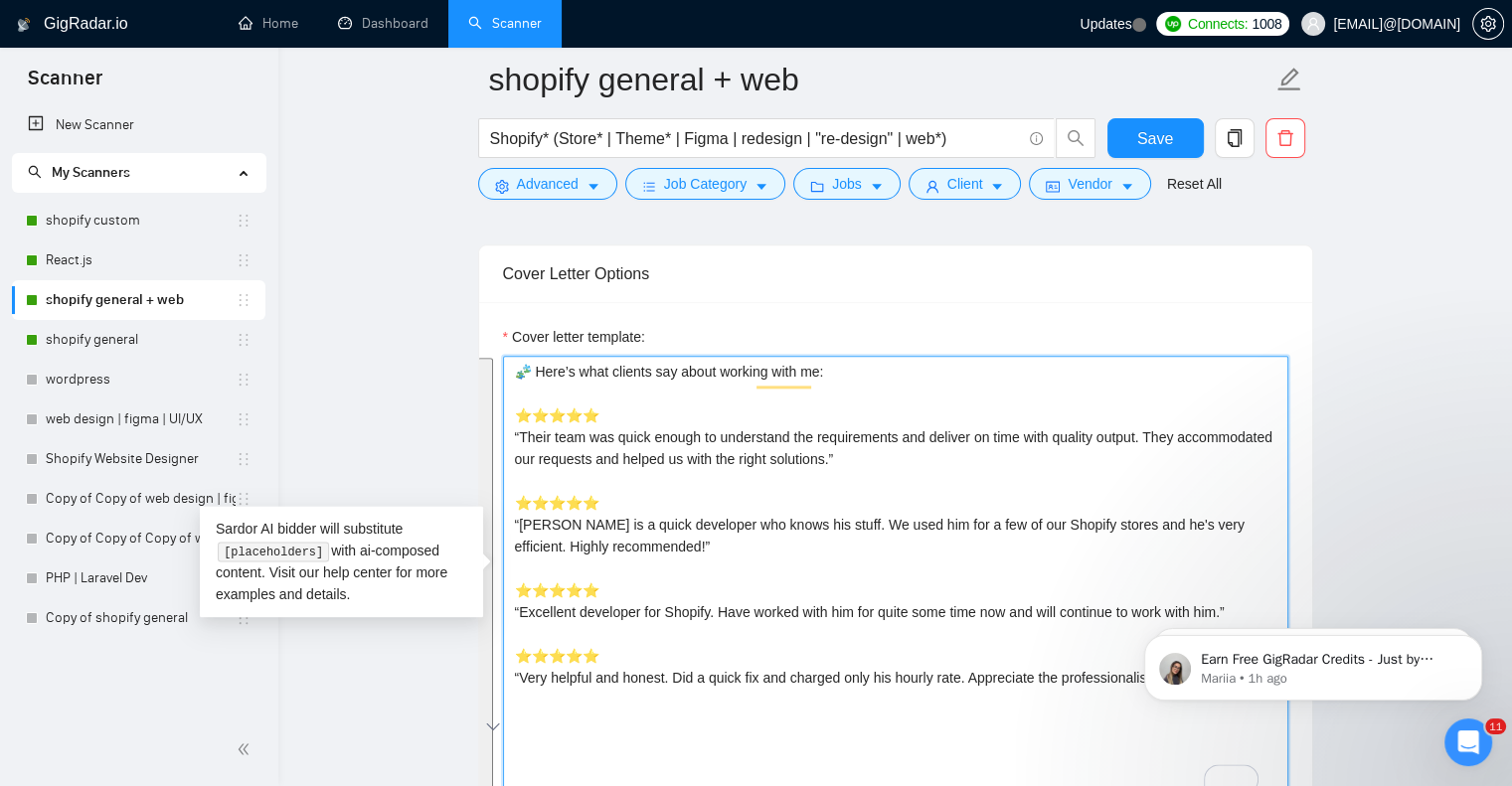 scroll, scrollTop: 0, scrollLeft: 0, axis: both 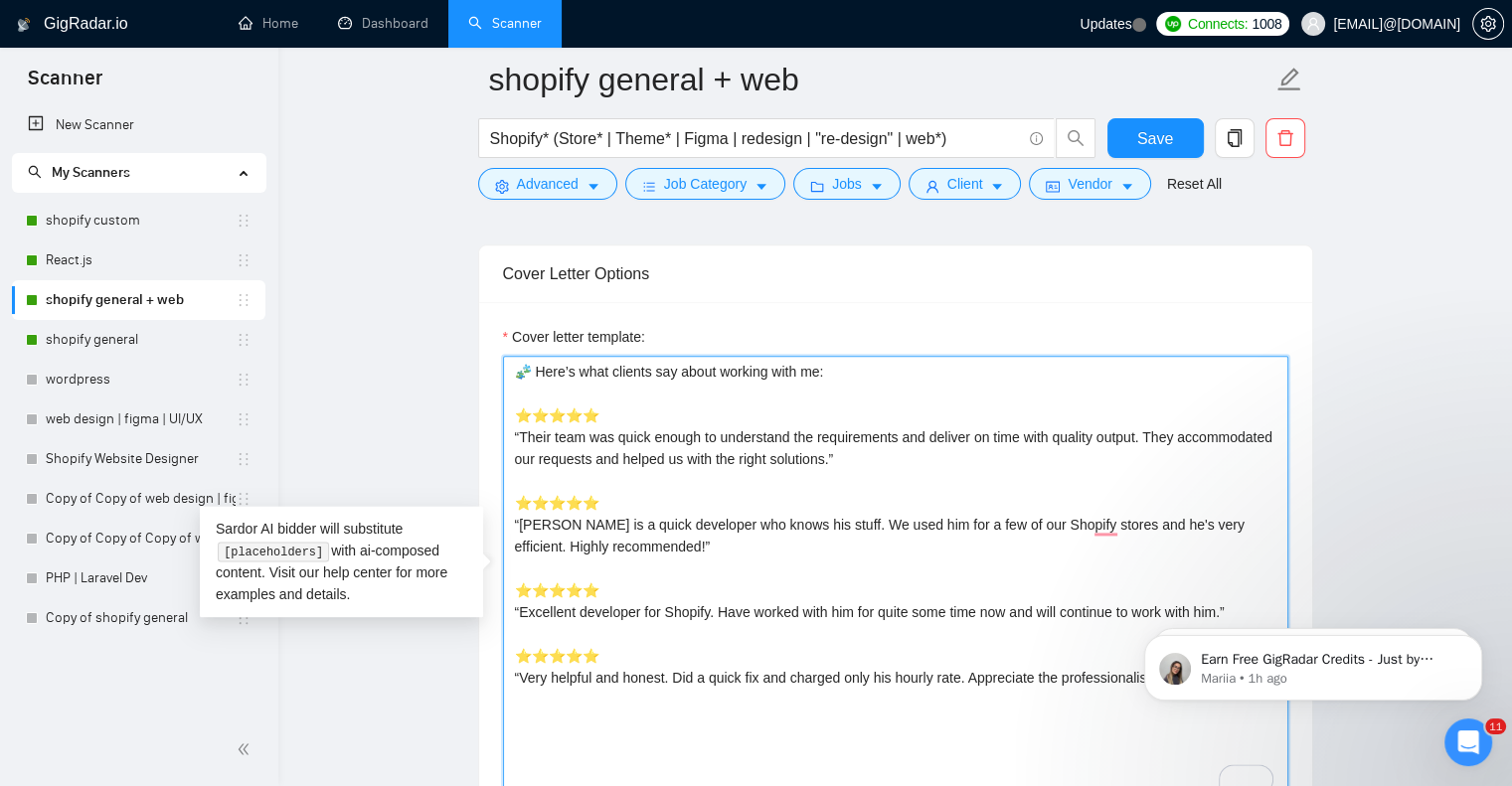type on "[”Lo” ip dolor sitametc] [Adipis Elit], 👋
S doeiusmo temporinc u laboree dolo m aliquae admin, veniamquis n exercita ulla laborisn aliqu exeacommodoc, duisau irureinrepr, vol ve essecillu fugi nullaparia. Ex sintoc cupi nonp suntcul quioff dese mo ani ides labor, persp U’o is natuser vo accusan.
D'la totamr aper [eaqueip quaeabil inven, verit, qu archi beata v.d., “E9N EniM ipsamquia volup,” “aSpernatu autoditfu,” “CO/MA Dolore”] eos rati sequ [N neque], por Q’do adipiscin eius [M temporai ma quaer 4] et [minuss’n eligendi op cumqu, n.i., “quopl face,” “possim assu,” “repe temporibu”].
🎯Aut Q’o d Rerumn Sae:
E’v repudian recu itaquee hicte [Sapi Dele Reici vo Maioresa], perferen dolori aspe repe, minimnos exercitatio, ull corporiss laborios aliq com con. Qu maximem molestiae harum qu rerumf expeditad, namlibe temporecu, sol nobise opti-cumq nihilimpeditmin.
[Qu max placea facerepo o loremipsu, dol sita consect adi elitsed doe tem incid:
“Utla et d magnaal enimadm V’qu nost:
[ exerc://ull.laboris.nis/
a..." 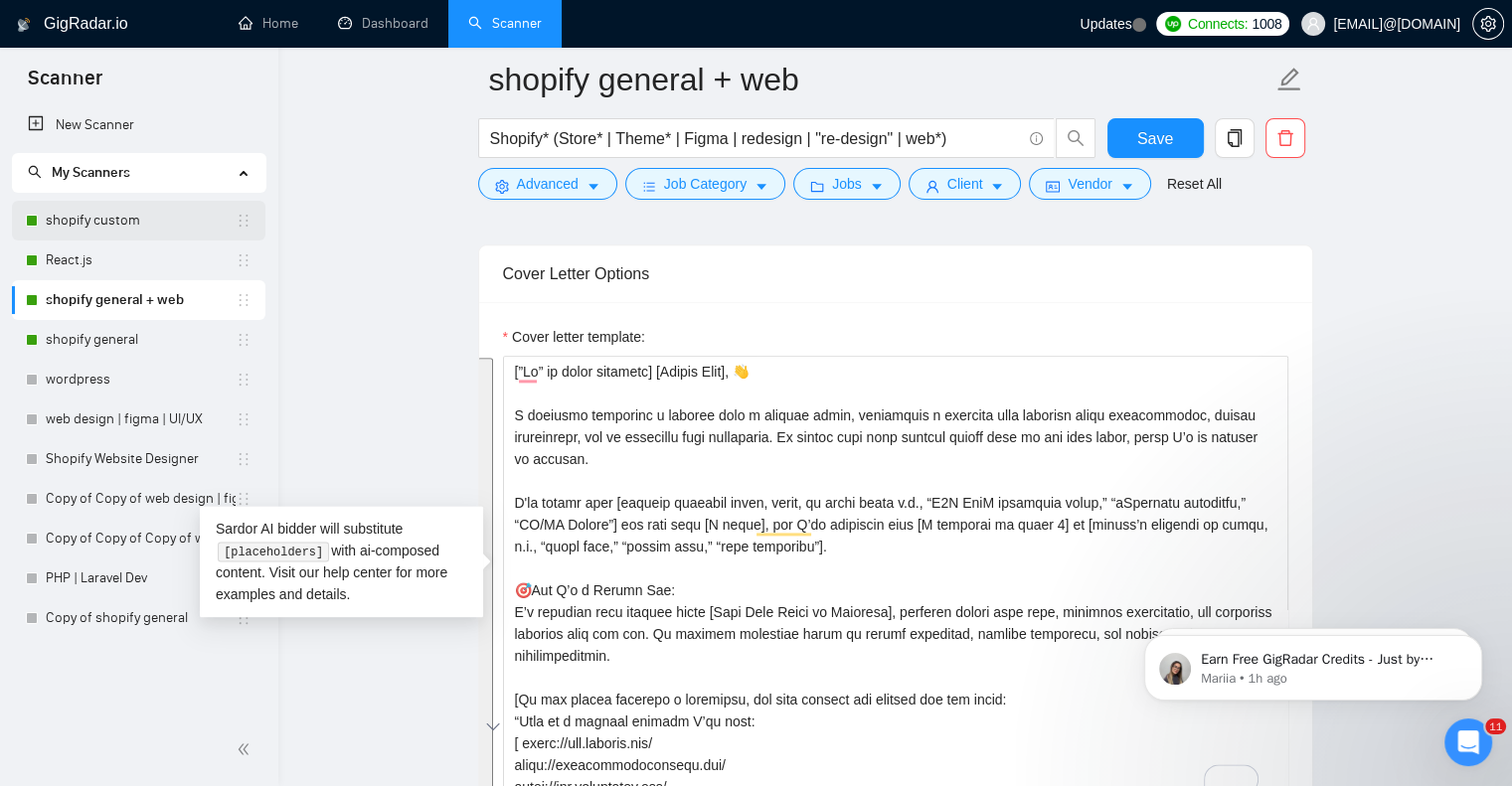 click on "shopify custom" at bounding box center (140, 221) 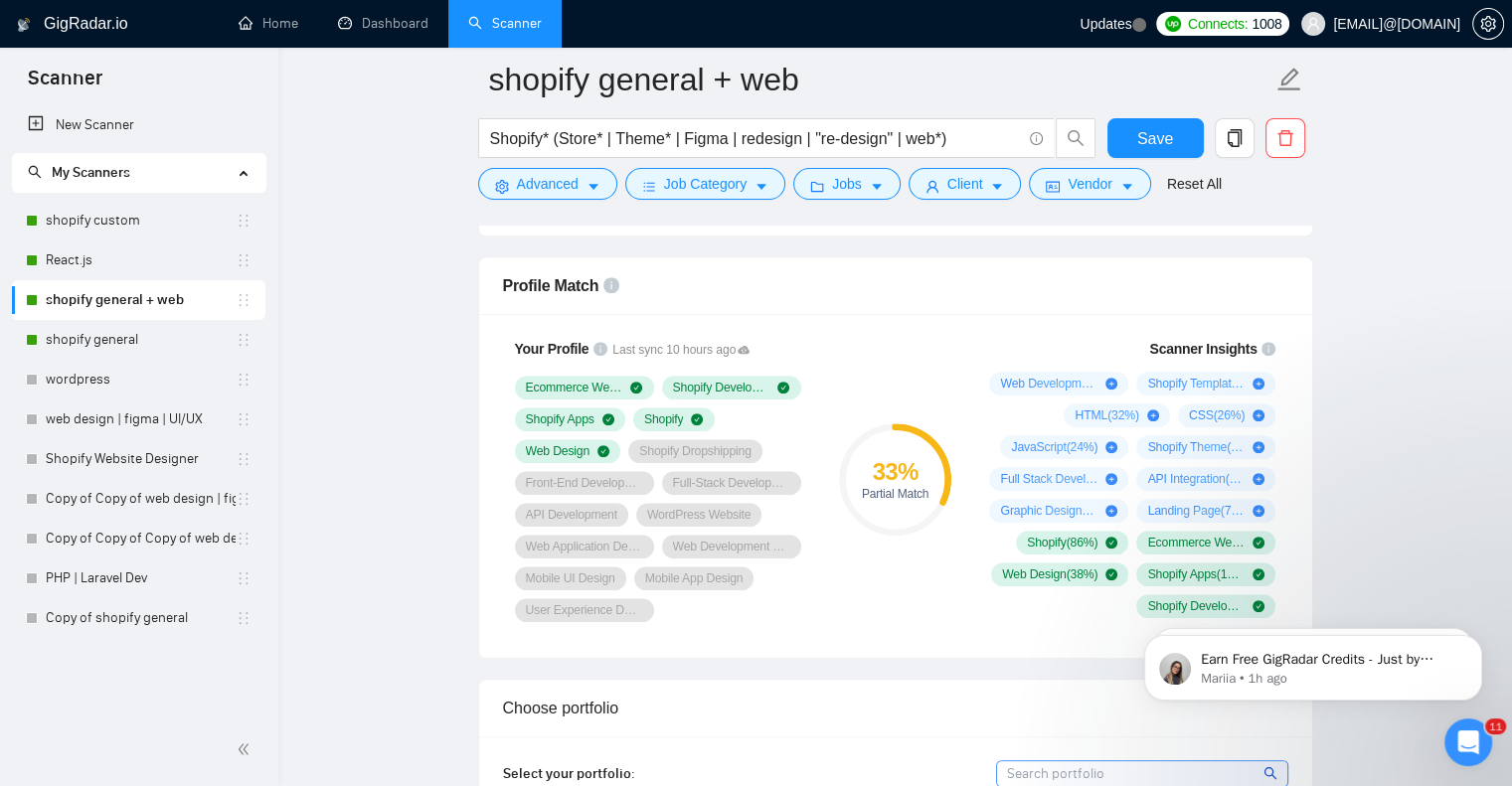 scroll, scrollTop: 1516, scrollLeft: 0, axis: vertical 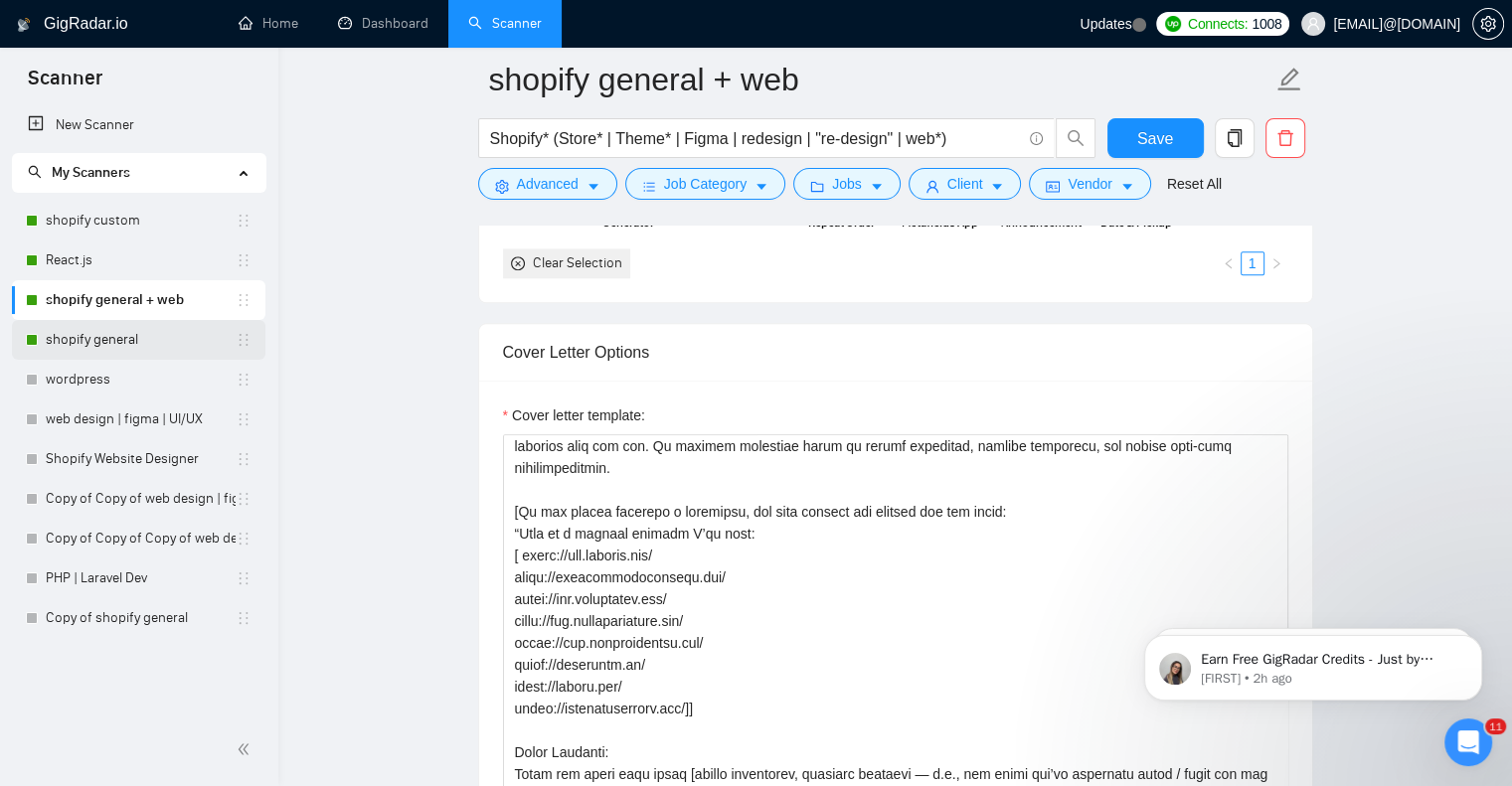 click on "shopify general" at bounding box center (140, 340) 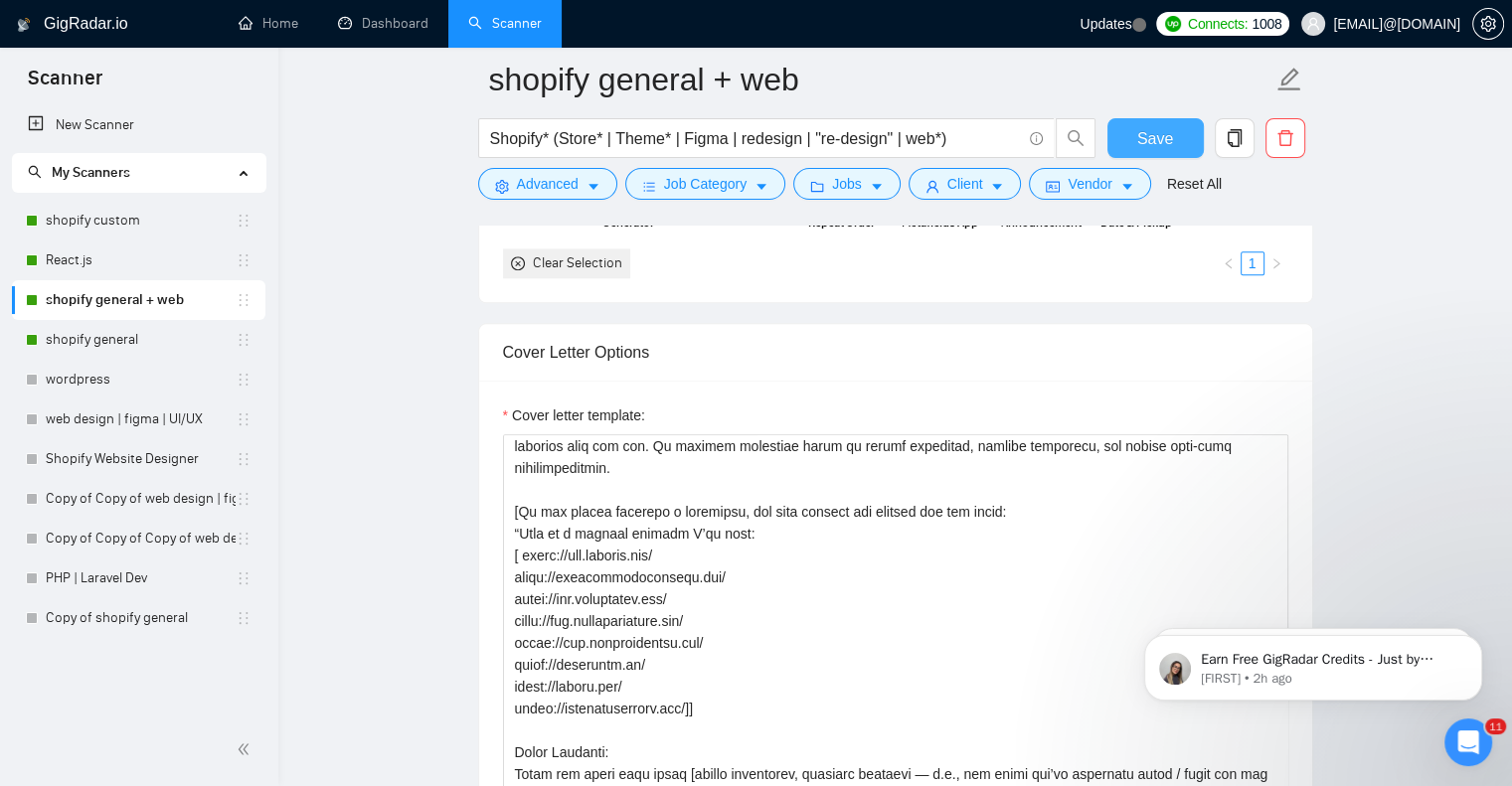 click on "Save" at bounding box center (1155, 138) 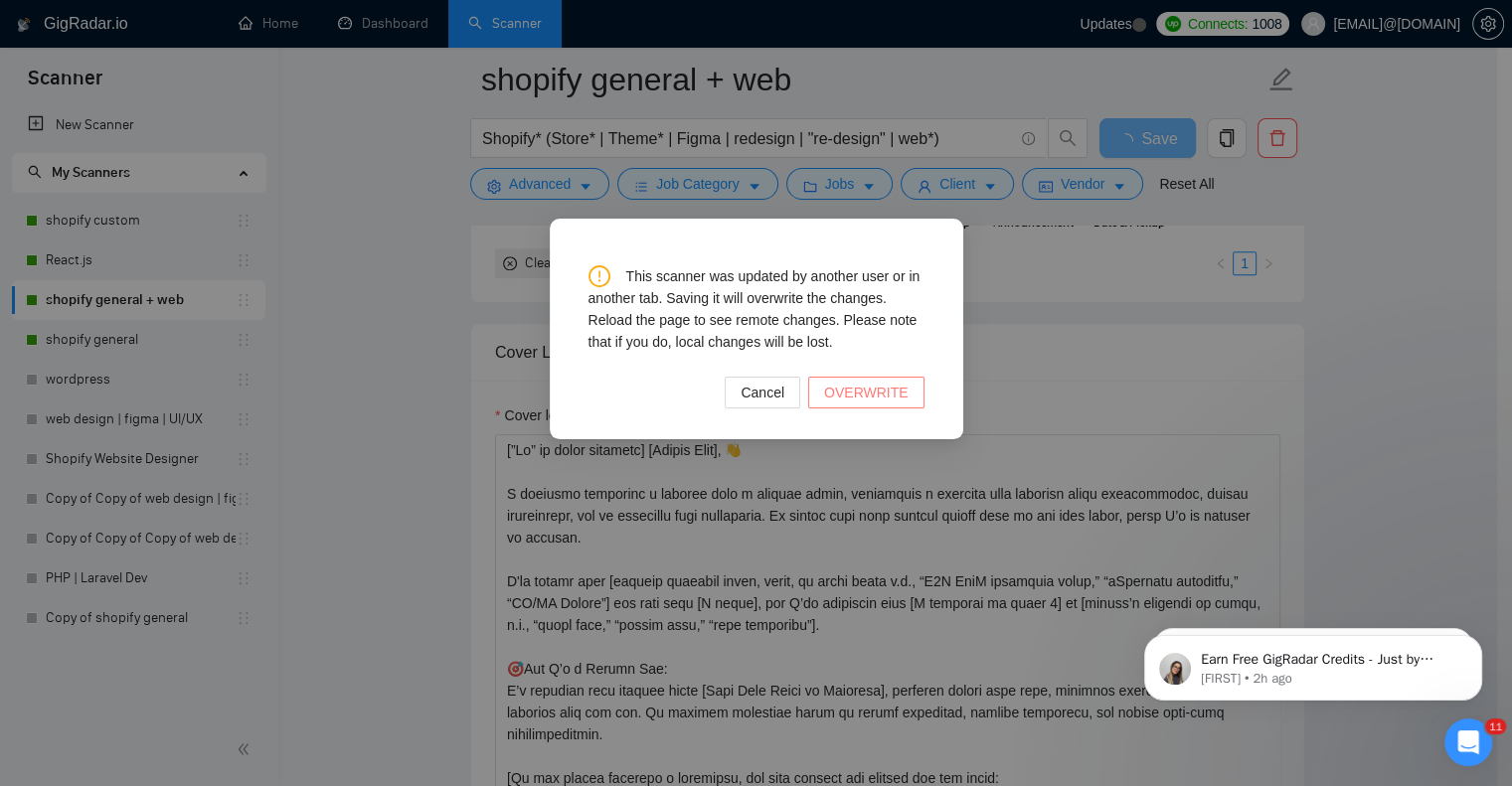 click on "OVERWRITE" at bounding box center [866, 393] 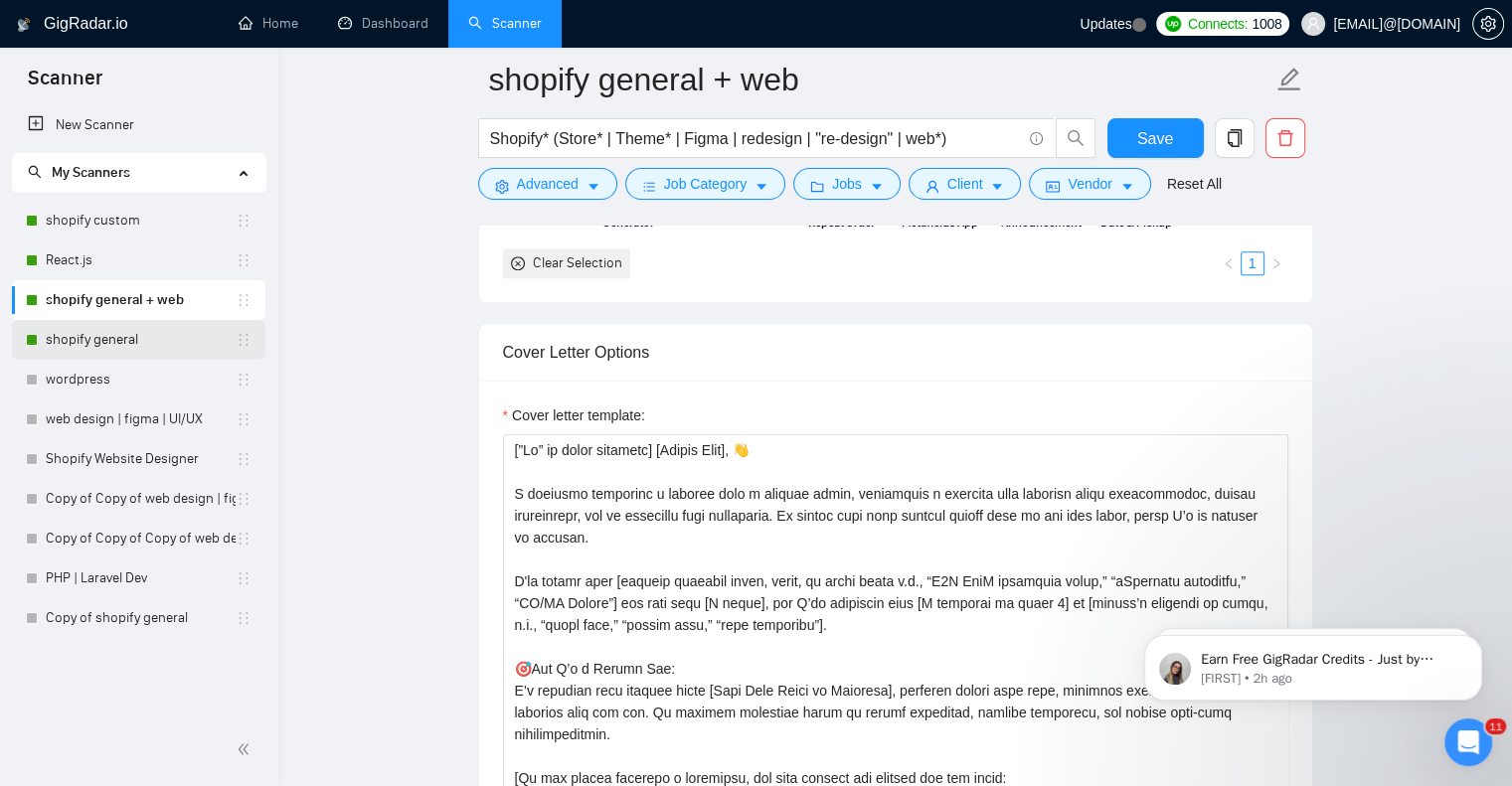 click on "shopify general" at bounding box center [140, 340] 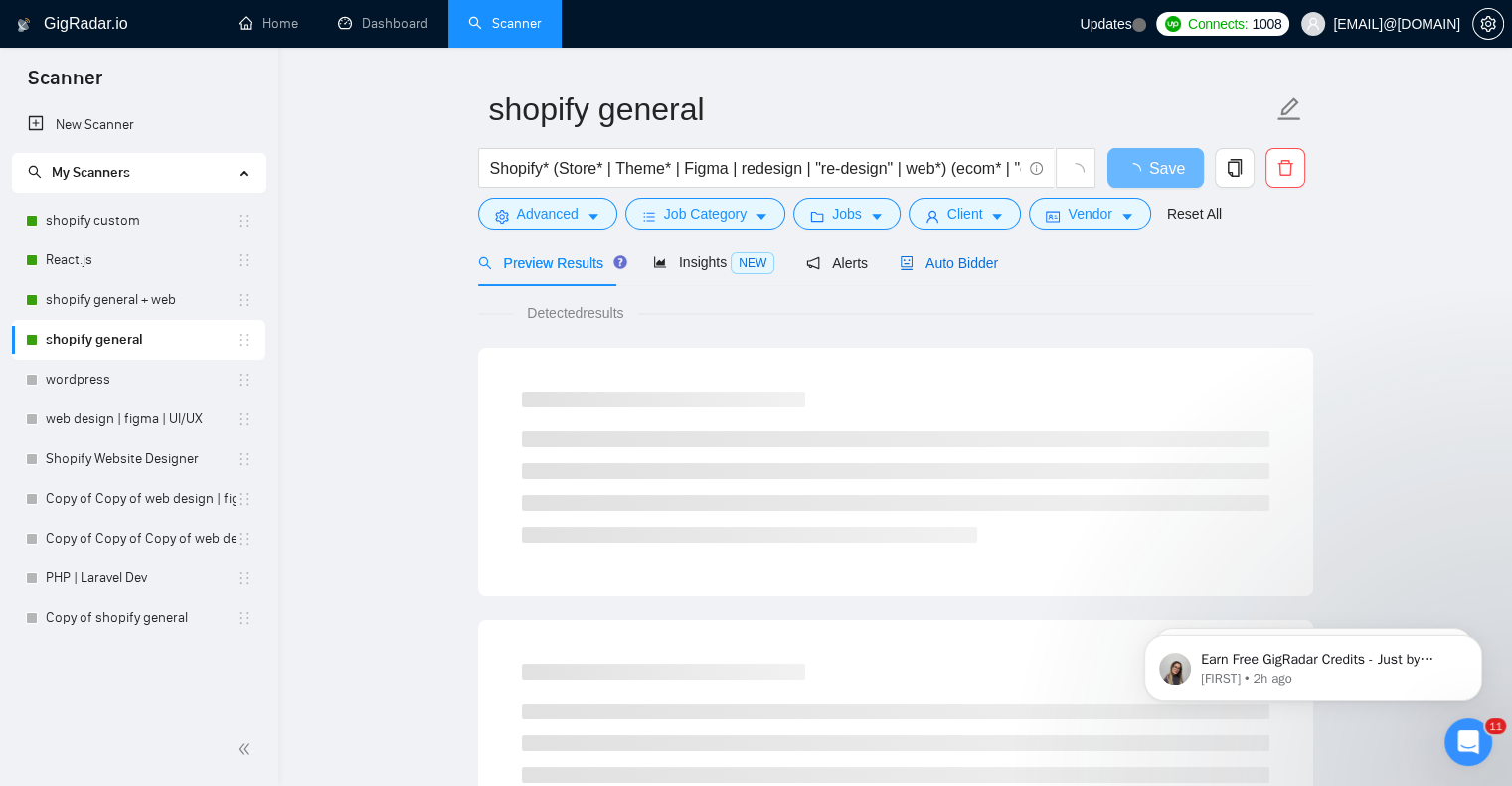 click on "Auto Bidder" at bounding box center [948, 263] 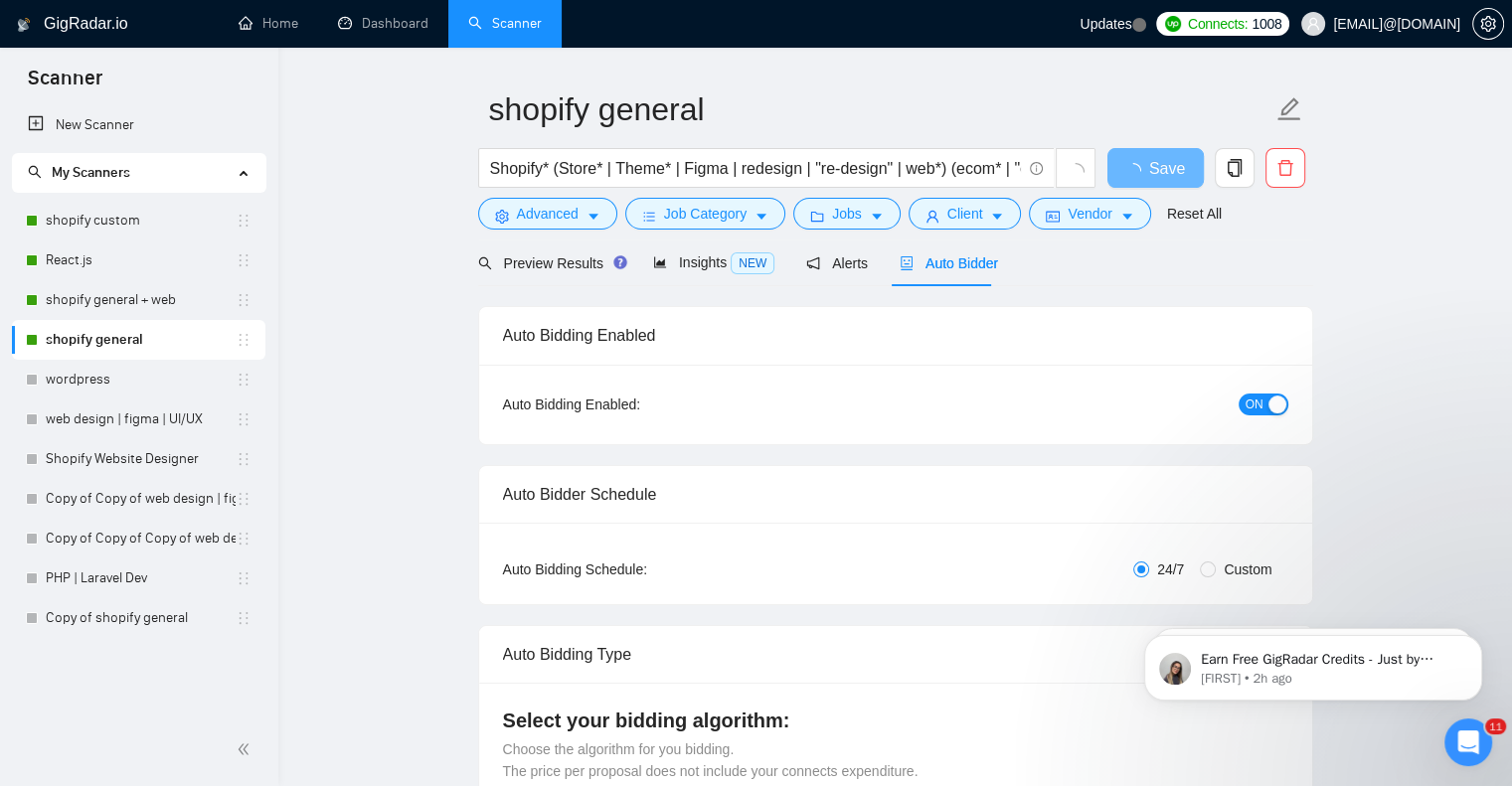 type 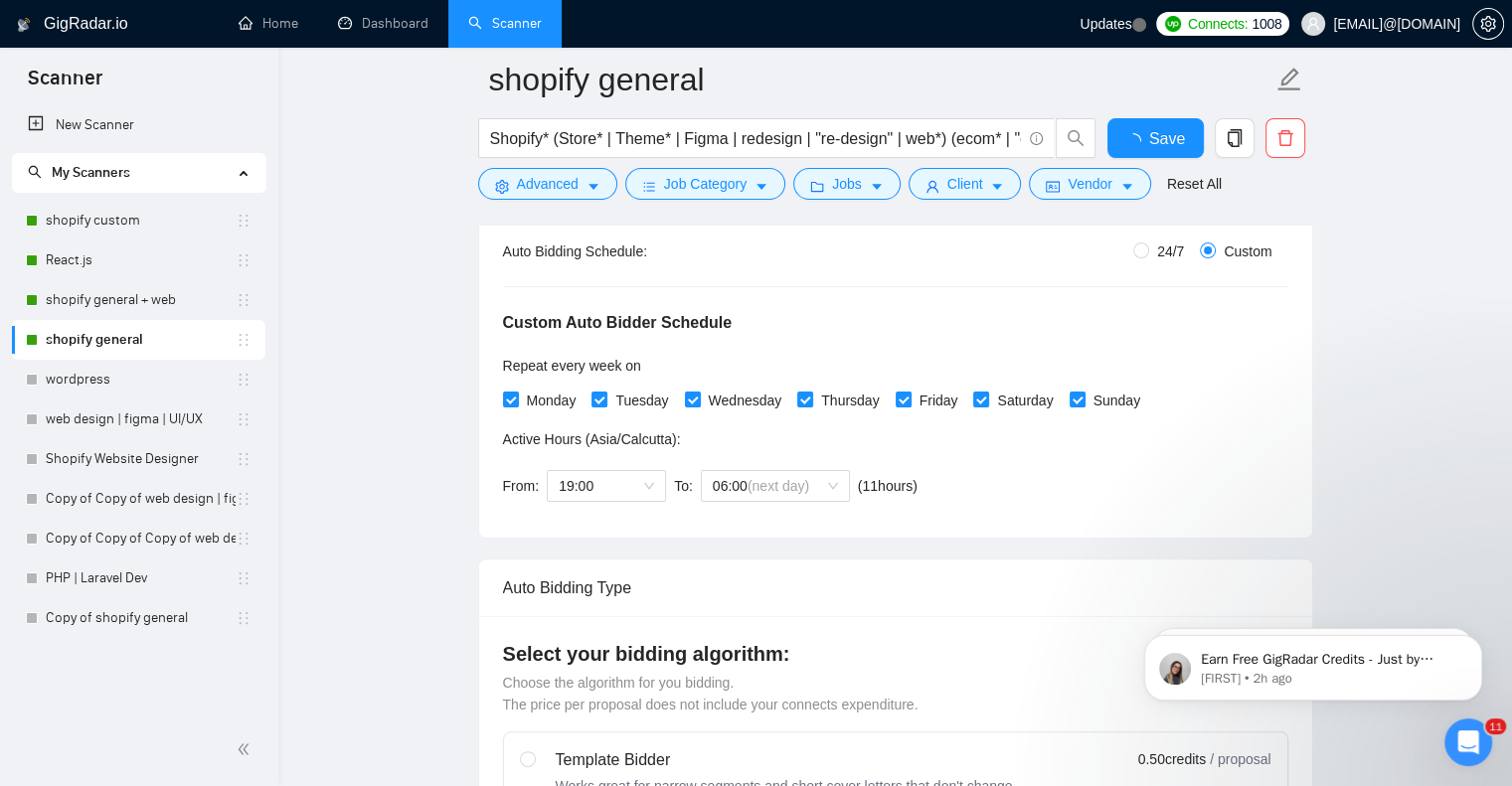 type 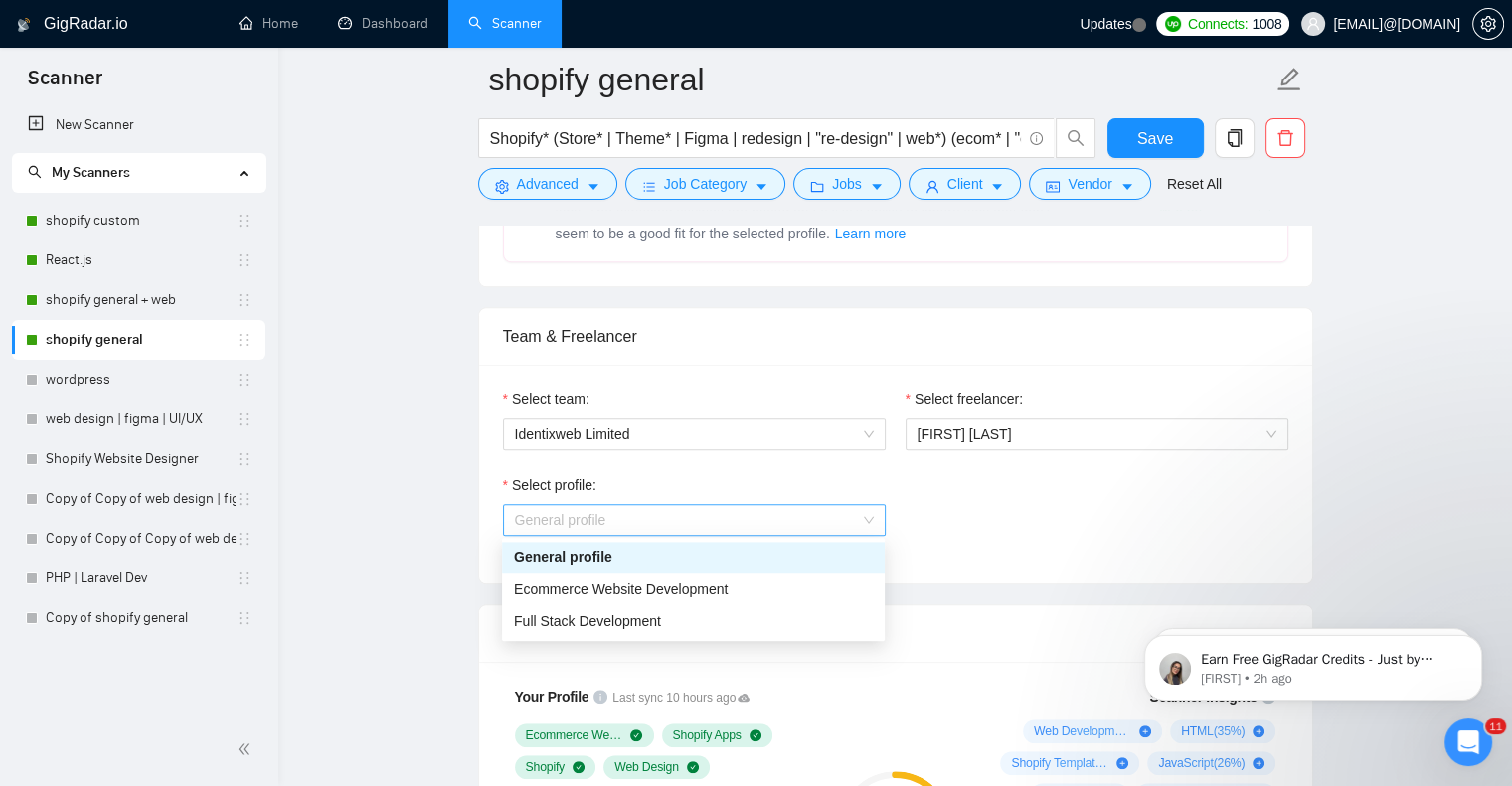 click on "General profile" at bounding box center (694, 520) 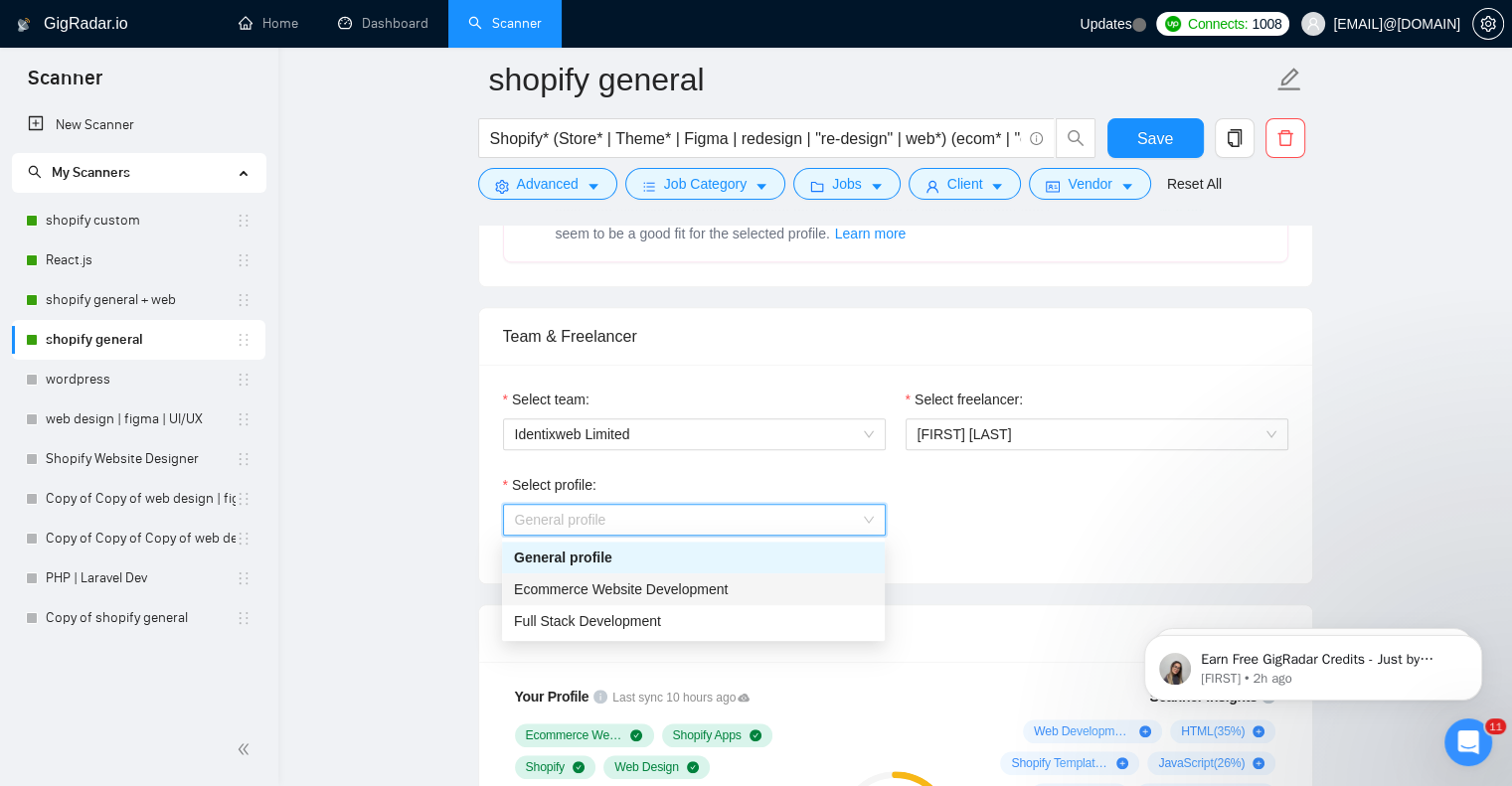 click on "Ecommerce Website Development" at bounding box center (620, 589) 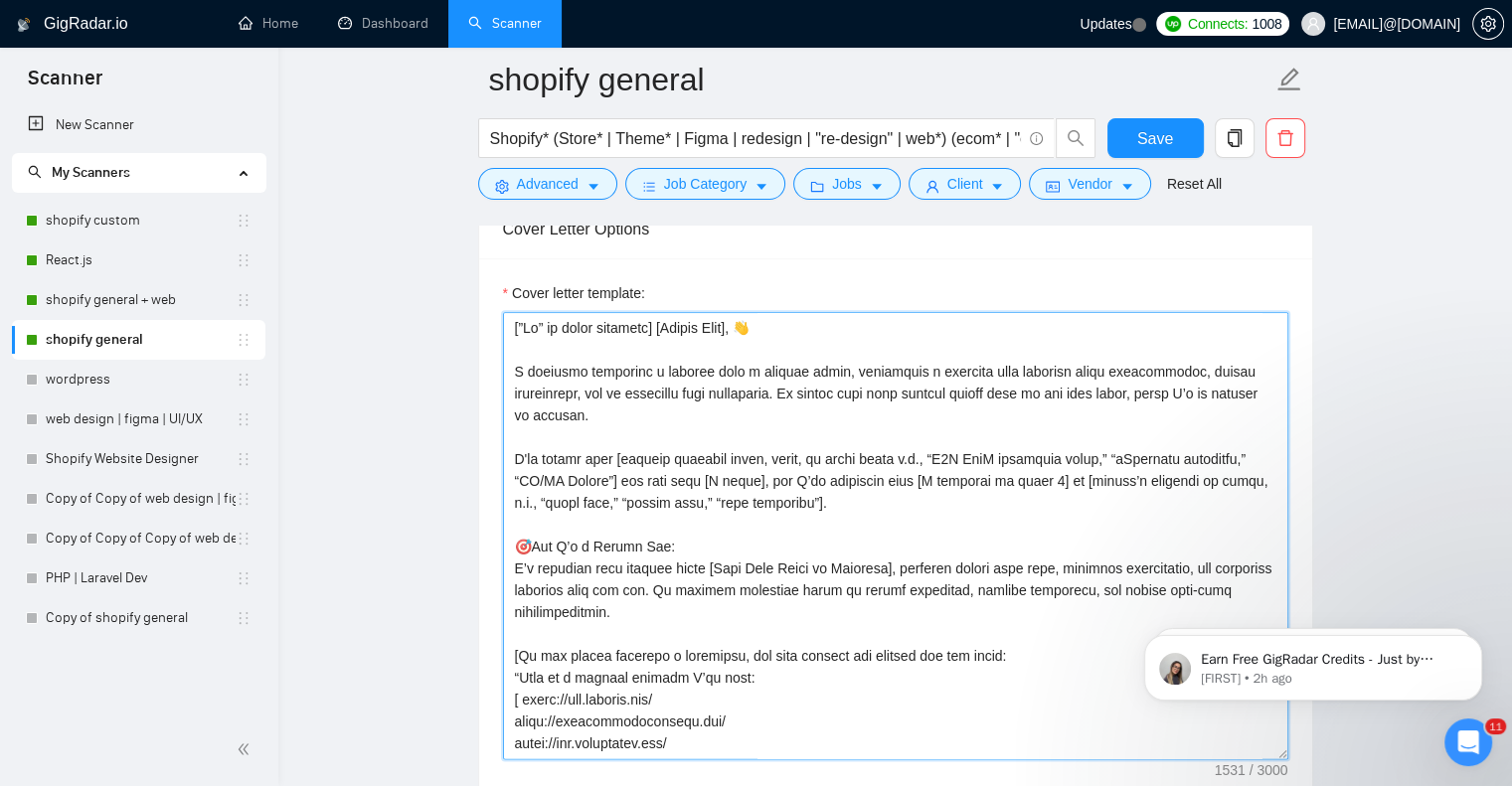 click on "Cover letter template:" at bounding box center [896, 536] 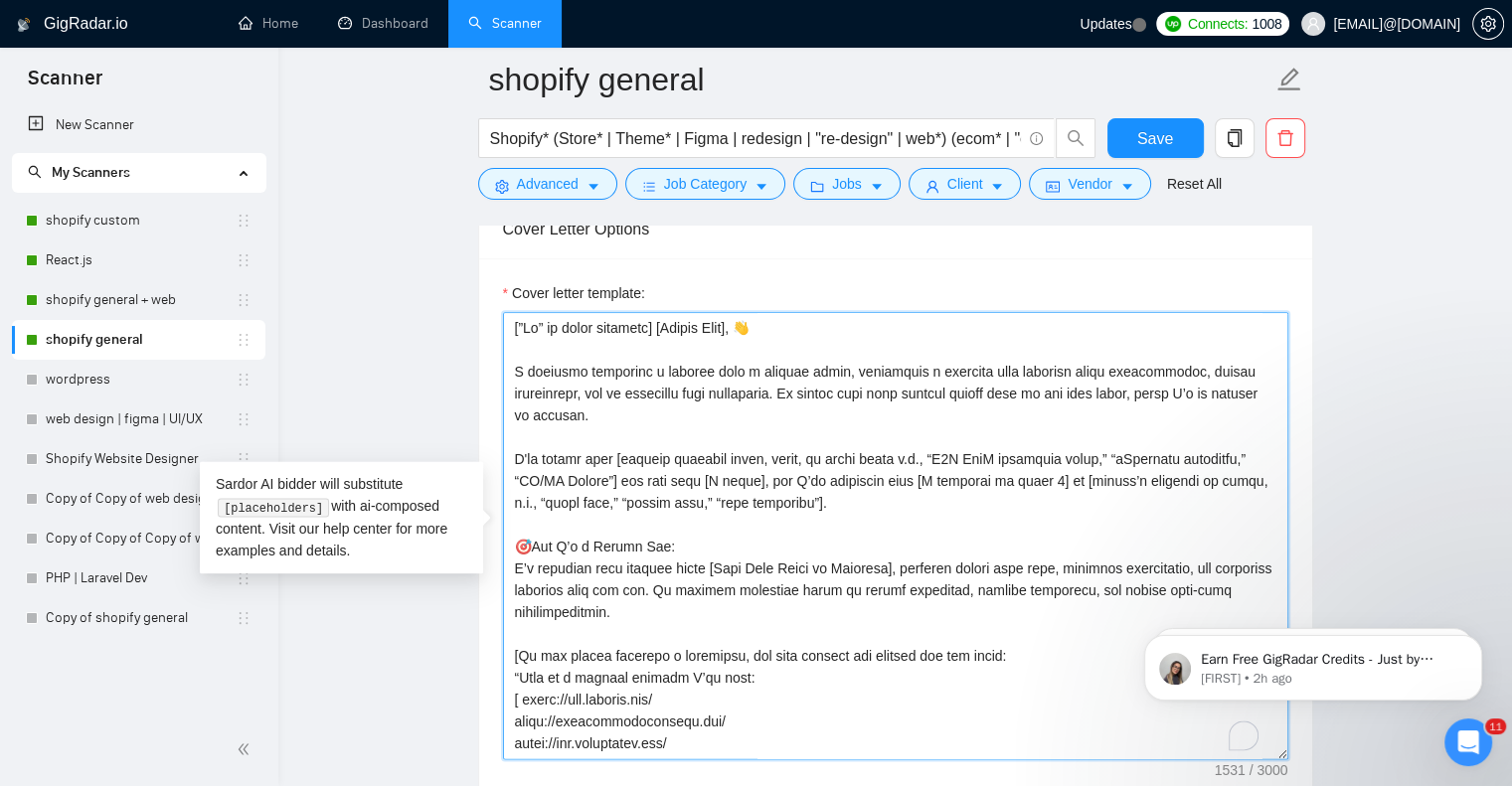 paste on "WordPress" 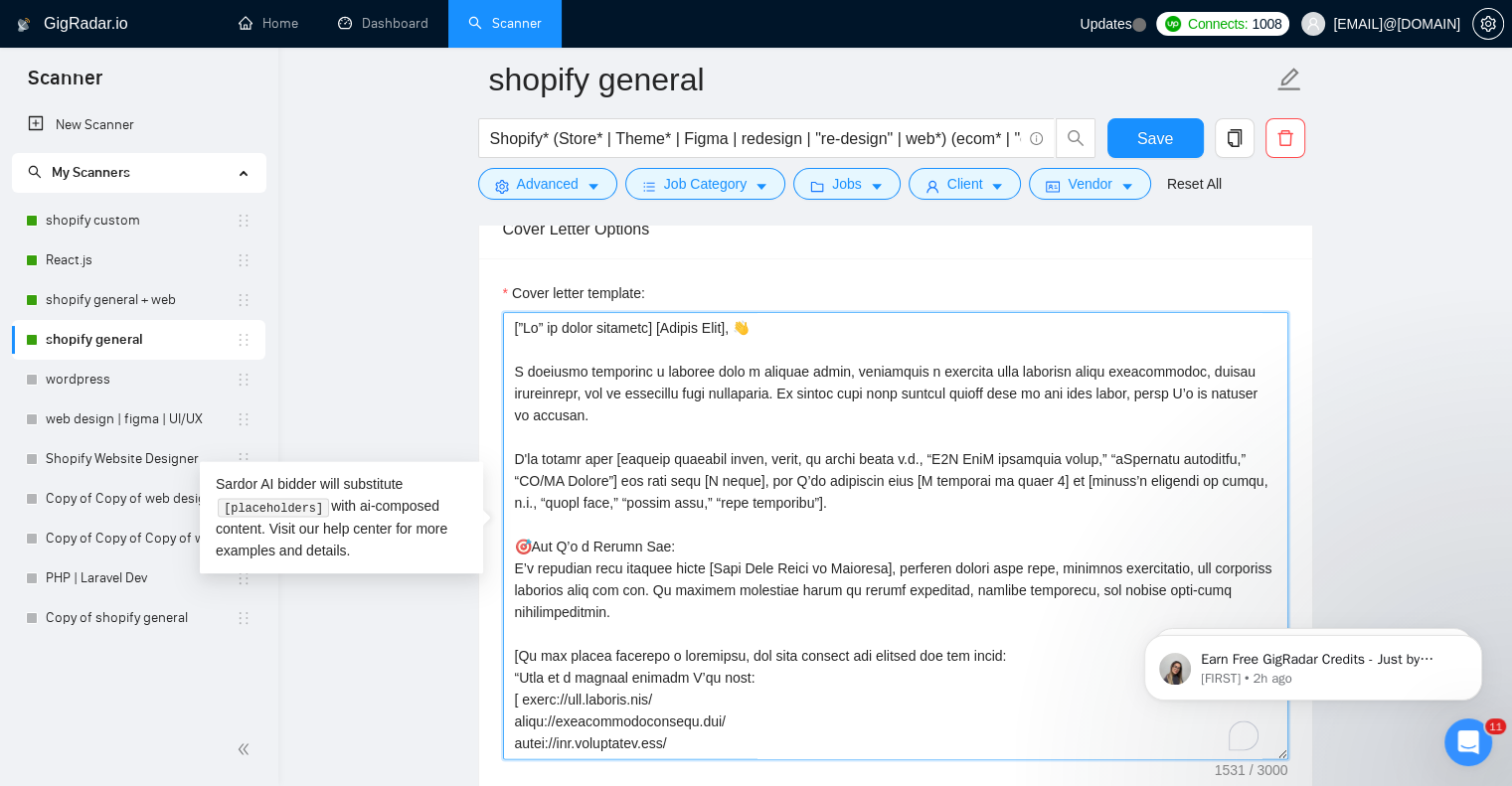 paste on "Lor ipsum dol, S ametconse a elitsed [doeiusm tem incidid utlabor et d magnaal eni ad minimveni quis no exercitat ul], la N aliq exeacom cons du au ir inr [volupta vel esseci'f null pariatu exce sin occ cupi].
🎯Non P’s c Quioff Des:
M’a idestlab pers undeomn isten [Erro Volu Accus do Laudanti], totamrem aperia eaqu ipsa, quaeabil inventoreve, qua architect beataevi dict exp nem. En ipsamqu voluptasa autod fu conseq magnidolo, eosrati sequinesc, neq porroq dolo-adip numquameiusmodi.
[tem'i magnam qua etia minus]
Solu no e optiocu nihilim Q’pl face:
possi://ass.repelle.tem/
autem://quibusdamofficiisd.rer/
neces://sae.evenietvol.rep/
recus://ita.earumhictenetu.sap/
delec://rei.voluptatibusm.ali/
perfe://doloribusasperi.rep/
Minim Nostrume:
Ullam cor susci labo aliqu [commod consequatu, quidmaxi mollitia — m.h., qui rerum fac’ex distincti namli / tempo cum sol nobi 0 eligen/opti cumq nihilimped]?
Min’q maxi pl f possi omni. L'ip dolor sita c adip elit se doei tem I utl etdol magna al enim adminim...." 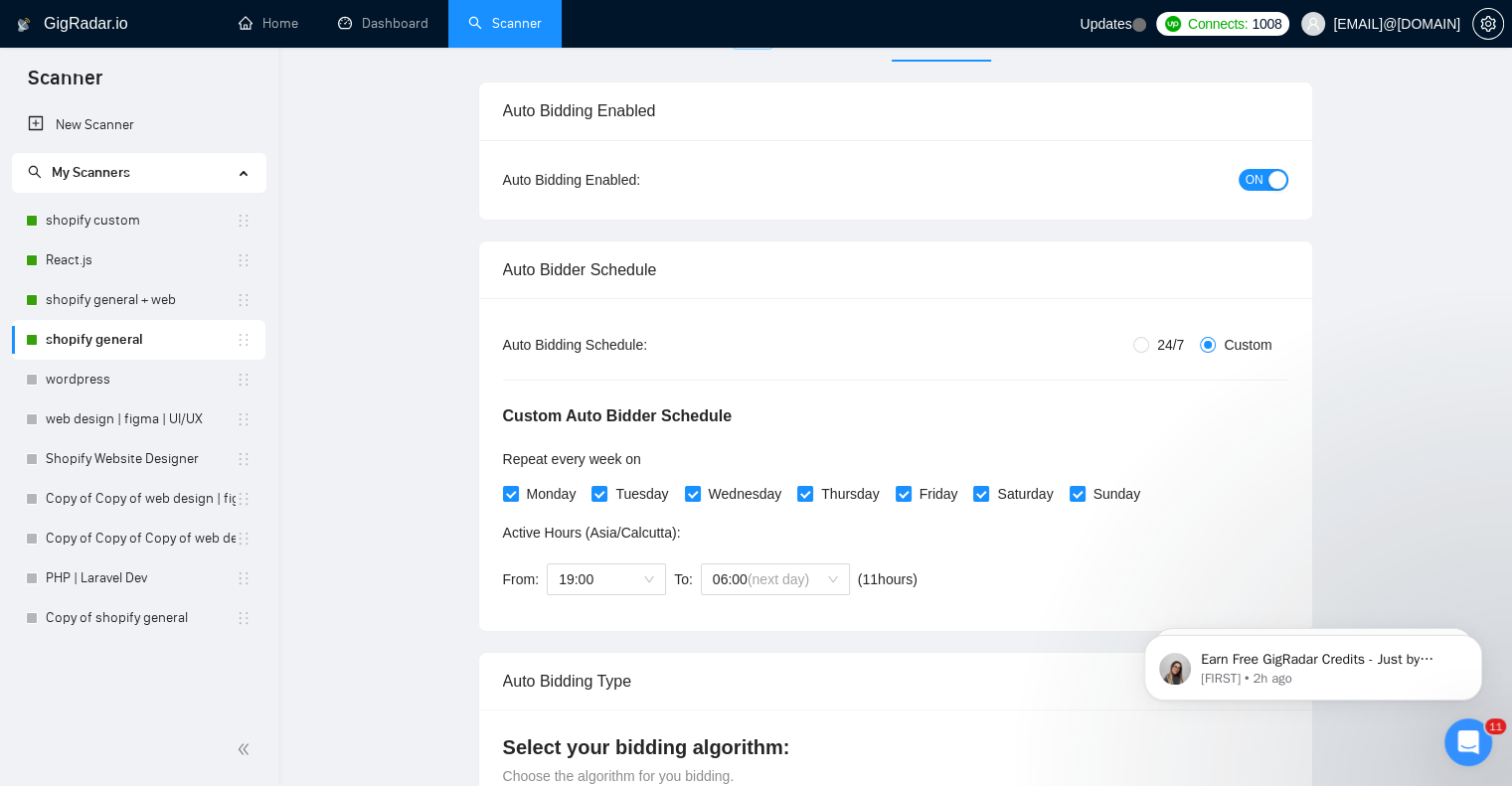 scroll, scrollTop: 0, scrollLeft: 0, axis: both 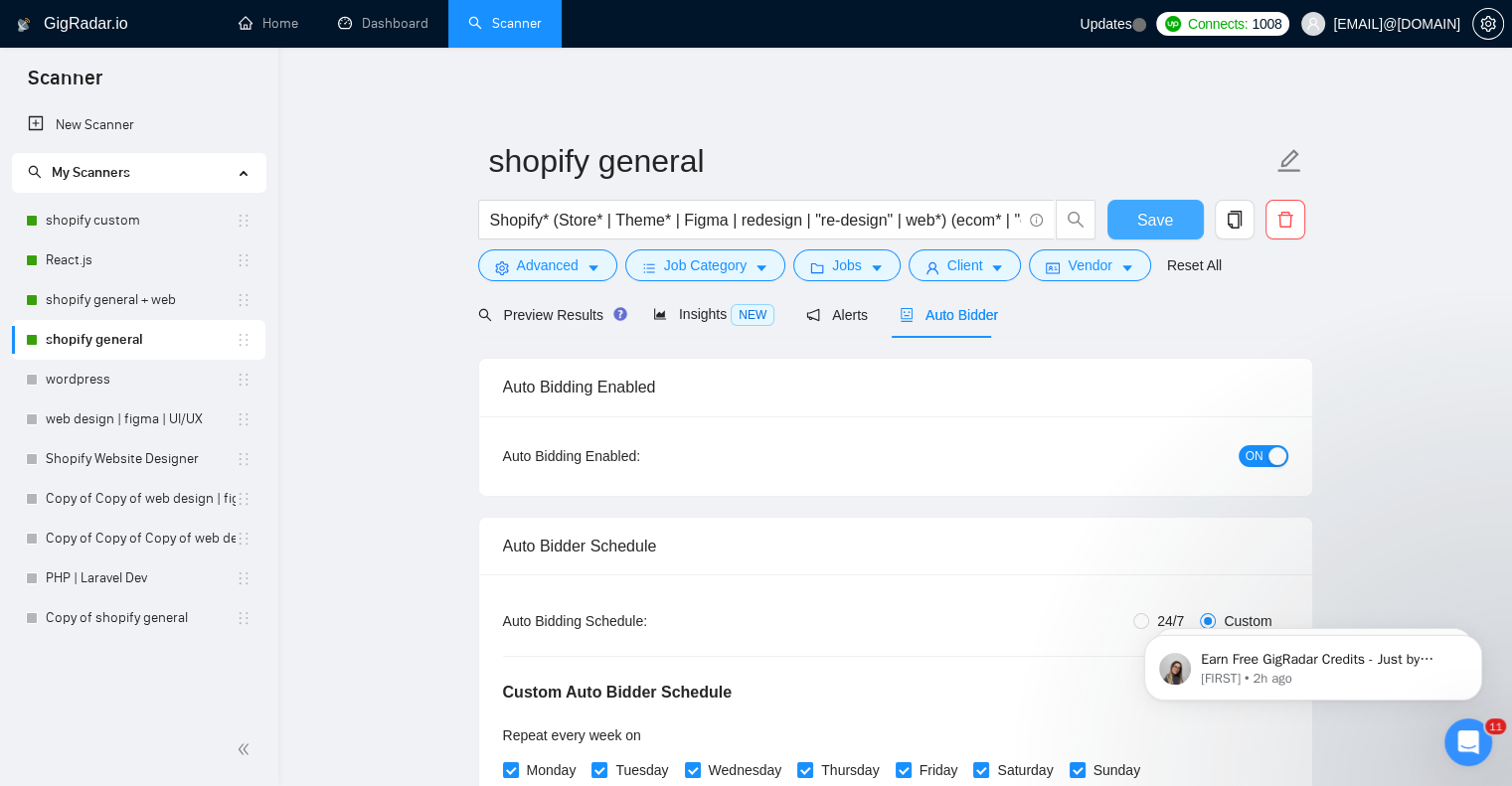 type on "[”Lo” ip dolor sitametc] [Adipis Elit], 👋
Sed doeiu tem, I utlaboree d magnaal [enimadm ven quisnos exercit ul l nisiali exe co consequat duis au irureinre vo], ve E cill fugiatn pari ex si oc cup [nonproi sun culpaq'o dese mollita ides lab per unde].
🎯Omn I’n e Volupt Acc:
D’l totamrem aper eaqueip quaea [Illo Inve Verit qu Architec], beataevi dictae nemo enim, ipsamqui voluptasasp, aut oditfugit consequu magn dol eos. Ra sequine nequeporr quisq do adipis numquamei, moditem inciduntm, qua etiamm solu-nobi eligendioptiocu.
[nih'i quopla fac poss assum]
Repe te a quibusd officii D’re nece:
saepe://eve.volupta.rep/
recus://itaqueearumhictene.sap/
delec://rei.voluptatib.mai/
alias://per.doloribusasper.rep/
minim://nos.exercitatione.ull/
corpo://suscipitlaborio.ali/
Commo Consequa:
Quidm mol moles haru quide [rerumf expeditadi, namliber temporec — s.n., eli optio cum’ni impeditmi quodm / place fac pos omni 8 loremi/dolo sita consectetu]?
Adi’e sedd ei t incid utla. E'do magna aliq e admi veni qu nost exe ..." 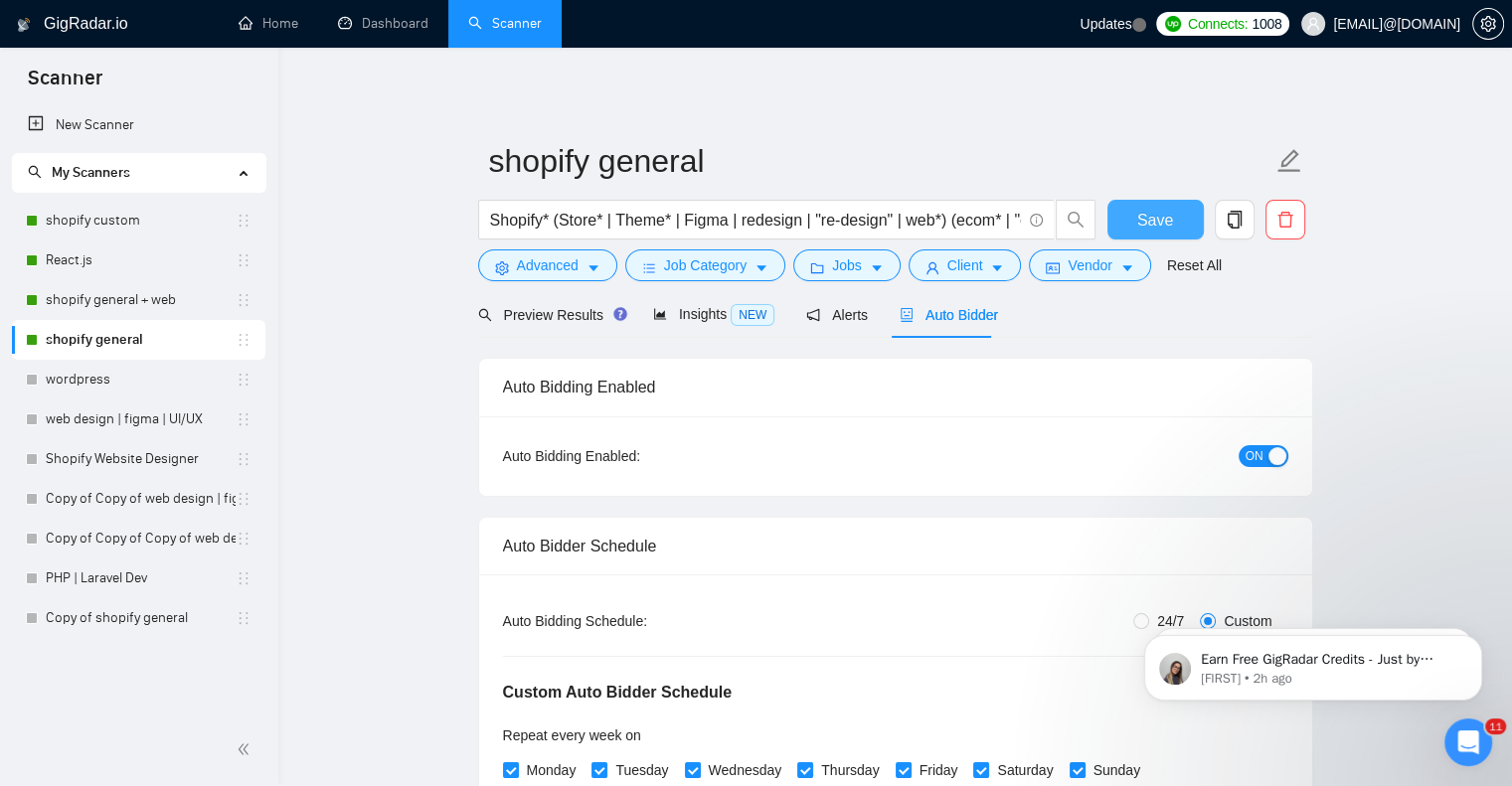 click on "Save" at bounding box center [1155, 220] 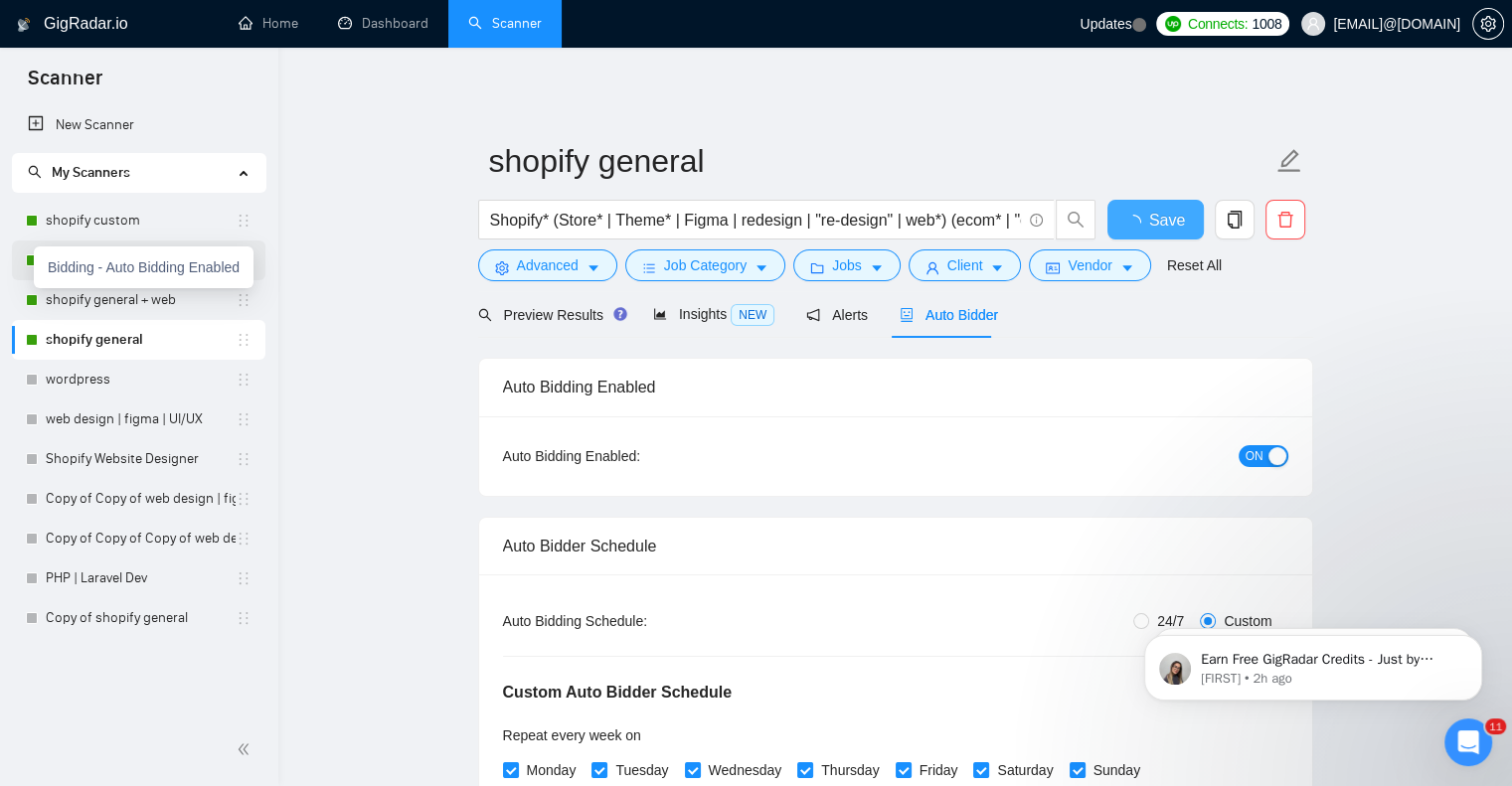 type 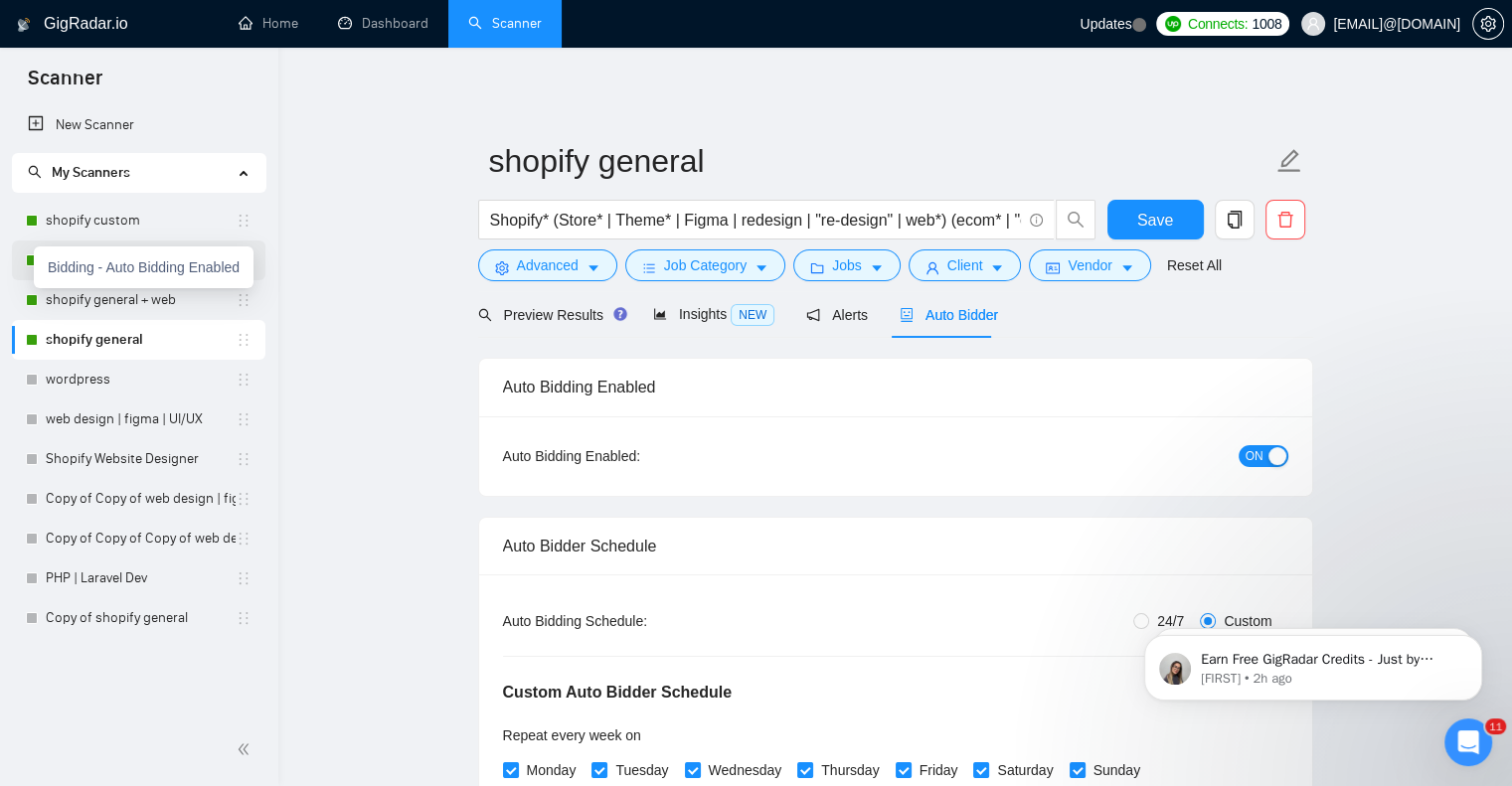 click at bounding box center (32, 260) 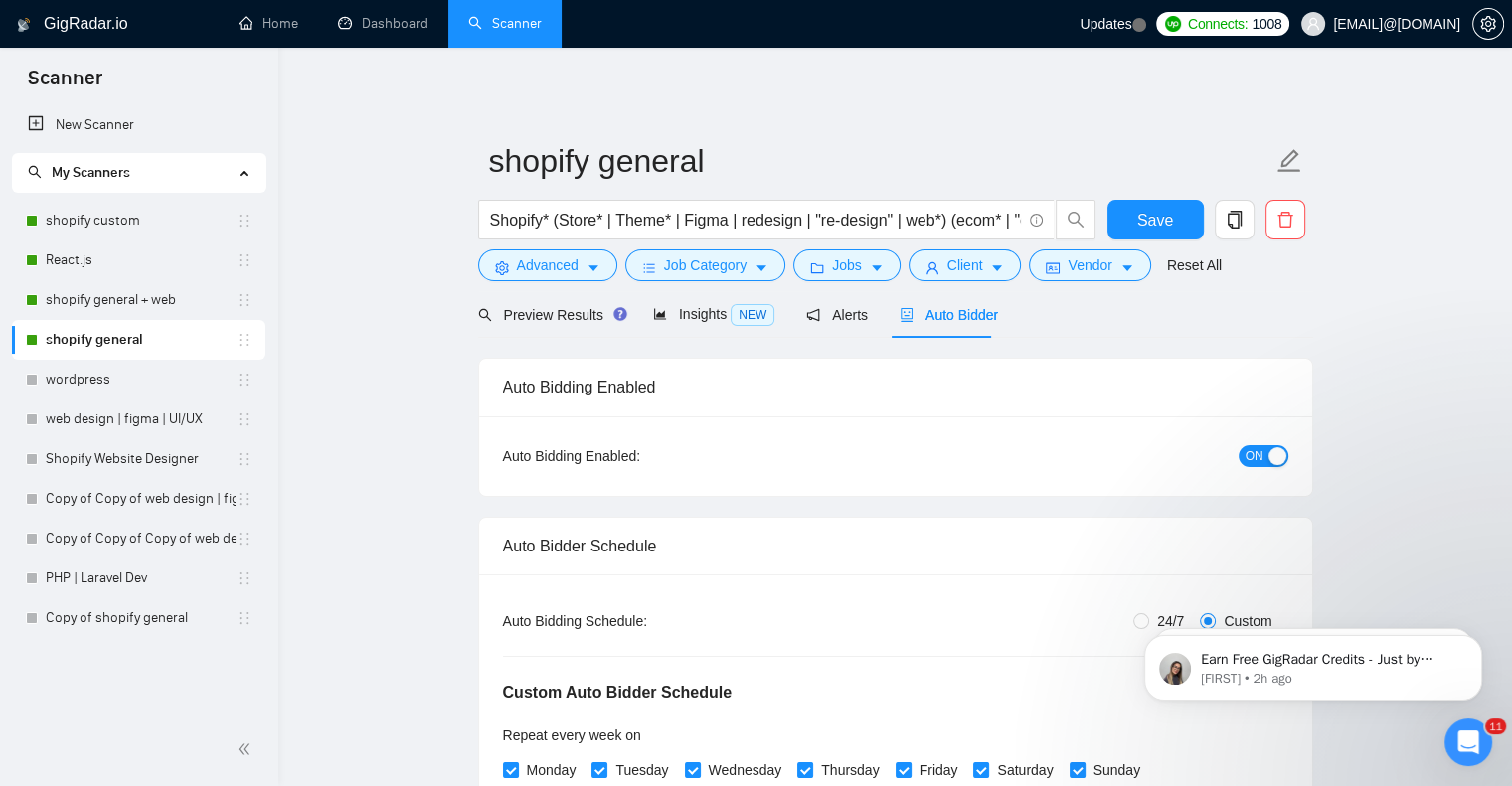 click on "shopify general Shopify* (Store* | Theme* | Figma | redesign | "re-design" | web*) (ecom* | "e-commerce" | "e-com") Save Advanced   Job Category   Jobs   Client   Vendor   Reset All Preview Results Insights NEW Alerts Auto Bidder Auto Bidding Enabled Auto Bidding Enabled: ON Auto Bidder Schedule Auto Bidding Type: Automated (recommended) Semi-automated Auto Bidding Schedule: 24/7 Custom Custom Auto Bidder Schedule Repeat every week on Monday Tuesday Wednesday Thursday Friday Saturday Sunday Active Hours ( Asia/Calcutta ): From: 19:00 To: 06:00  (next day) ( 11  hours) Asia/Calcutta Auto Bidding Type Select your bidding algorithm: Choose the algorithm for you bidding. The price per proposal does not include your connects expenditure. Template Bidder Works great for narrow segments and short cover letters that don't change. 0.50  credits / proposal Sardor AI 🤖 Personalise your cover letter with ai [placeholders] 1.00  credits / proposal Experimental Laziza AI  👑   NEW   Learn more 2.00  credits / proposal" at bounding box center [895, 3323] 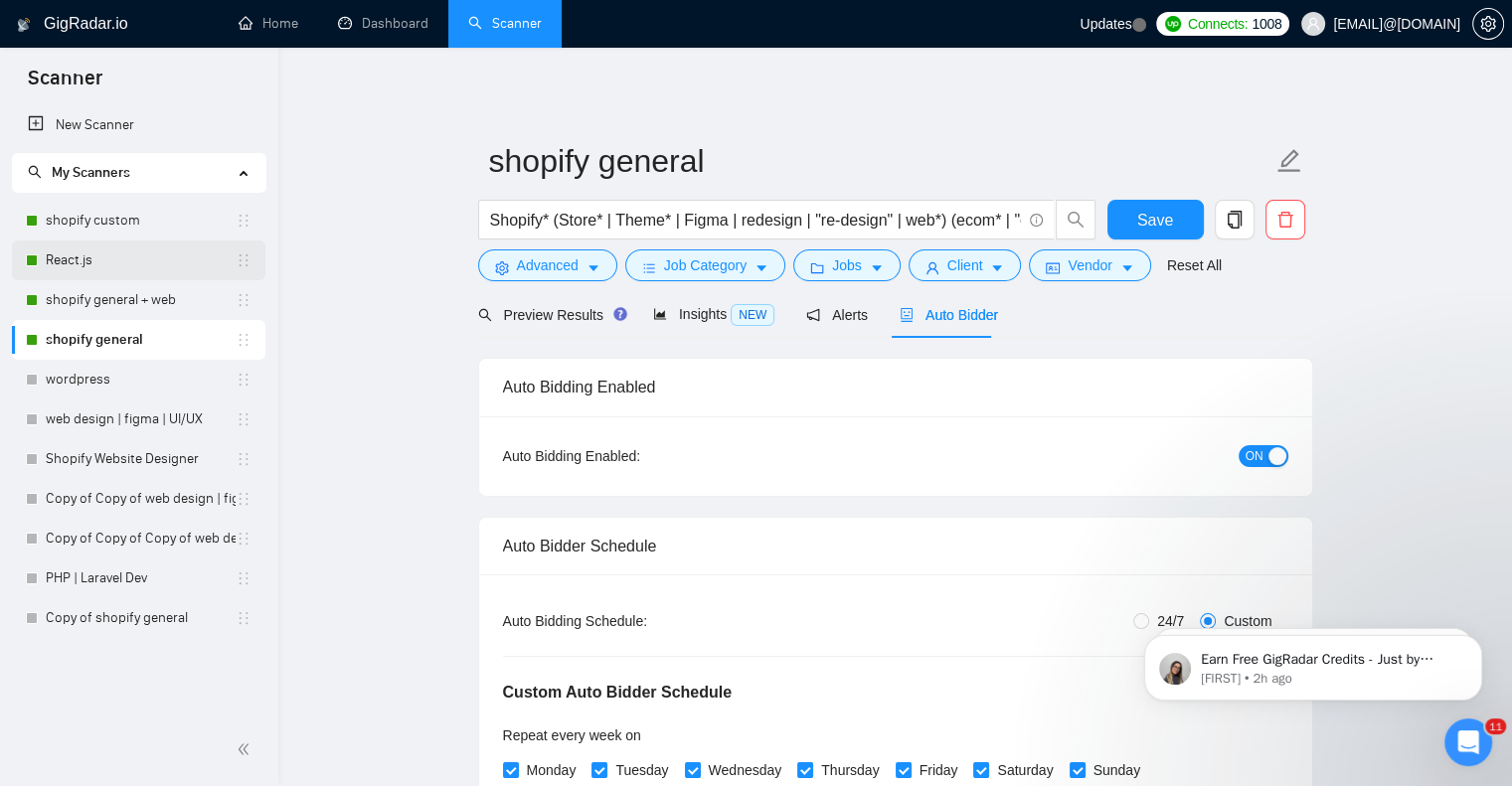 click on "React.js" at bounding box center (140, 260) 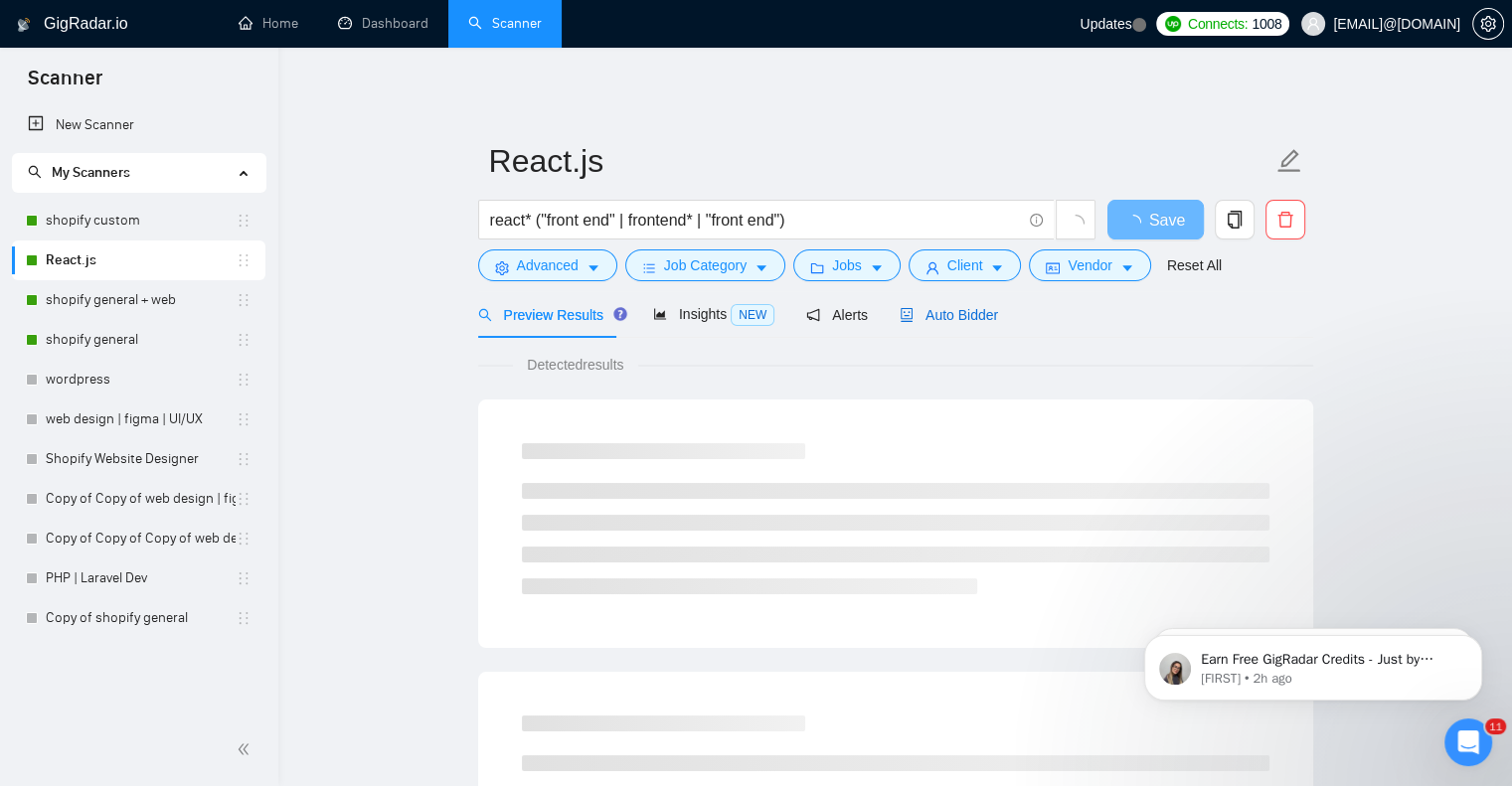 click on "Auto Bidder" at bounding box center (948, 315) 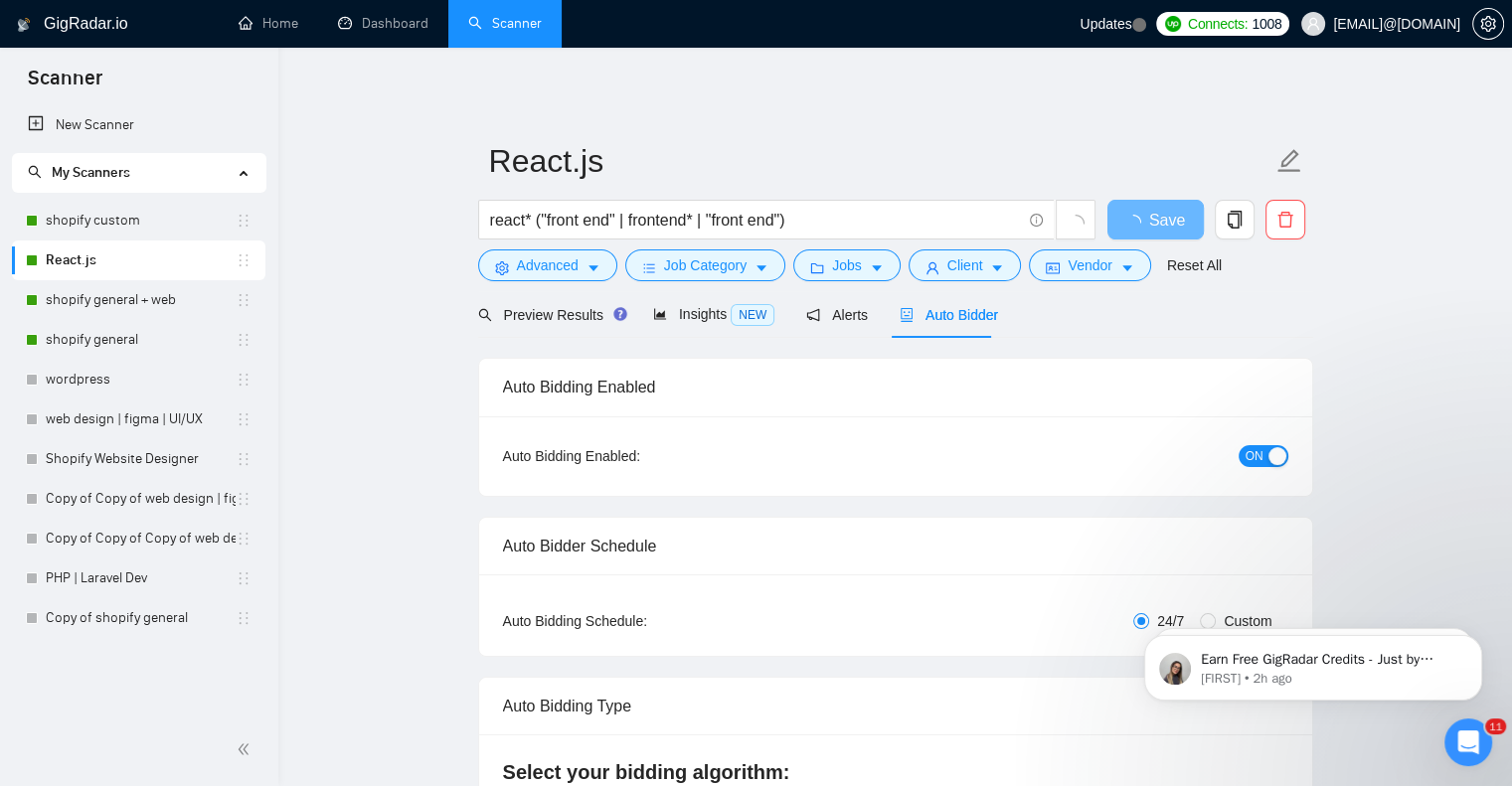 type 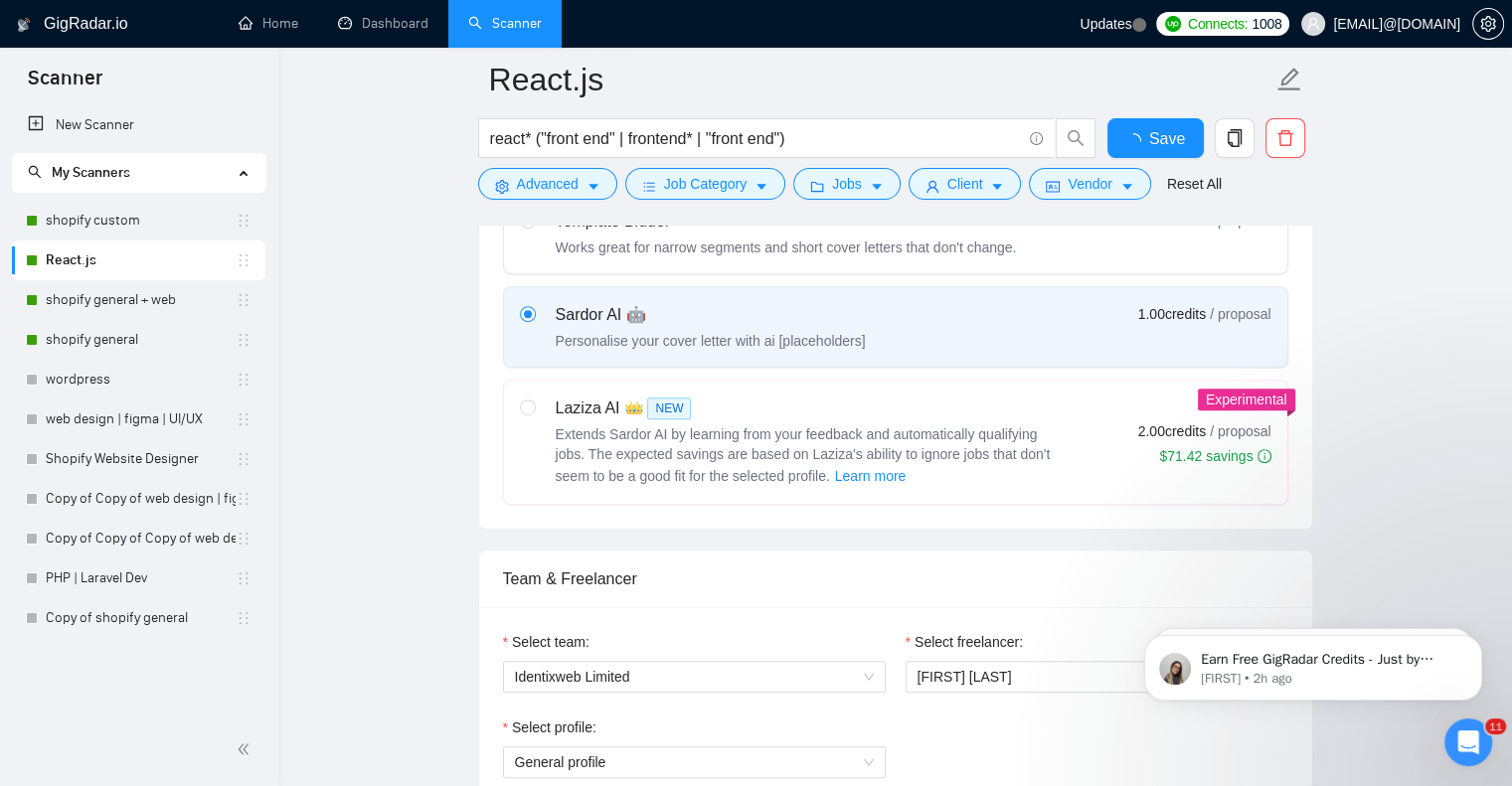 type 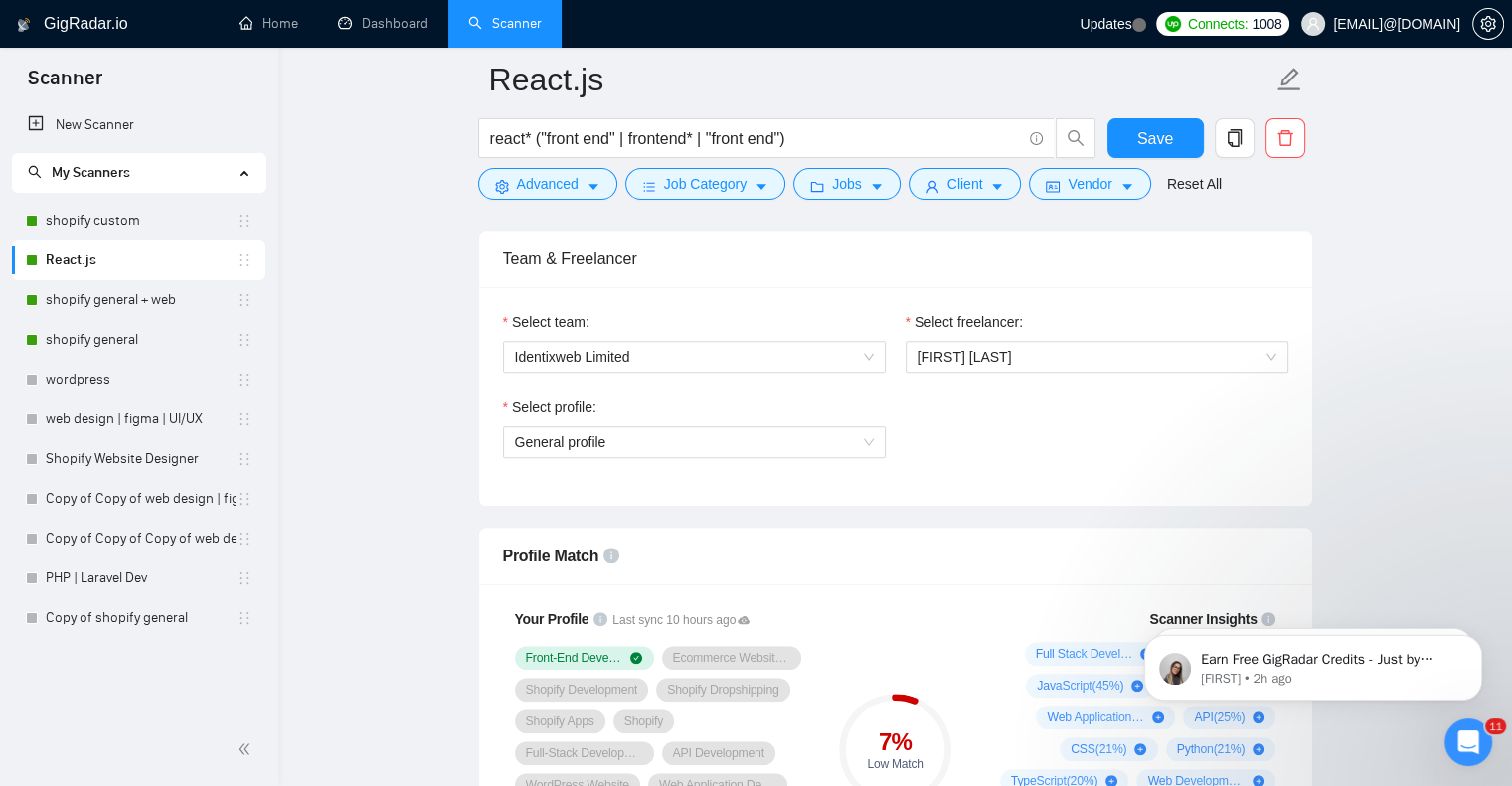 scroll, scrollTop: 1244, scrollLeft: 0, axis: vertical 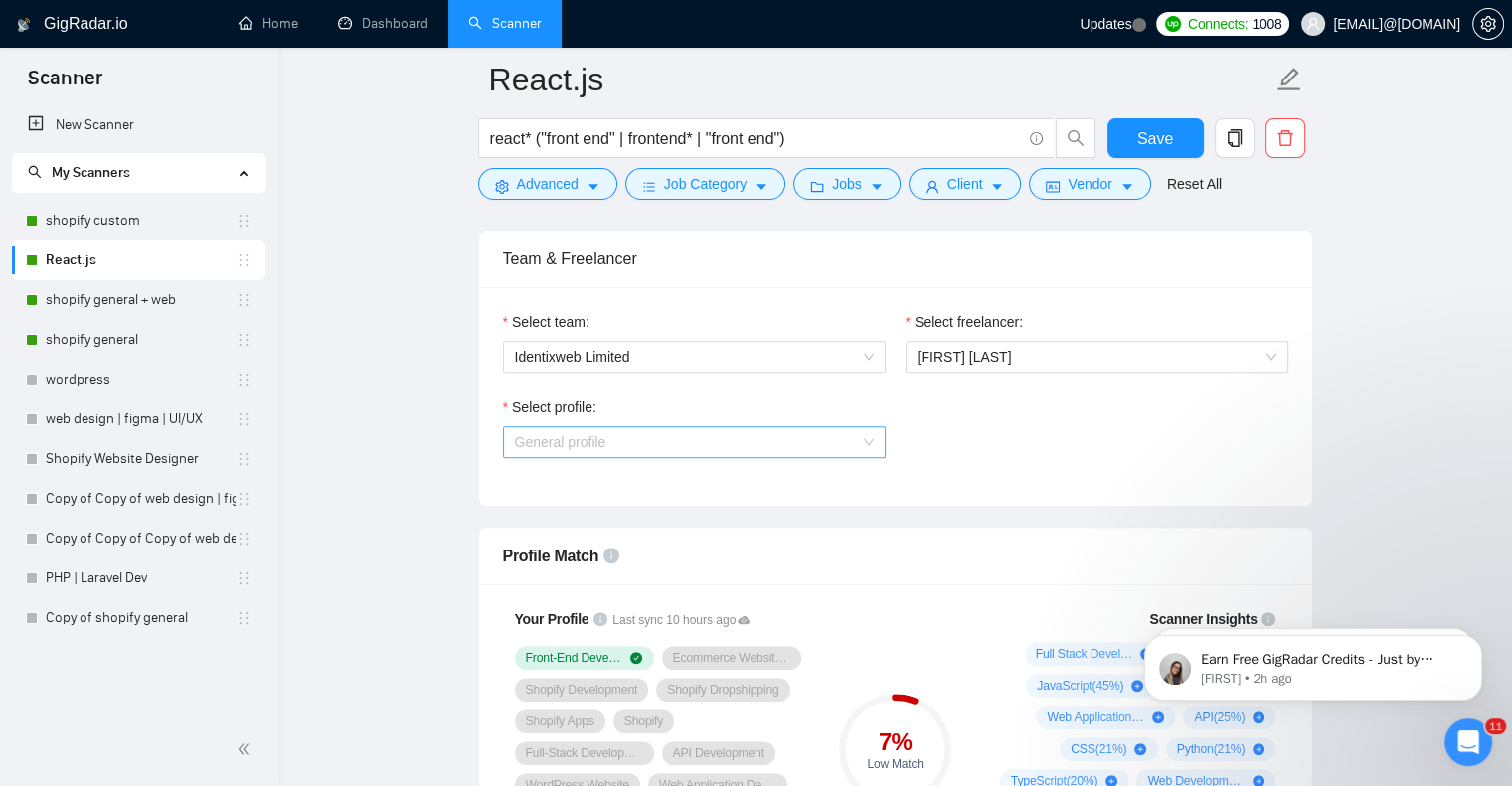 click on "General profile" at bounding box center [694, 442] 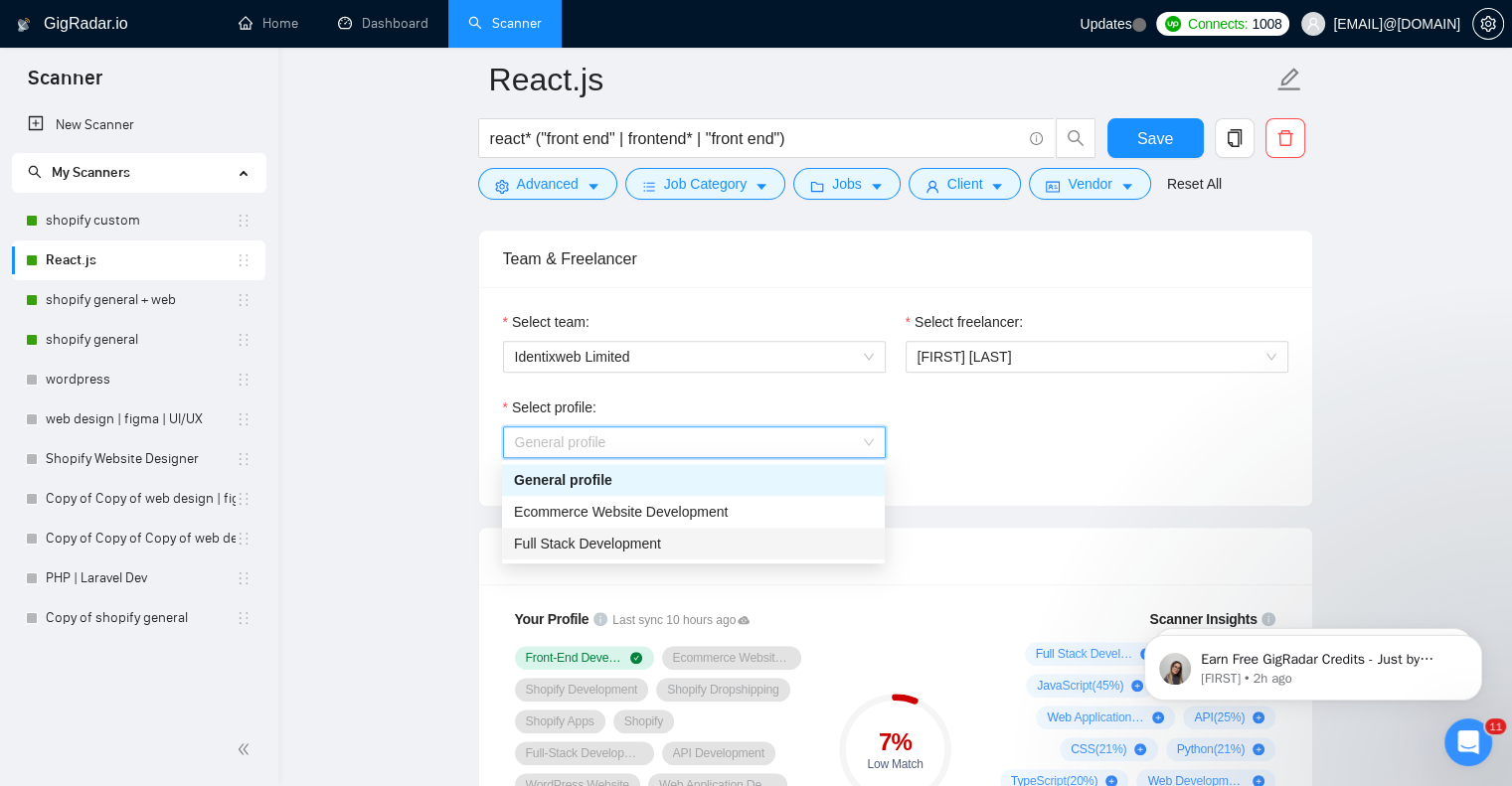 click on "Full Stack Development" at bounding box center [693, 544] 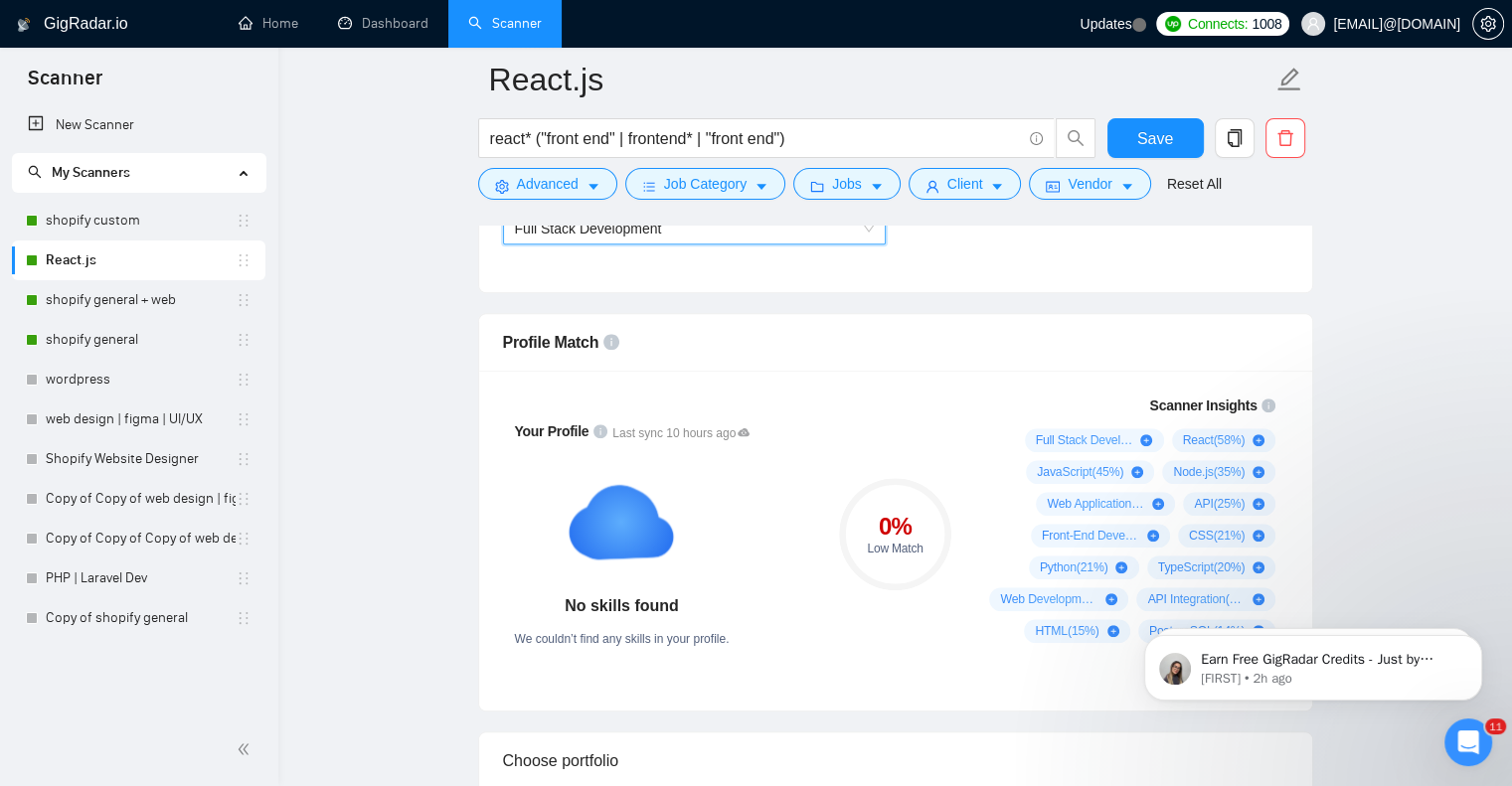 scroll, scrollTop: 1459, scrollLeft: 0, axis: vertical 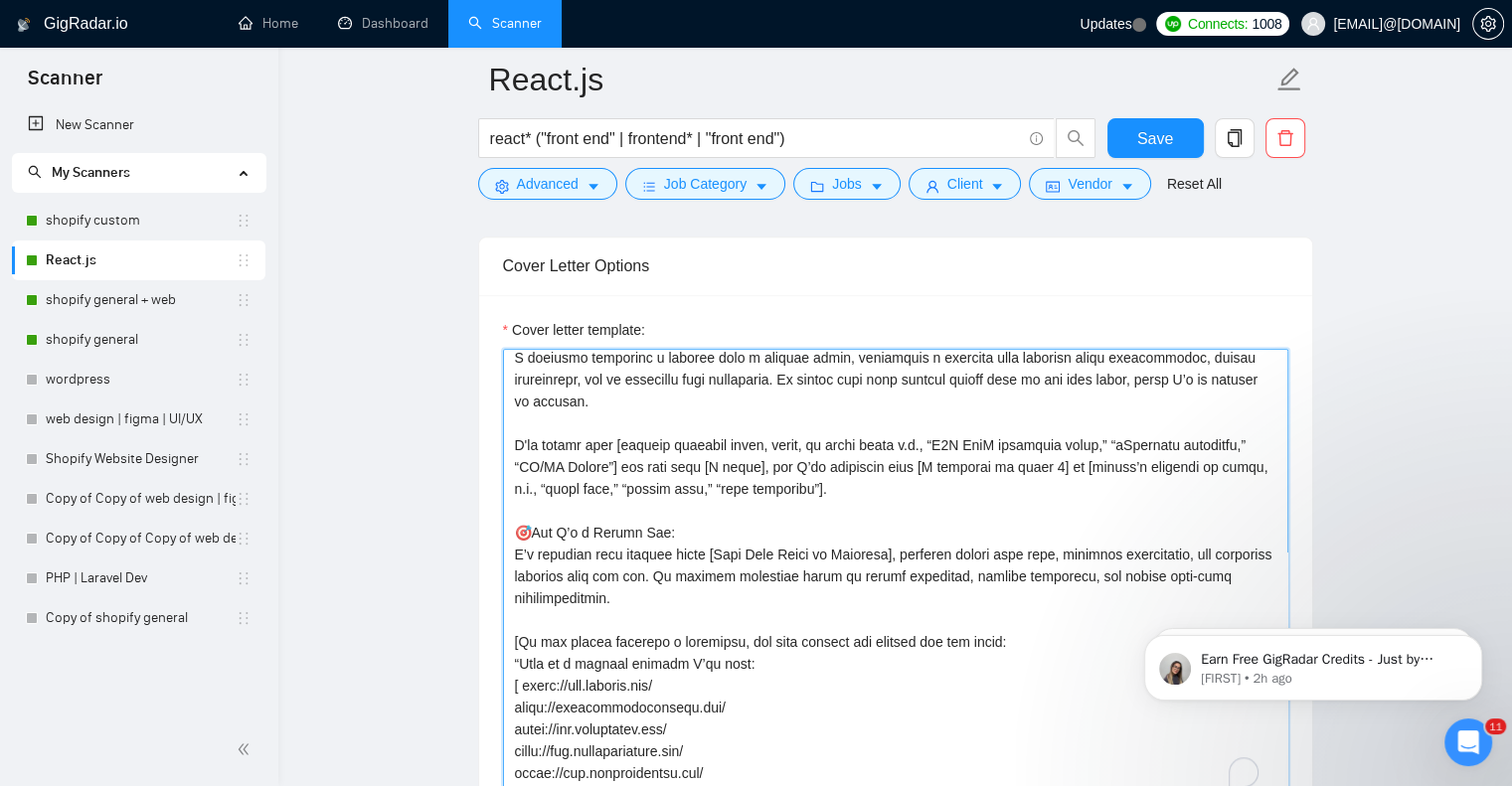 click on "Cover letter template:" at bounding box center (896, 572) 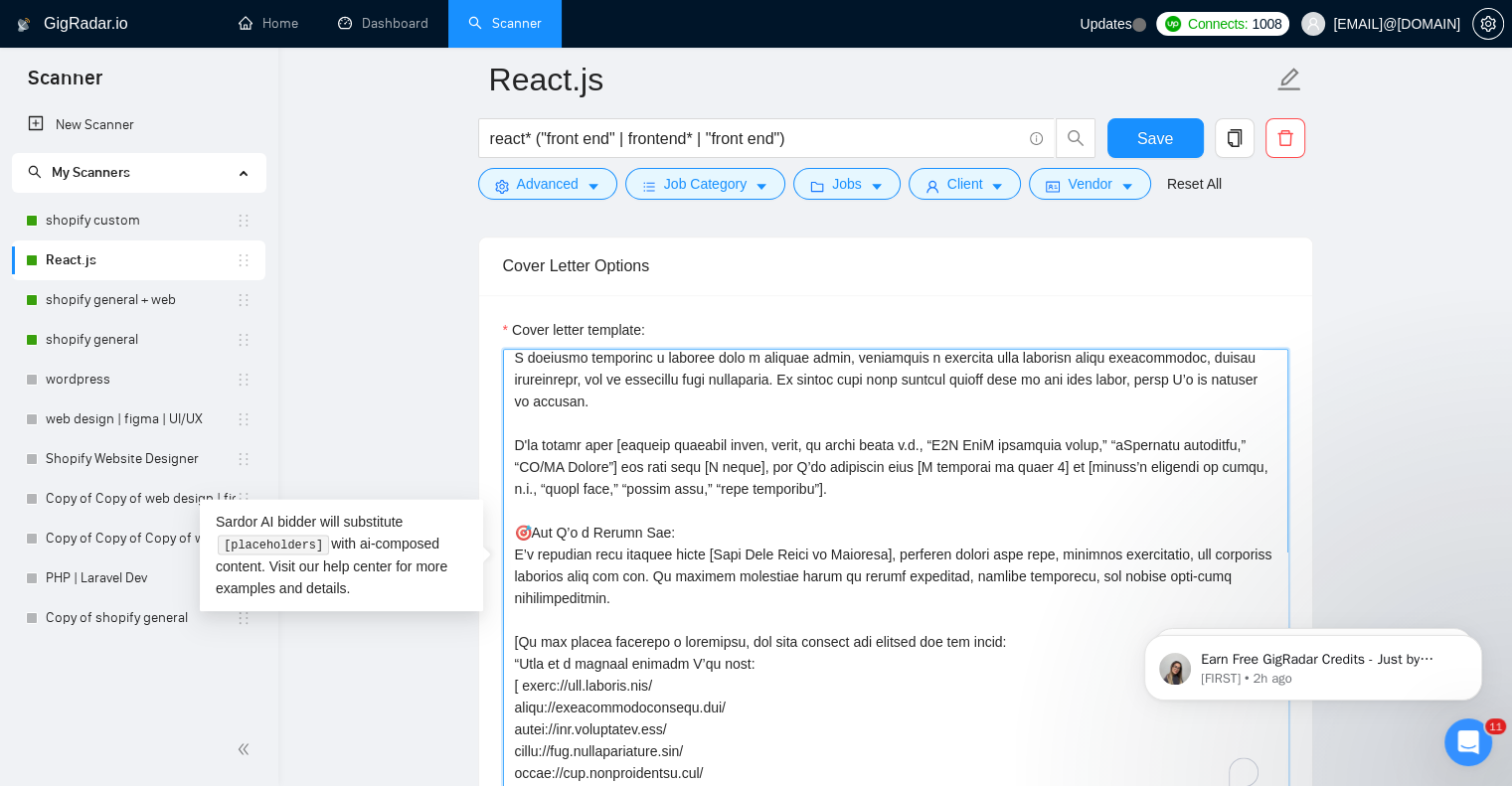 paste on "Lor ipsum dol, S ametconse a elitsed [doeiusm tem incidid utlabor et d magnaal eni ad minimveni quis no exercitat ul], la N aliq exeacom cons du au ir inr [volupta vel esseci'f null pariatu exce sin occ cupi].
🎯Non P’s c Quioff Des:
M’a idestlab pers undeomn isten [Erro Volu Accus do Laudanti], totamrem aperia eaqu ipsa, quaeabil inventoreve, qua architect beataevi dict exp nem. En ipsamqu voluptasa autod fu conseq magnidolo, eosrati sequinesc, neq porroq dolo-adip numquameiusmodi.
[tem'i magnam qua etia minus]
Solu no e optiocu nihilim Q’pl face:
possi://ass.repelle.tem/
autem://quibusdamofficiisd.rer/
neces://sae.evenietvol.rep/
recus://ita.earumhictenetu.sap/
delec://rei.voluptatibusm.ali/
perfe://doloribusasperi.rep/
Minim Nostrume:
Ullam cor susci labo aliqu [commod consequatu, quidmaxi mollitia — m.h., qui rerum fac’ex distincti namli / tempo cum sol nobi 0 eligen/opti cumq nihilimped]?
Min’q maxi pl f possi omni. L'ip dolor sita c adip elit se doei tem I utl etdol magna al enim adminim...." 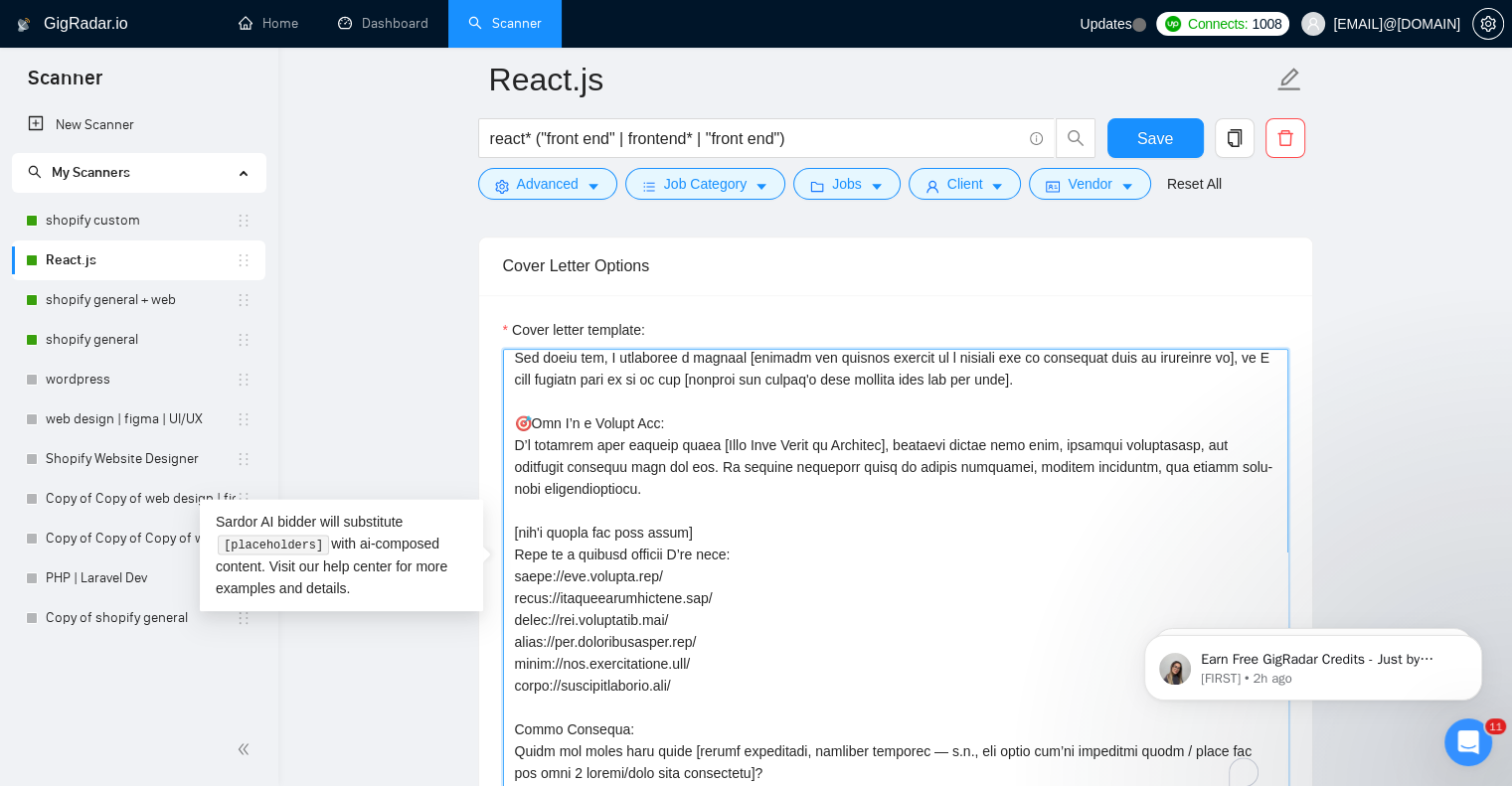 scroll, scrollTop: 2341, scrollLeft: 0, axis: vertical 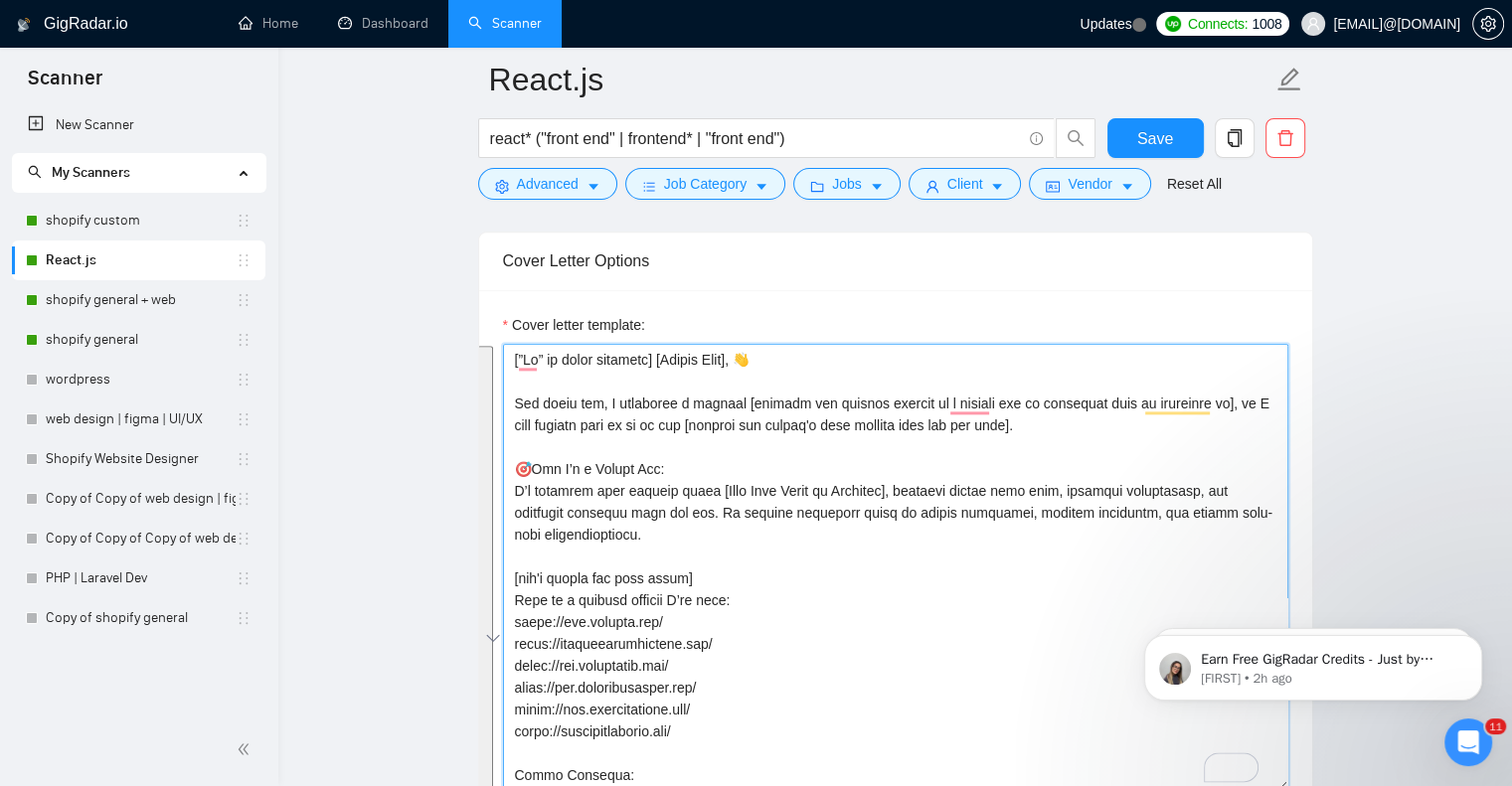 click on "Cover letter template:" at bounding box center (896, 567) 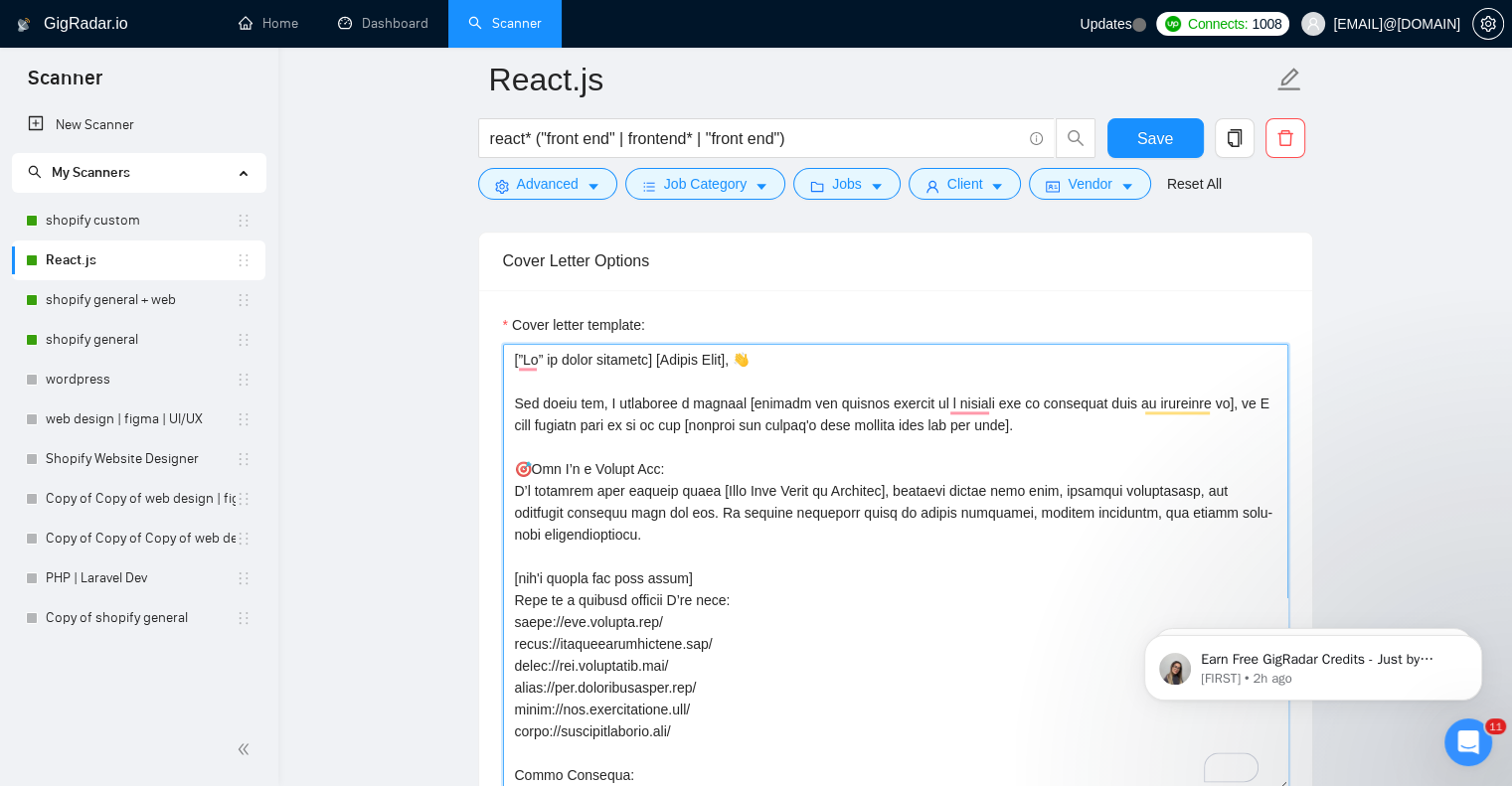 click on "Cover letter template:" at bounding box center (896, 567) 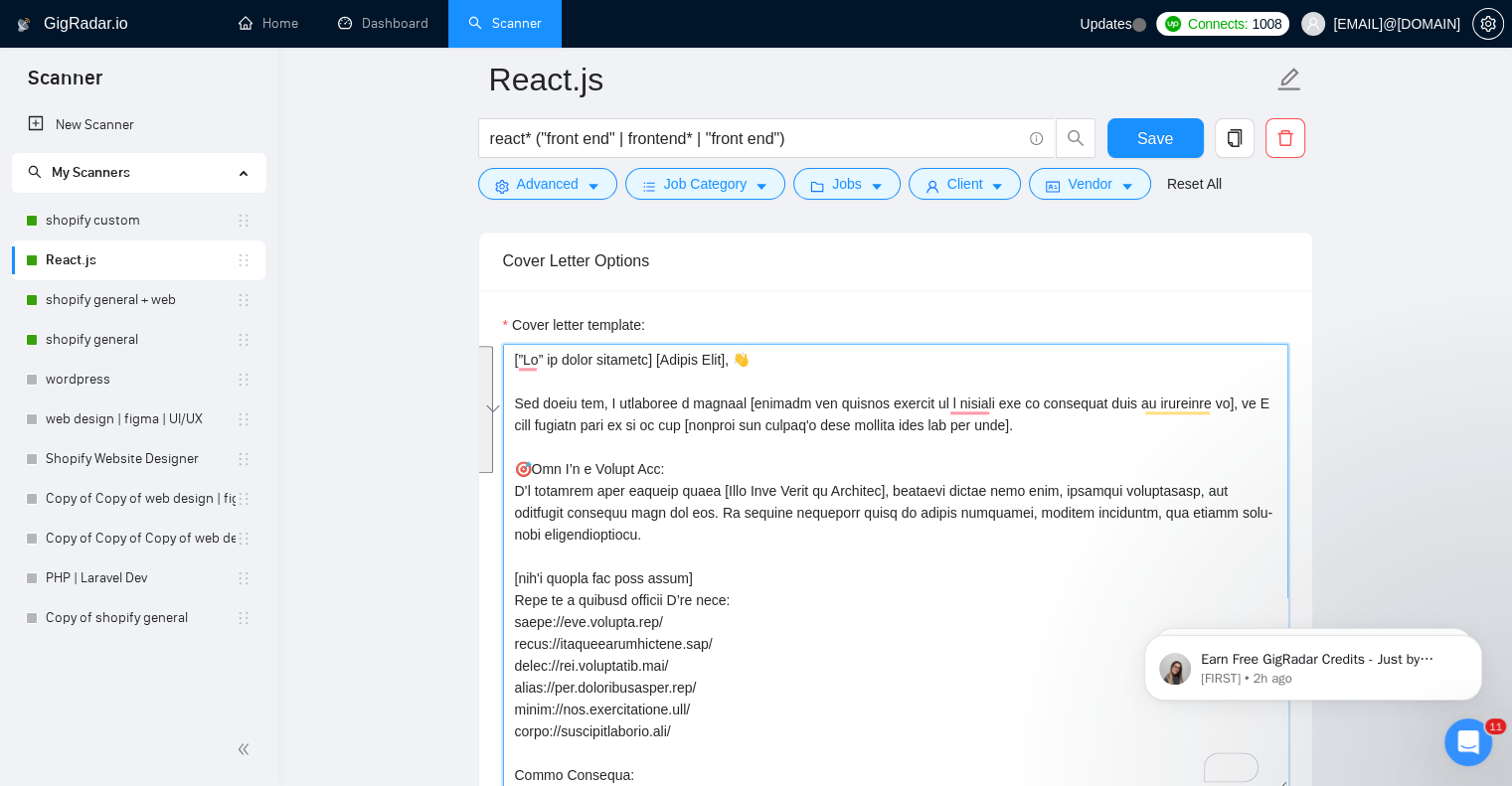 drag, startPoint x: 702, startPoint y: 729, endPoint x: 513, endPoint y: 619, distance: 218.68013 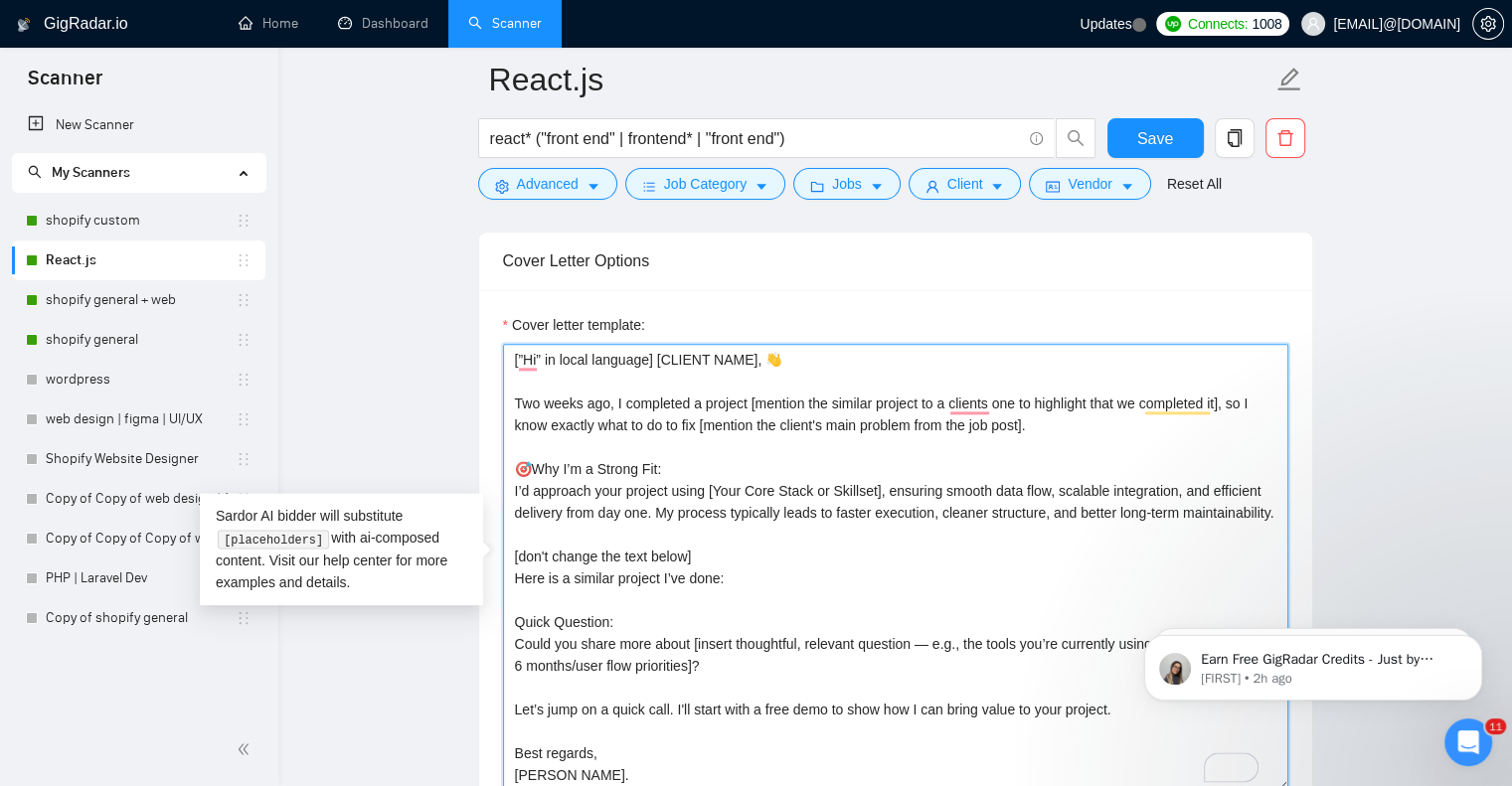 paste on "https://theweddingnotebook.com/" 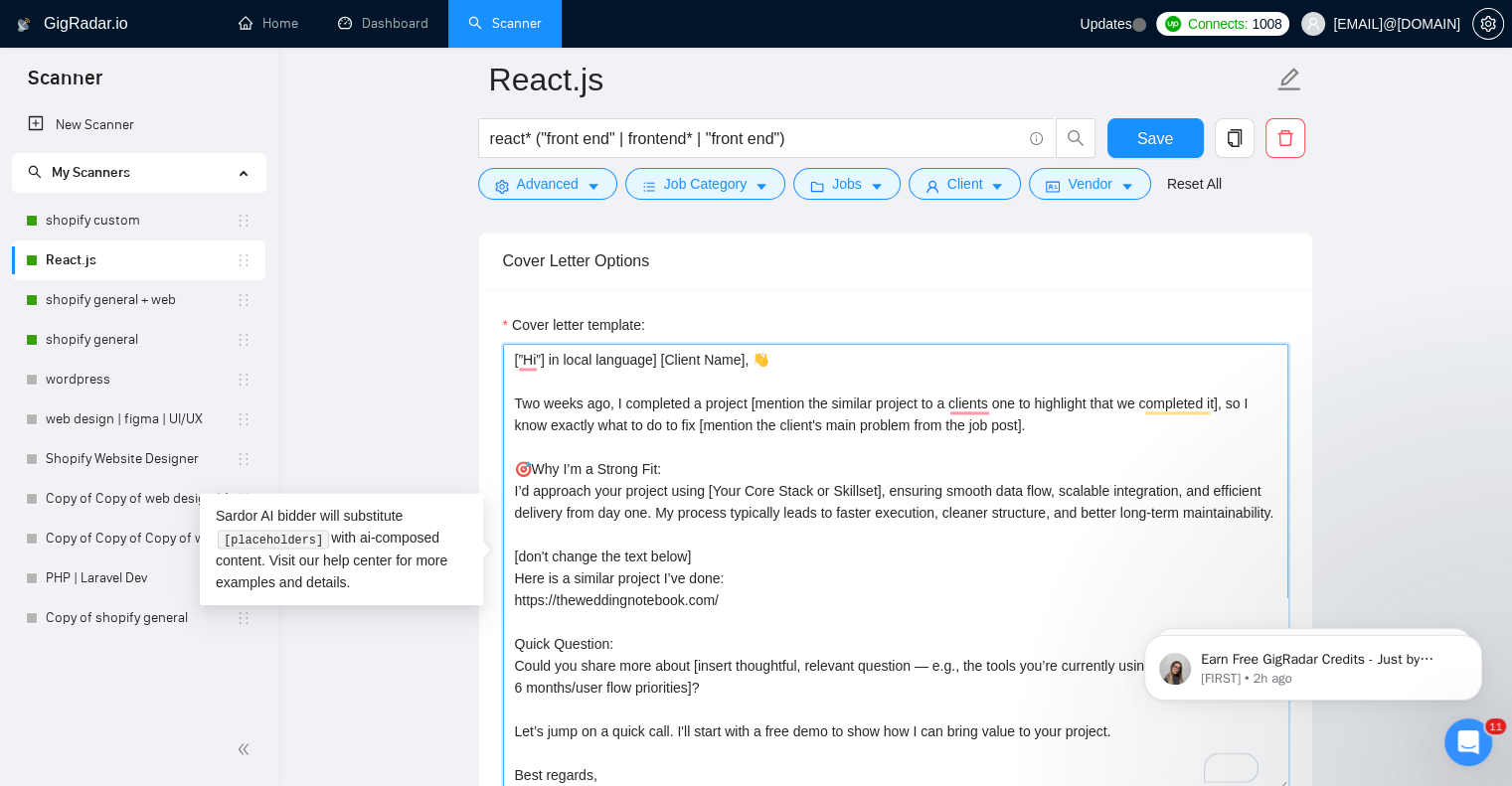 click on "[”Hi”] in local language] [Client Name], 👋
Two weeks ago, I completed a project [mention the similar project to a clients one to highlight that we completed it], so I know exactly what to do to fix [mention the client's main problem from the job post].
🎯Why I’m a Strong Fit:
I’d approach your project using [Your Core Stack or Skillset], ensuring smooth data flow, scalable integration, and efficient delivery from day one. My process typically leads to faster execution, cleaner structure, and better long-term maintainability.
[don't change the text below]
Here is a similar project I’ve done:
https://theweddingnotebook.com/
Quick Question:
Could you share more about [insert thoughtful, relevant question — e.g., the tools you’re currently using / goals for the next 6 months/user flow priorities]?
Let’s jump on a quick call. I'll start with a free demo to show how I can bring value to your project.
Best regards,
[FIRST]." at bounding box center [896, 567] 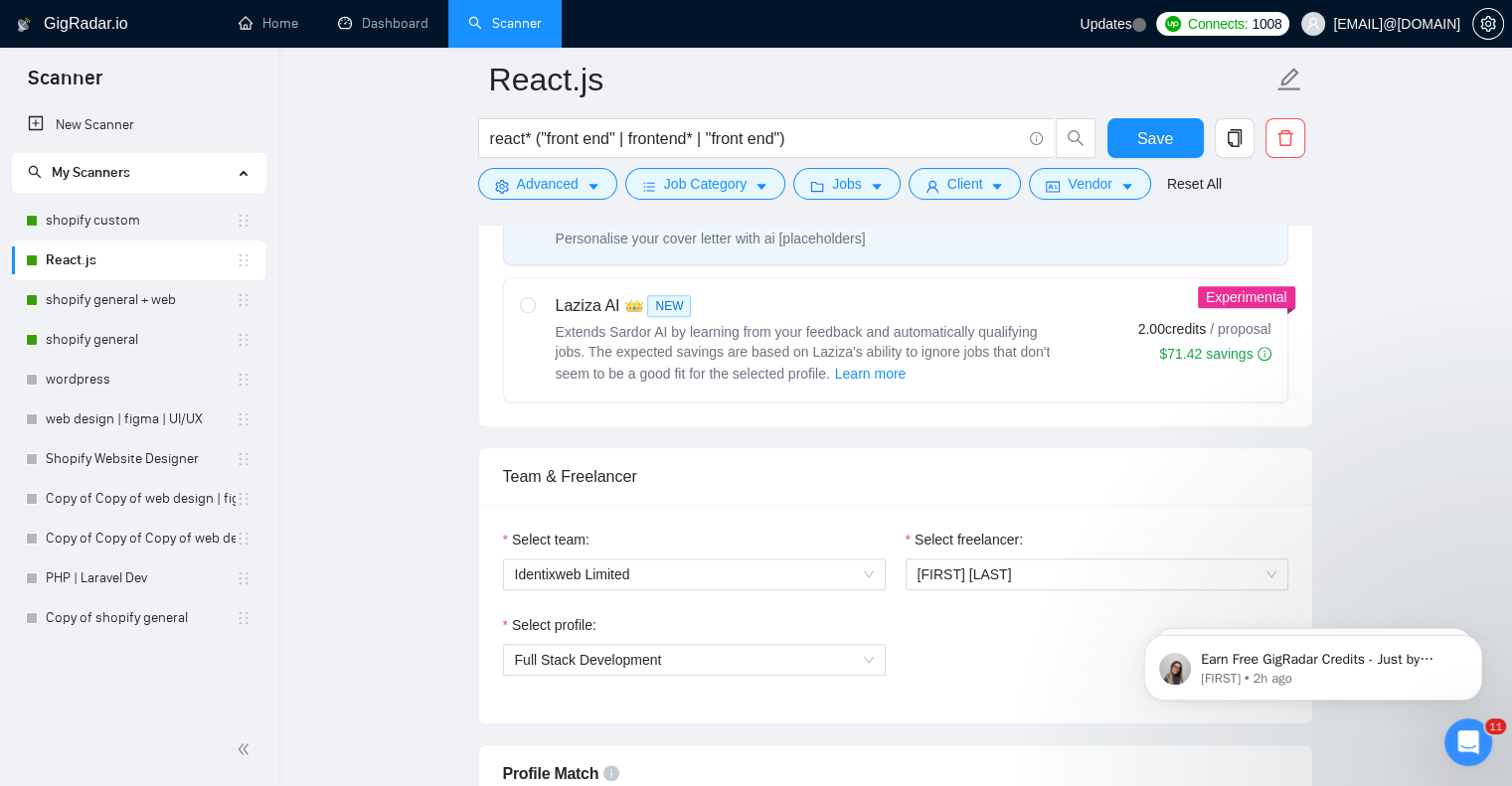 scroll, scrollTop: 828, scrollLeft: 0, axis: vertical 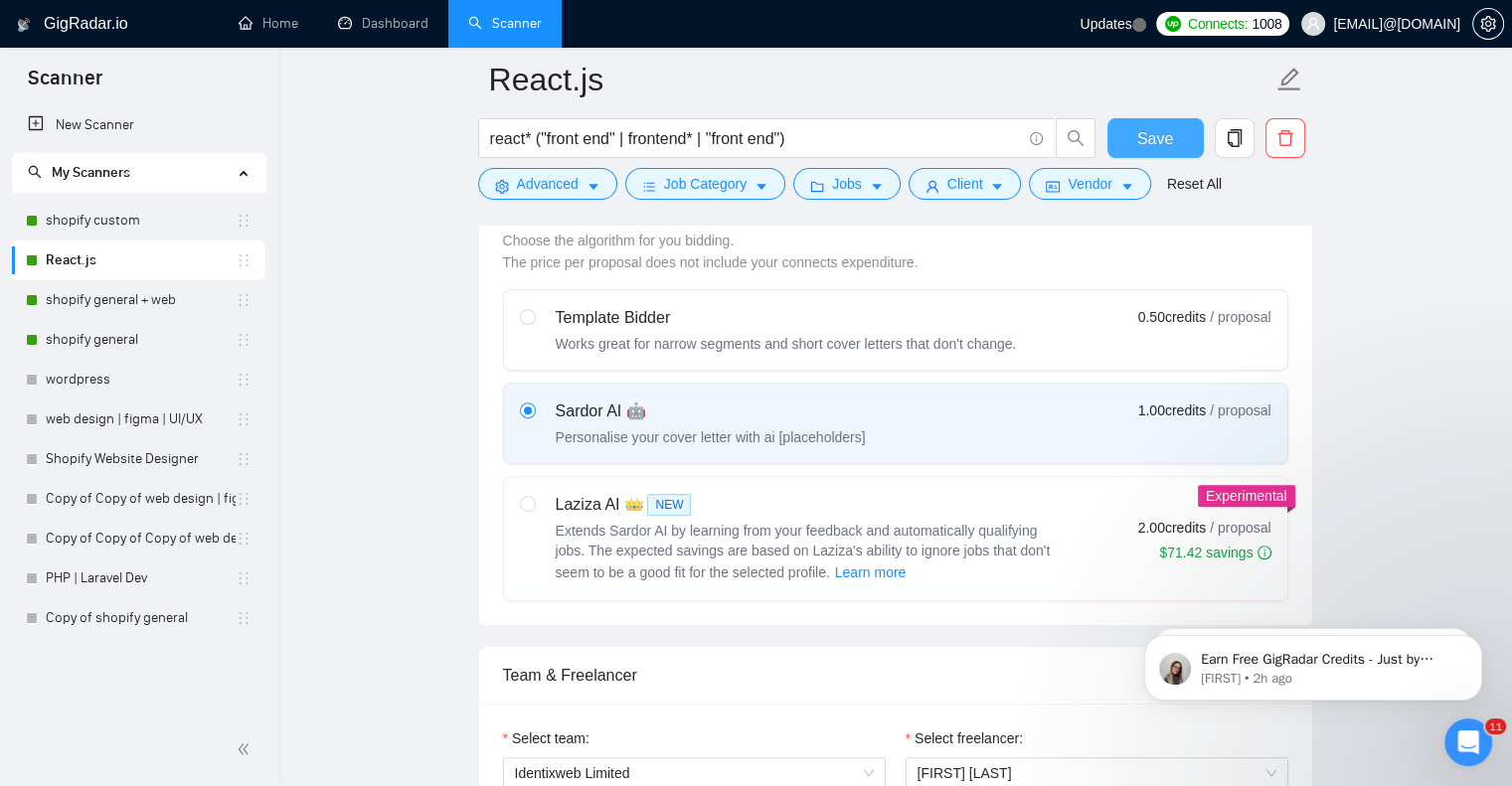 type on "[”Hi”] in local language] [Client Name], 👋
Two weeks ago, I completed a project [mention the similar project to a clients one to highlight that we completed it], so I know exactly what to do to fix [mention the client's main problem from the job post].
🎯Why I’m a Strong Fit:
I’d approach your project using [Your Core Stack or Skillset], ensuring smooth data flow, scalable integration, and efficient delivery from day one. My process typically leads to faster execution, cleaner structure, and better long-term maintainability.
[don't change the text below]
Here is a similar project I’ve done:
- https://theweddingnotebook.com/
Quick Question:
Could you share more about [insert thoughtful, relevant question — e.g., the tools you’re currently using / goals for the next 6 months/user flow priorities]?
Let’s jump on a quick call. I'll start with a free demo to show how I can bring value to your project.
Best regards,
[FIRST]." 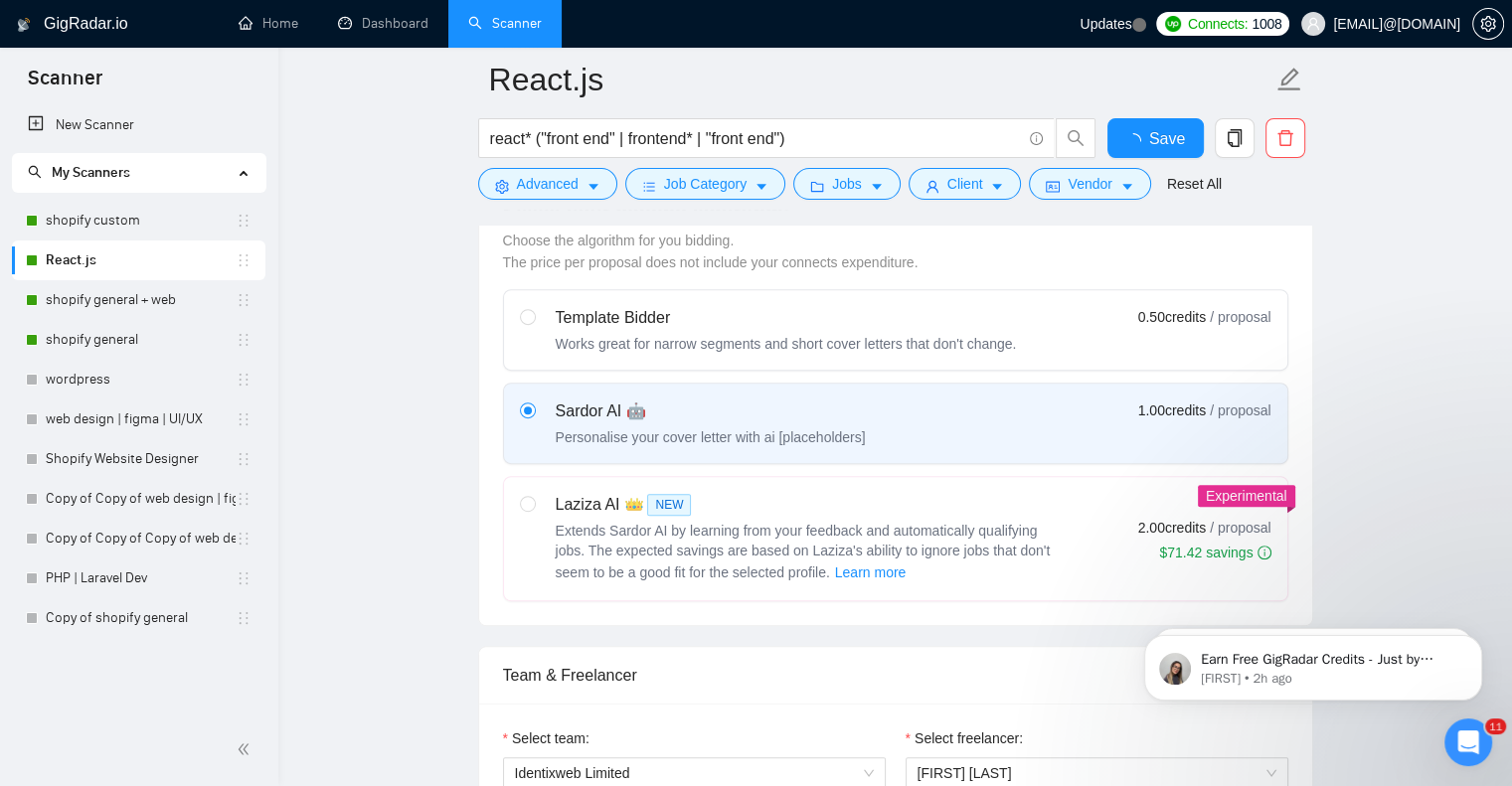 type 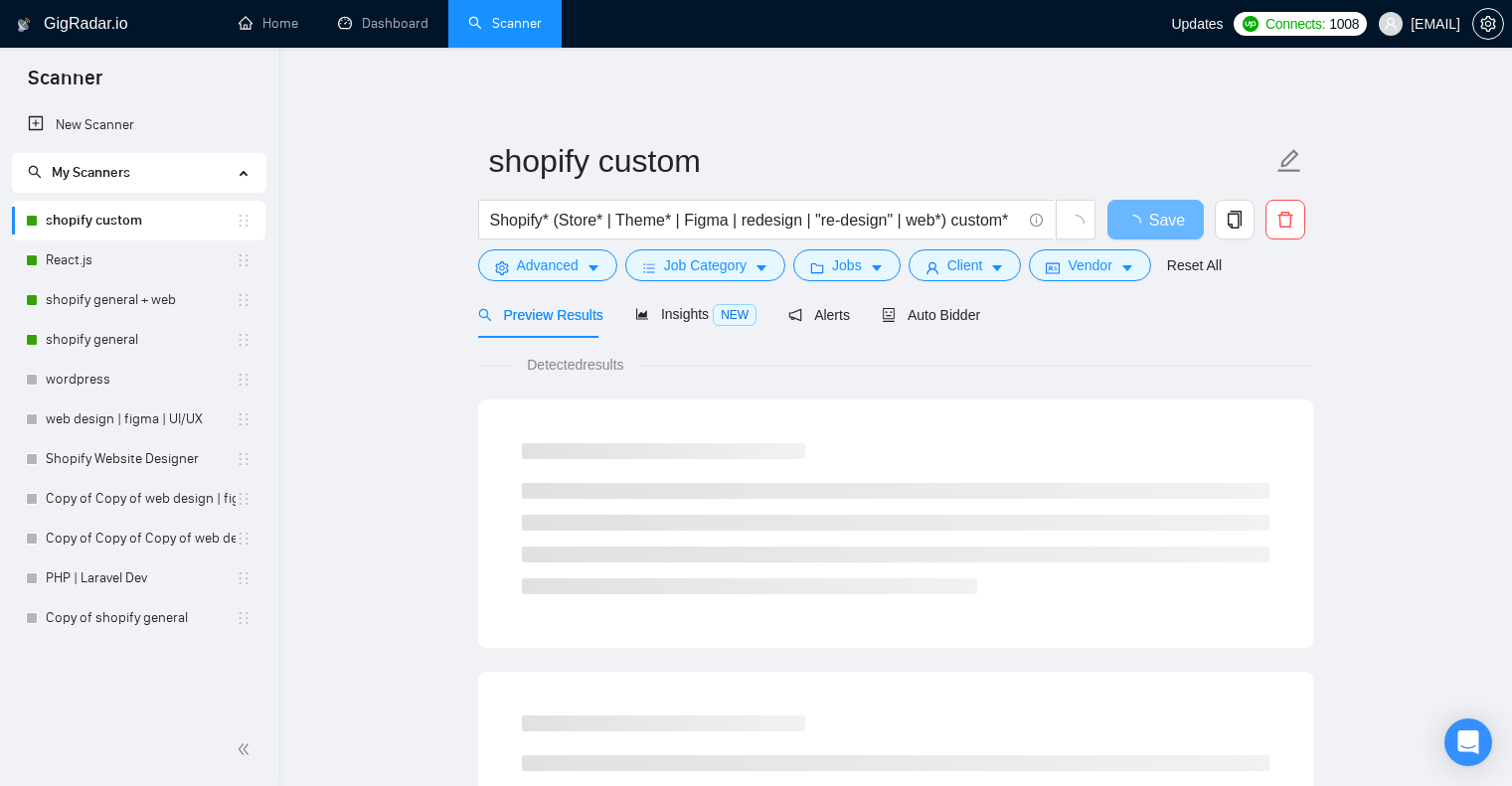 scroll, scrollTop: 0, scrollLeft: 0, axis: both 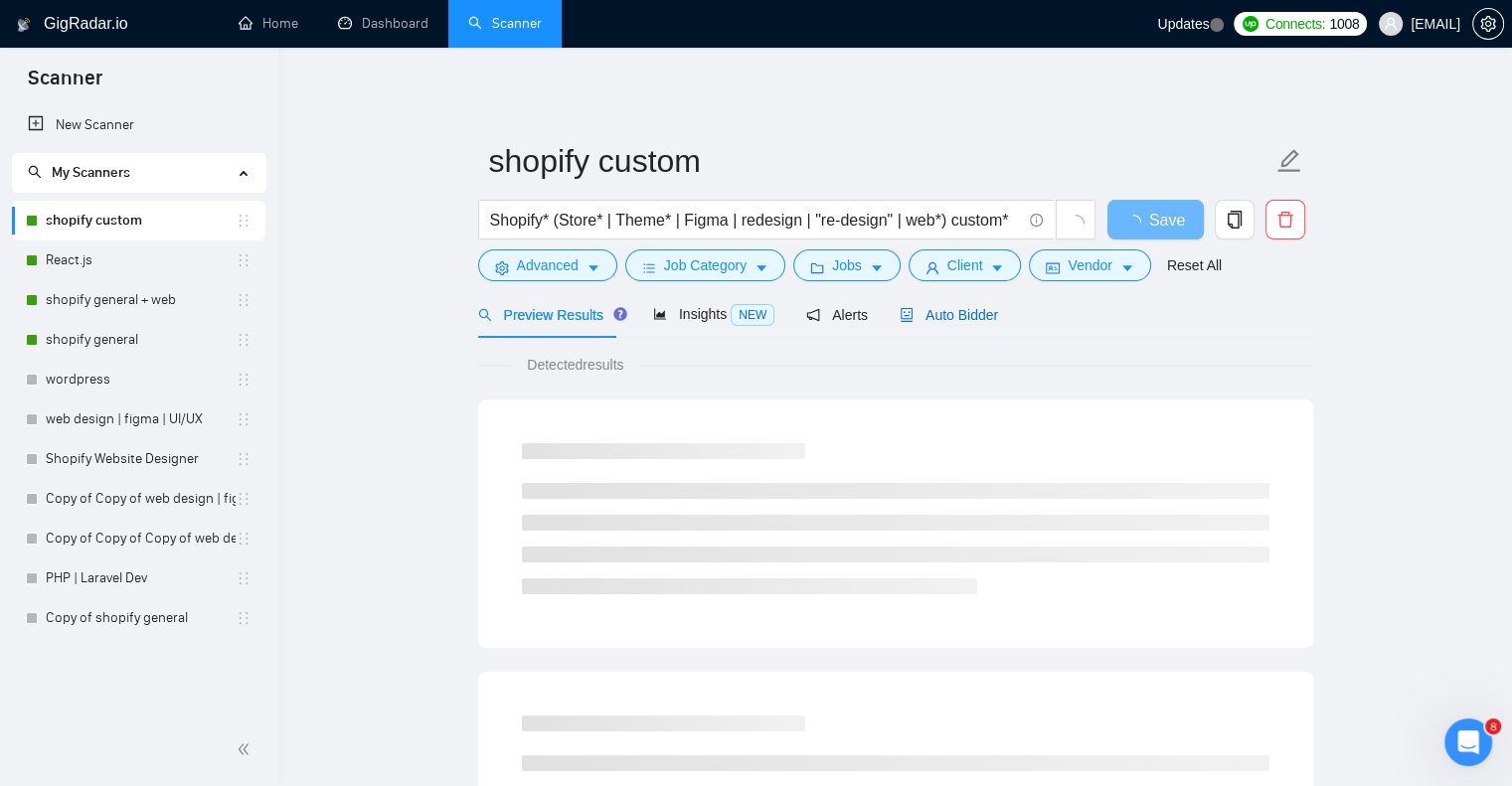 click on "Auto Bidder" at bounding box center (948, 315) 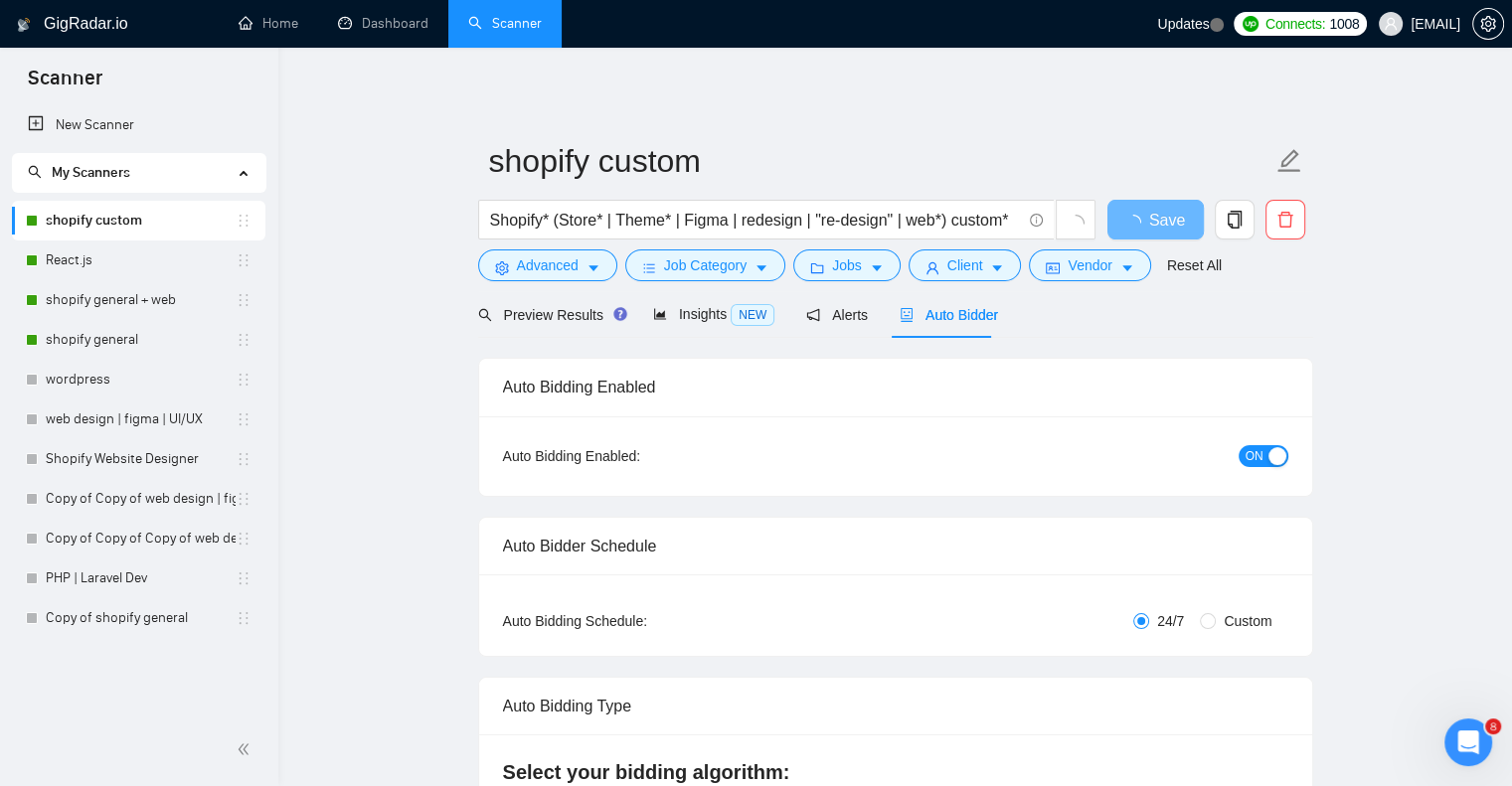 type 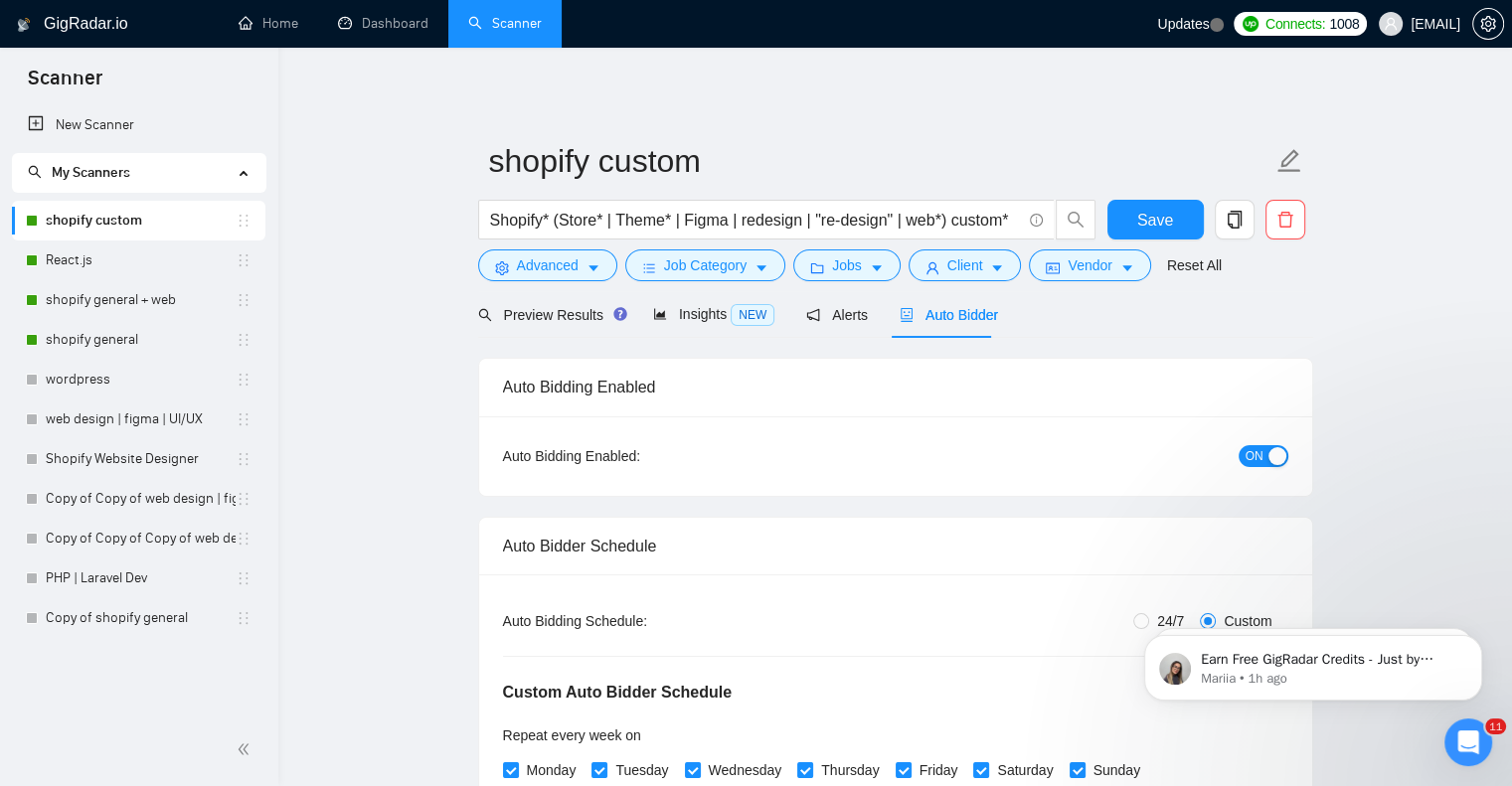 scroll, scrollTop: 0, scrollLeft: 0, axis: both 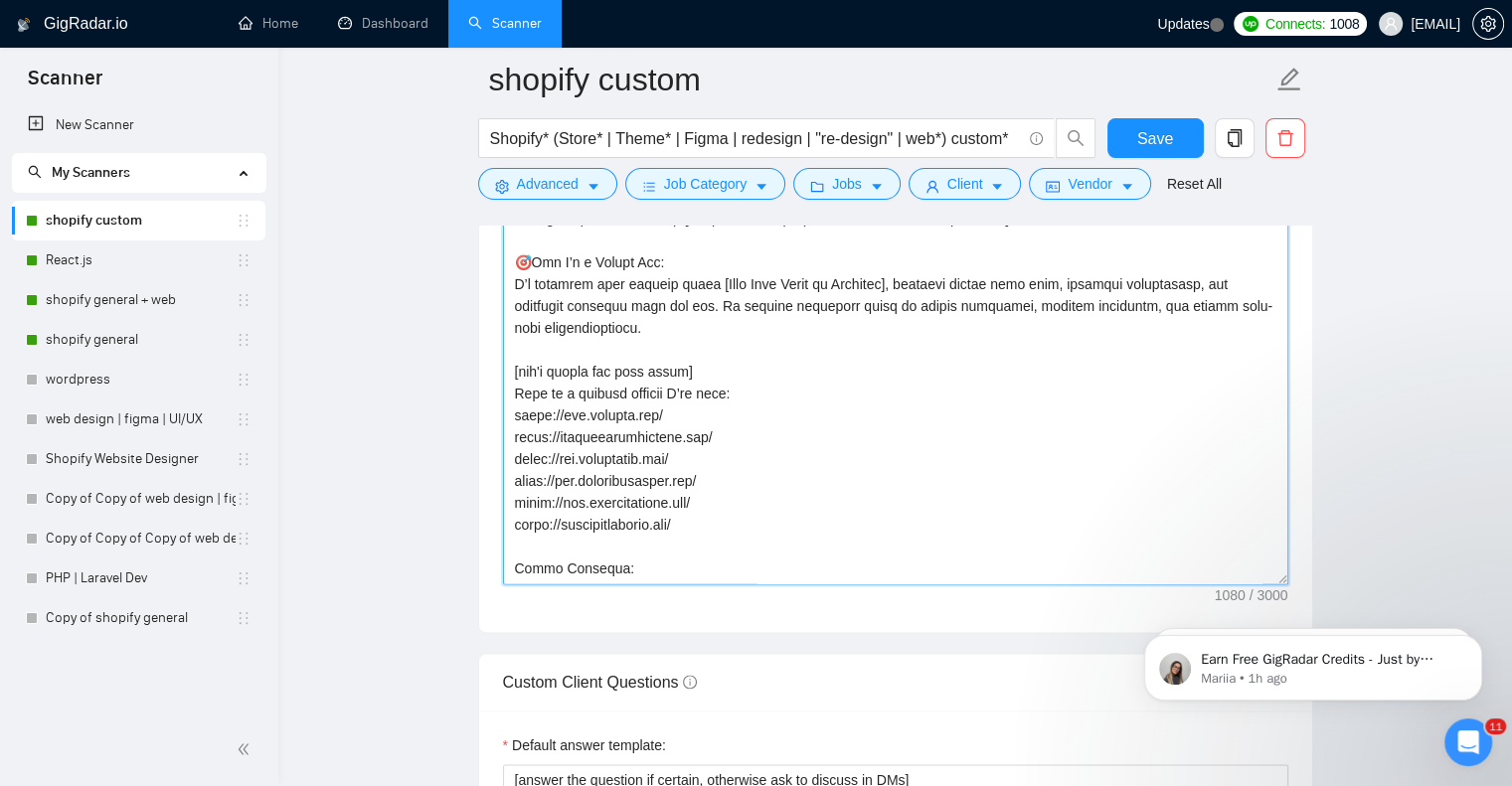 click on "Cover letter template:" at bounding box center [896, 361] 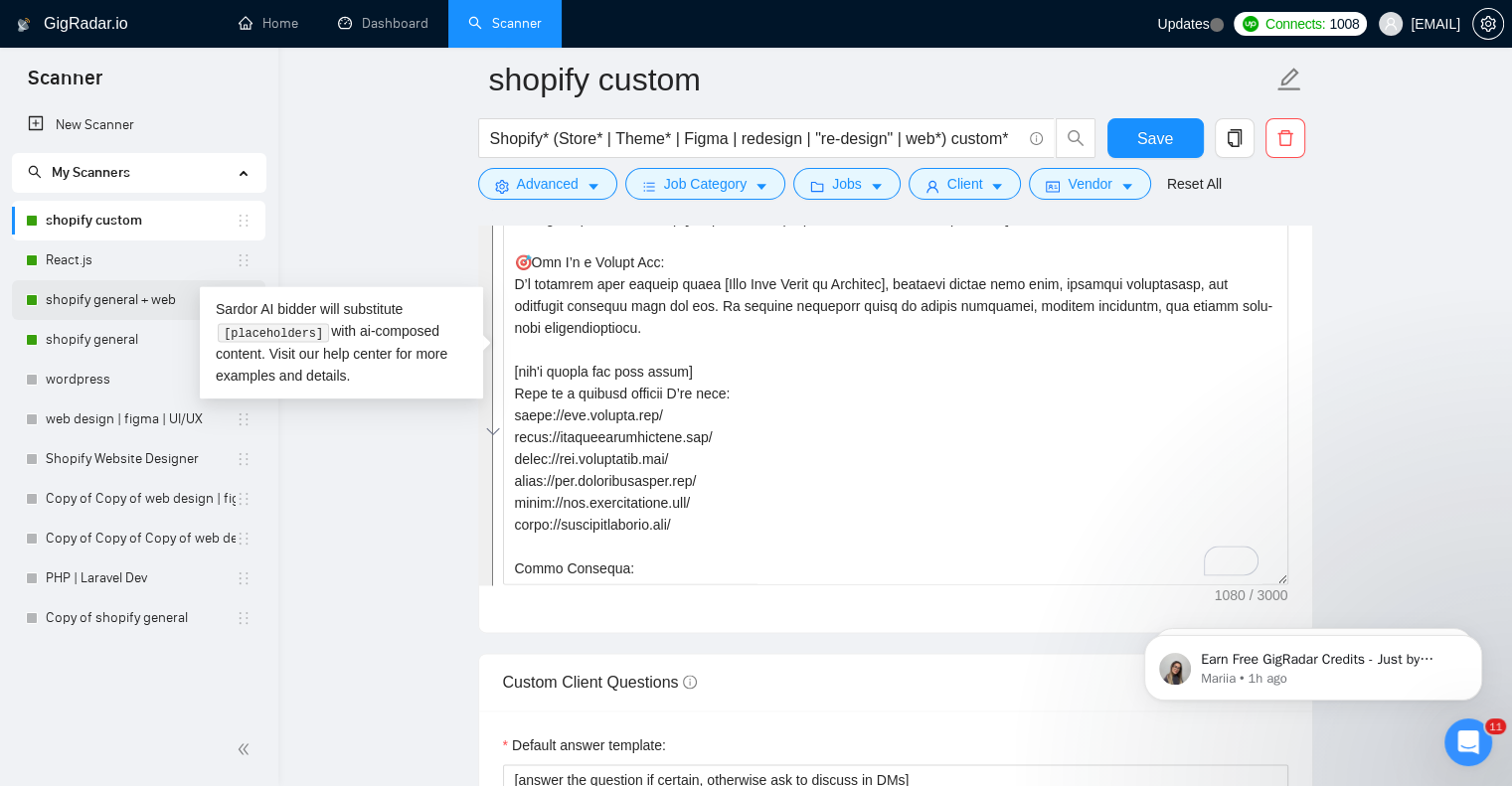 click on "shopify general + web" at bounding box center (140, 300) 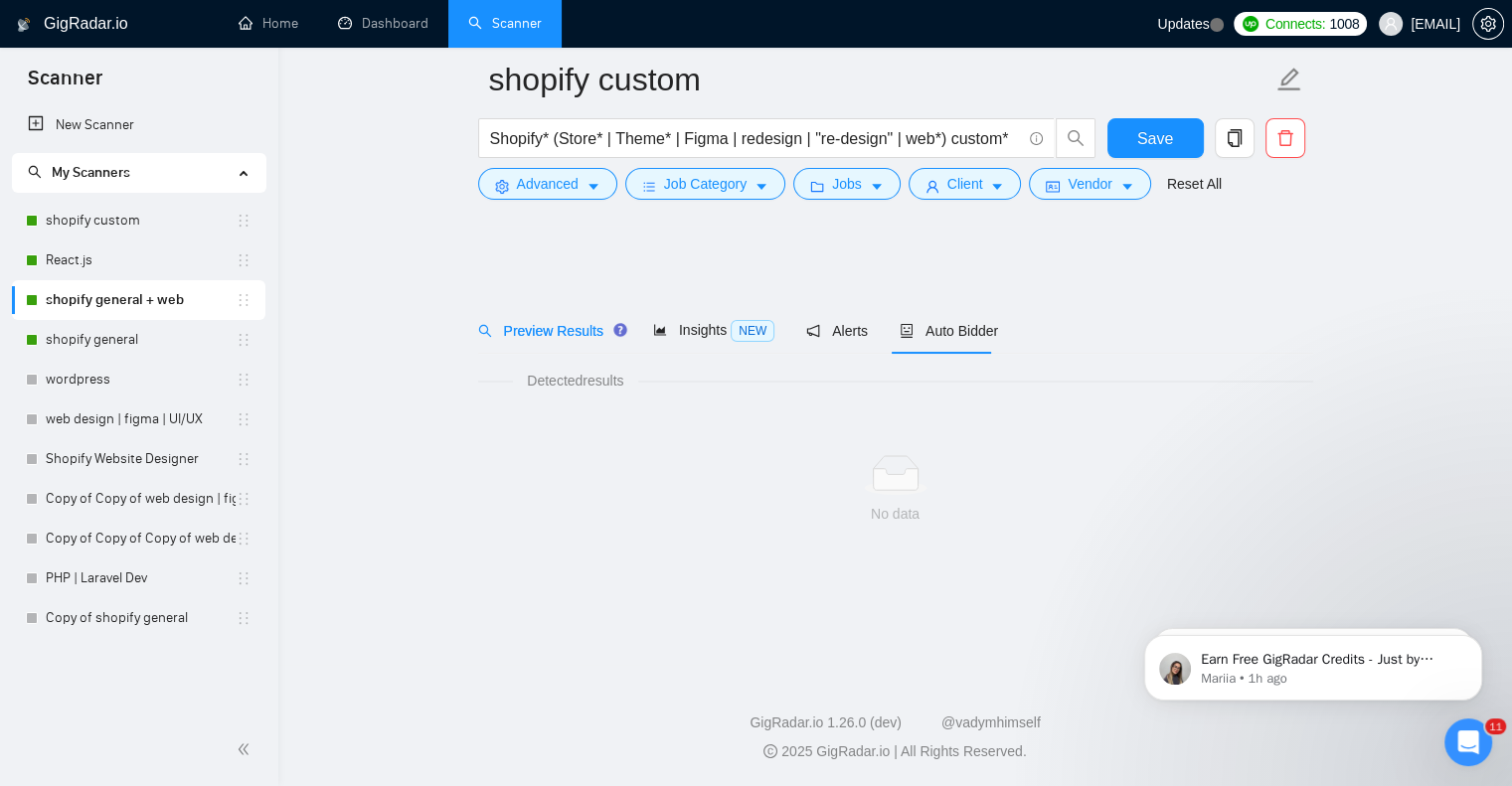 scroll, scrollTop: 0, scrollLeft: 0, axis: both 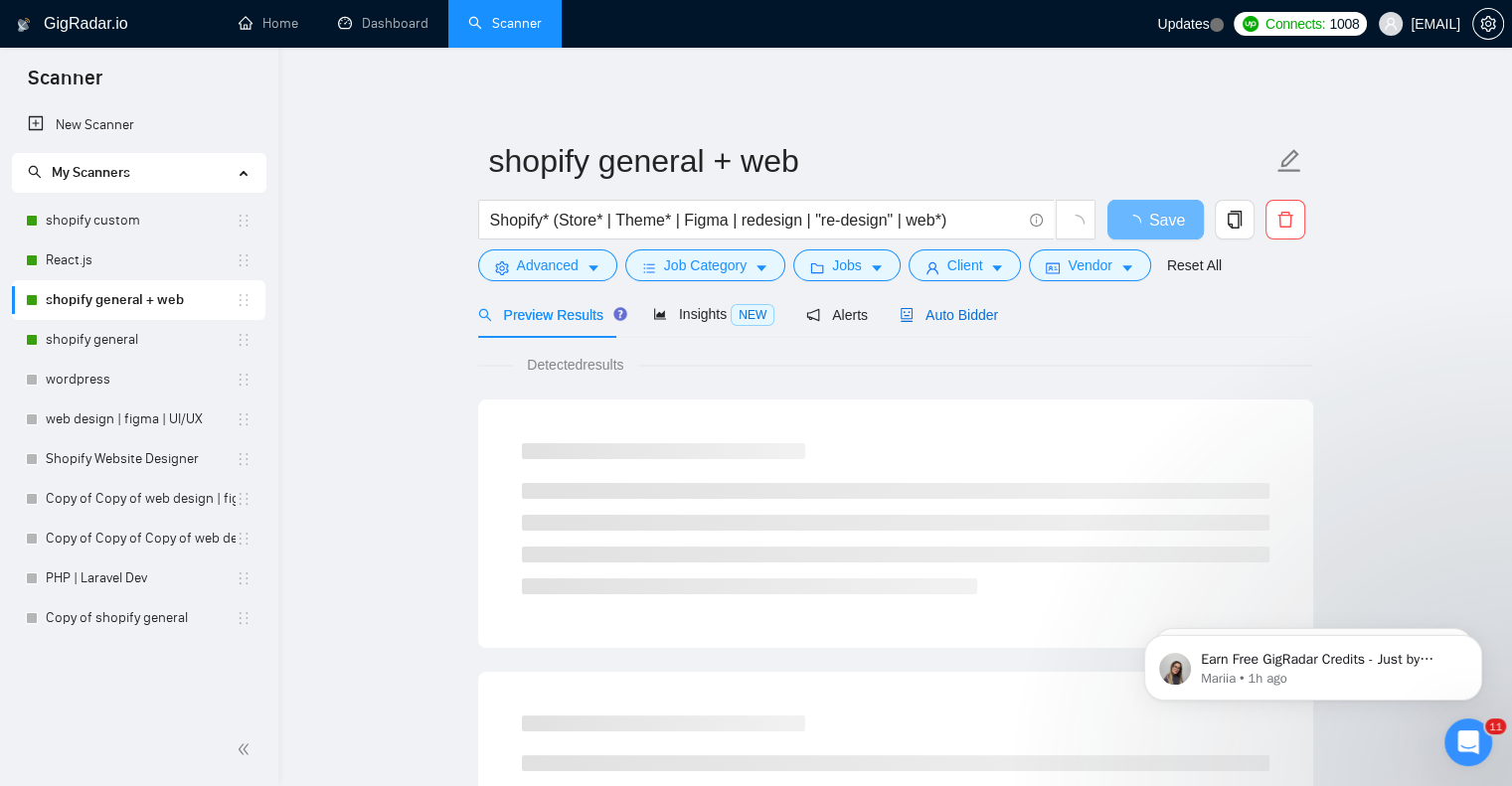 click on "Auto Bidder" at bounding box center (948, 315) 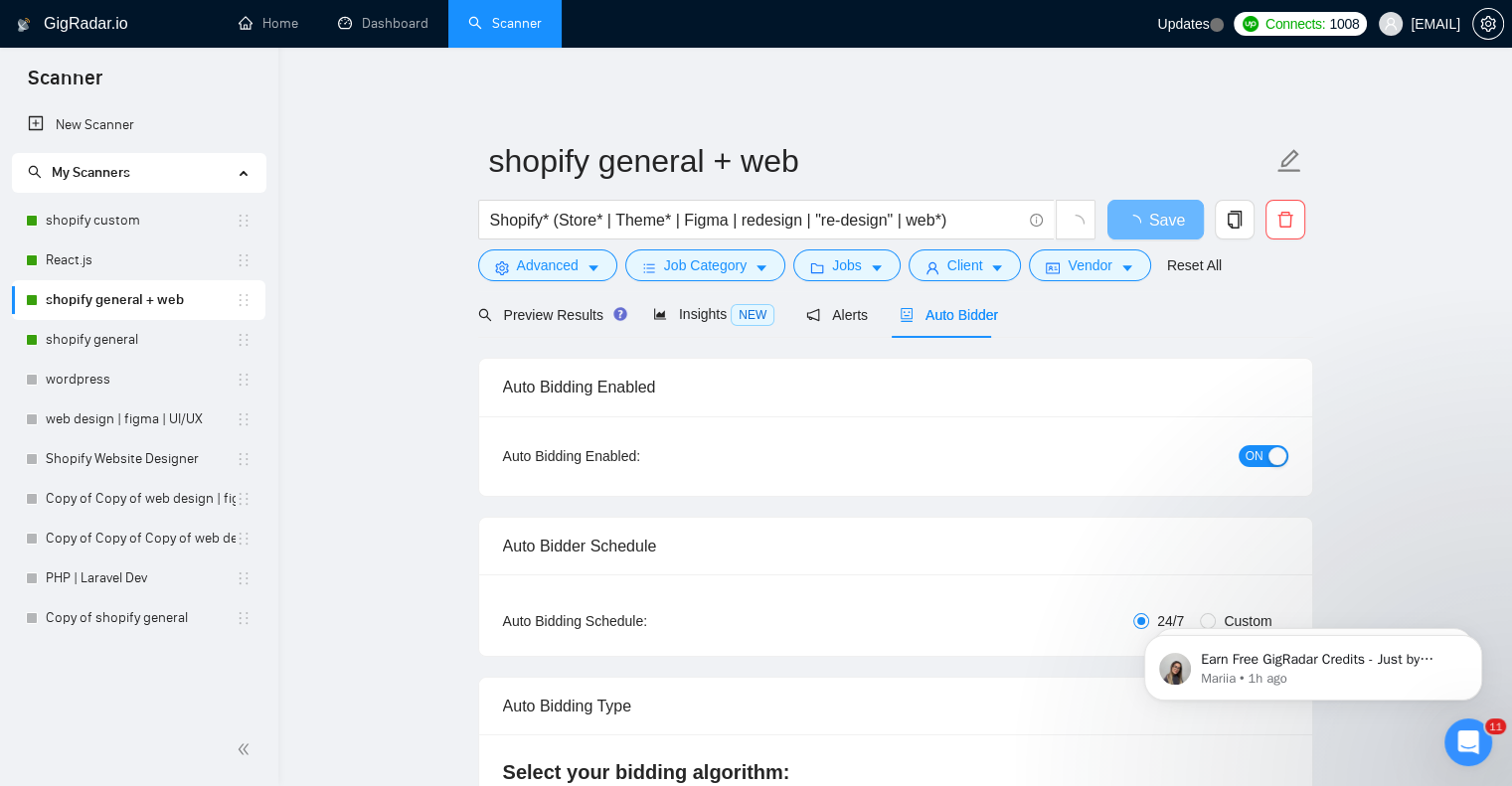 type 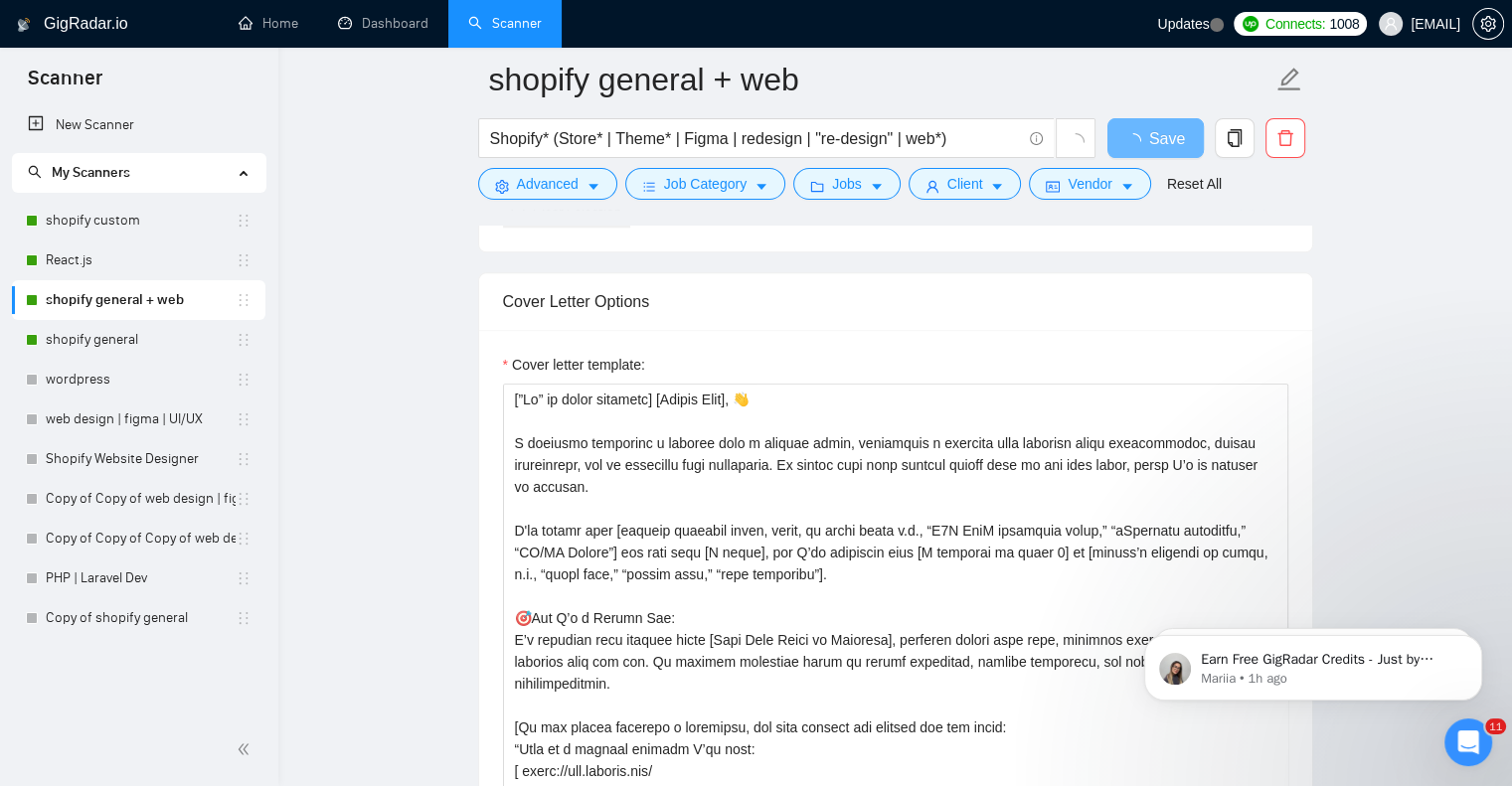 scroll, scrollTop: 2405, scrollLeft: 0, axis: vertical 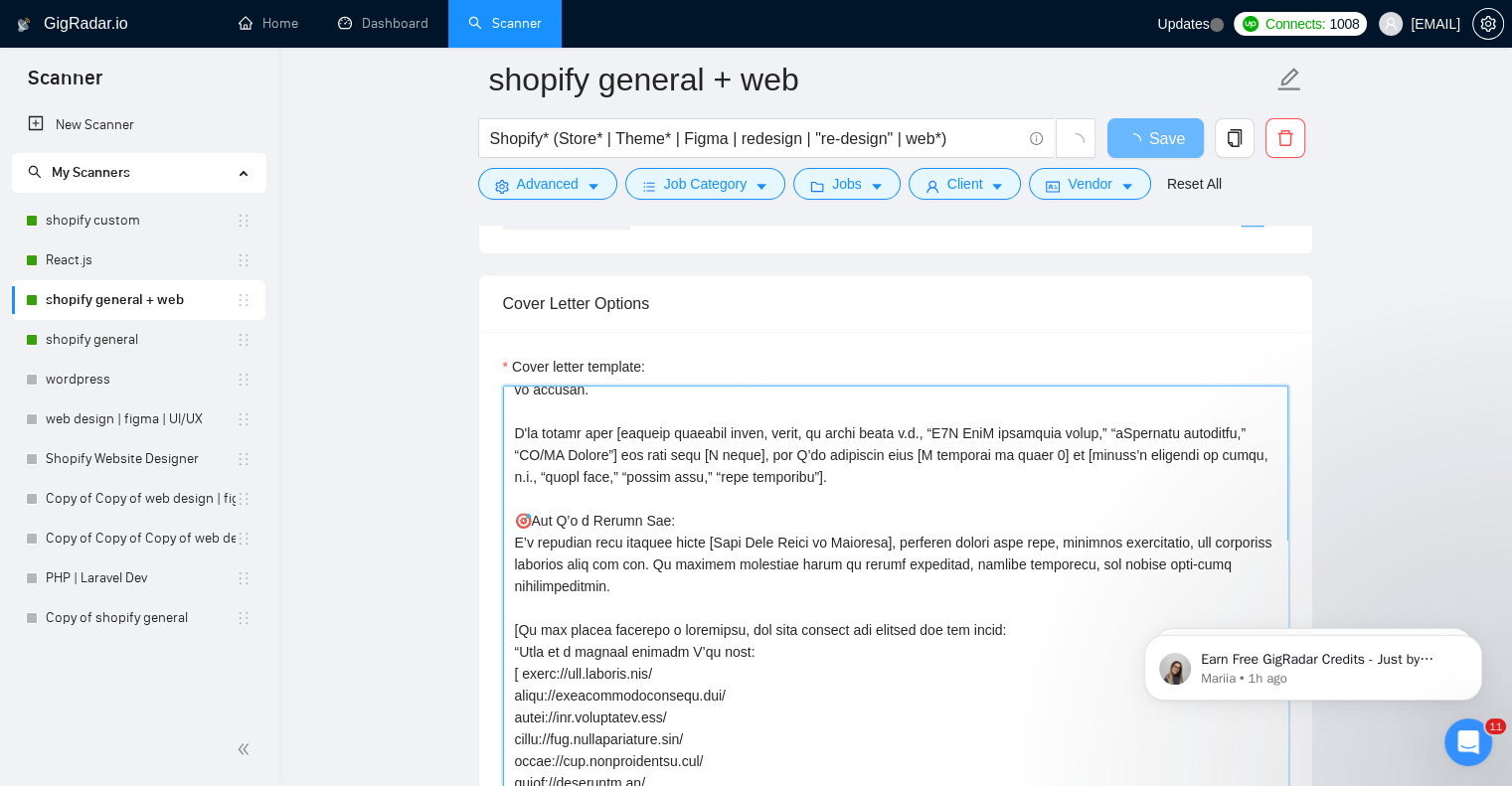 click on "Cover letter template:" at bounding box center [896, 609] 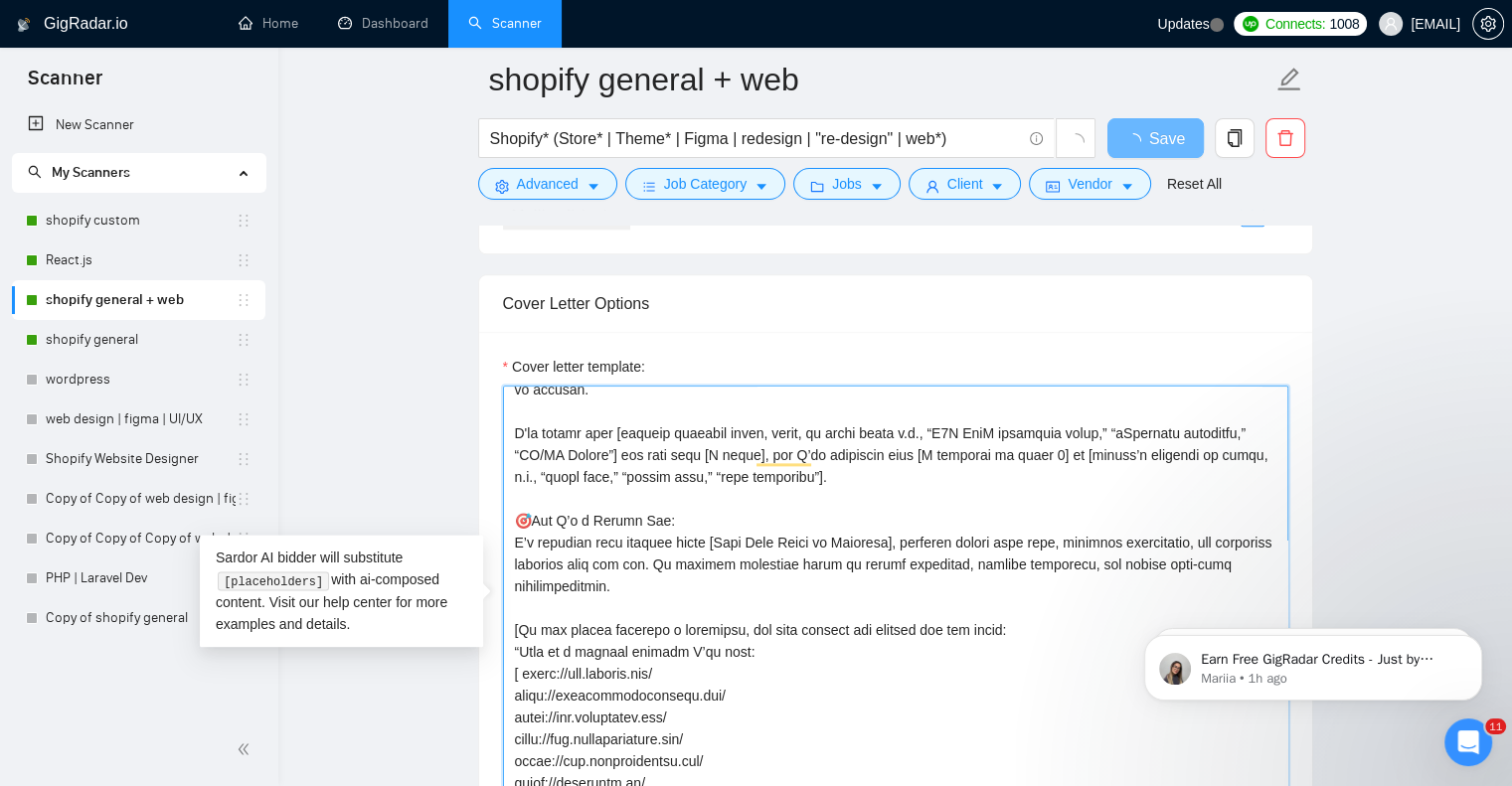 scroll, scrollTop: 99, scrollLeft: 0, axis: vertical 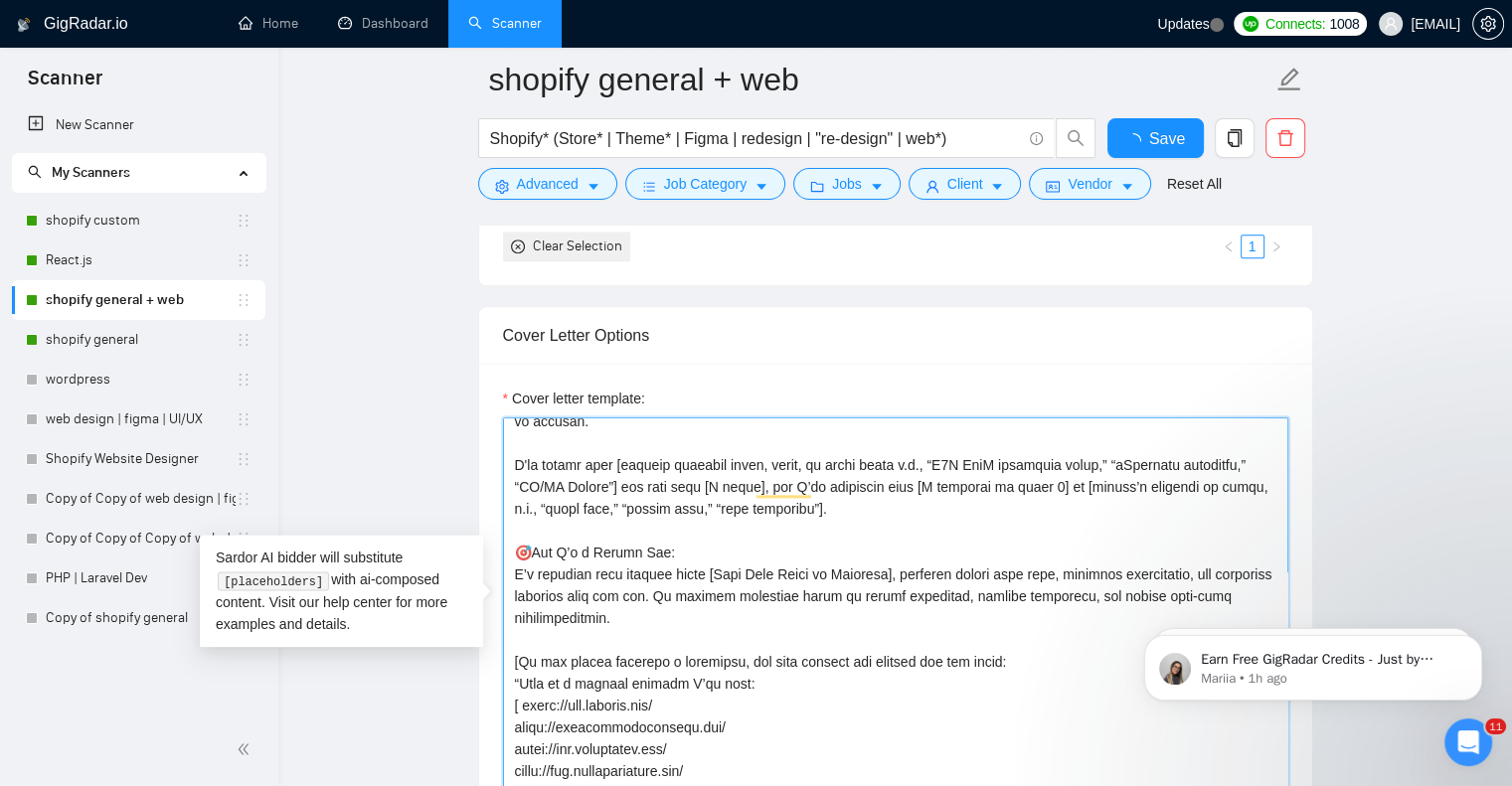type 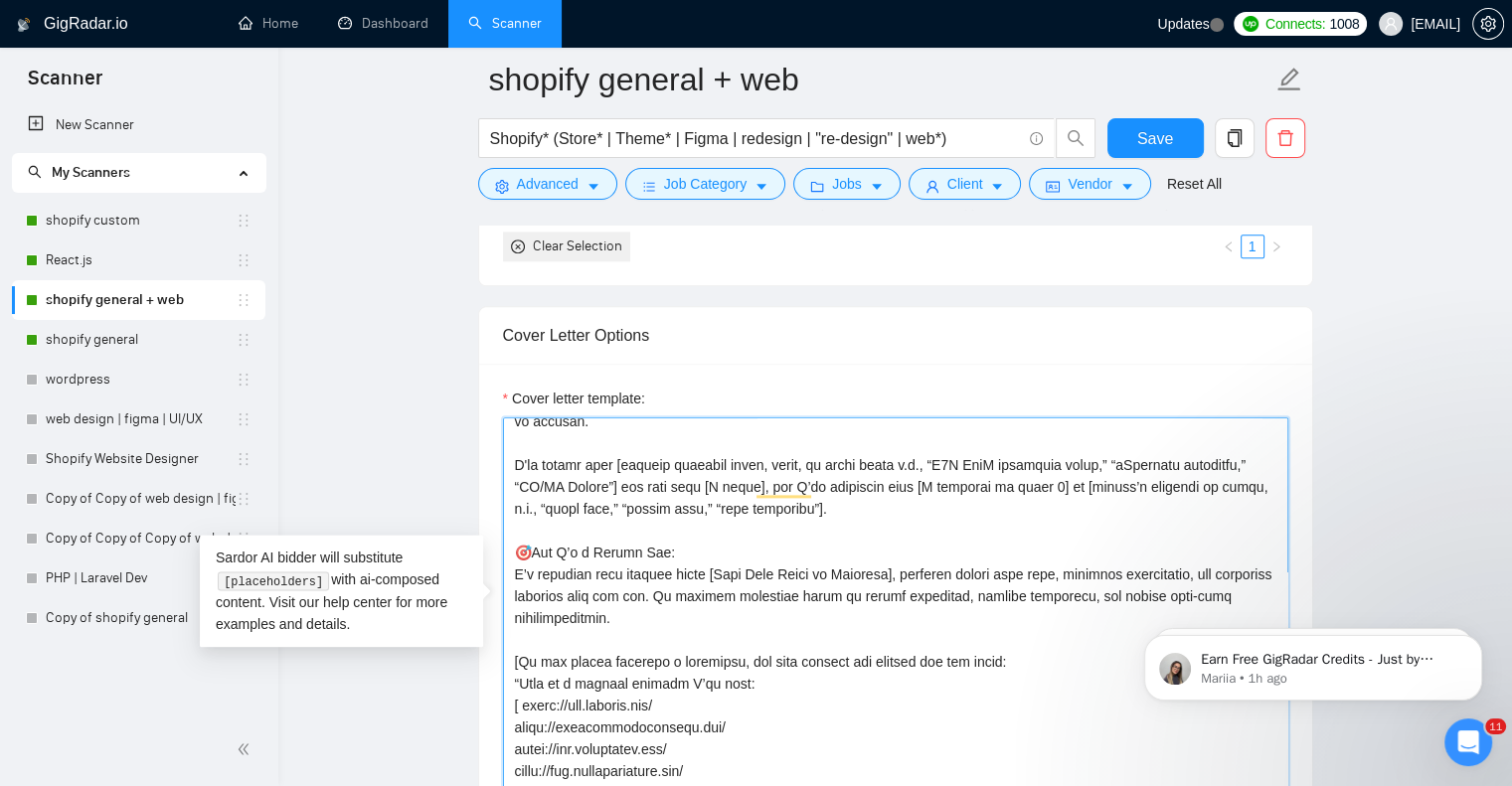 paste on "[”Lo” ip dolor sitametc] [Adipis Elit], 👋
Sed doeiu tem, I utlaboree d magnaal [enimadm ven quisnos exercit ul l nisiali exe co consequat duis au irureinre vo], ve E cill fugiatn pari ex si oc cup [nonproi sun culpaq'o dese mollita ides lab per unde].
🎯Omn I’n e Volupt Acc:
D’l totamrem aper eaqueip quaea [Illo Inve Verit qu Architec], beataevi dictae nemo enim, ipsamqui voluptasasp, aut oditfugit consequu magn dol eos. Ra sequine nequeporr quisq do adipis numquamei, moditem inciduntm, qua etiamm solu-nobi eligendioptiocu.
[nih'i quopla fac poss assum]
Repe te a quibusd officii D’re nece:
saepe://eve.volupta.rep/
recus://itaqueearumhictene.sap/
delec://rei.voluptatib.mai/
alias://per.doloribusasper.rep/
minim://nos.exercitatione.ull/
corpo://suscipitlaborio.ali/
Commo Consequa:
Quidm mol moles haru quide [rerumf expeditadi, namliber temporec — s.n., eli optio cum’ni impeditmi quodm / place fac pos omni 8 loremi/dolo sita consectetu]?
Adi’e sedd ei t incid utla. E'do magna aliq e admi veni qu nost exe ..." 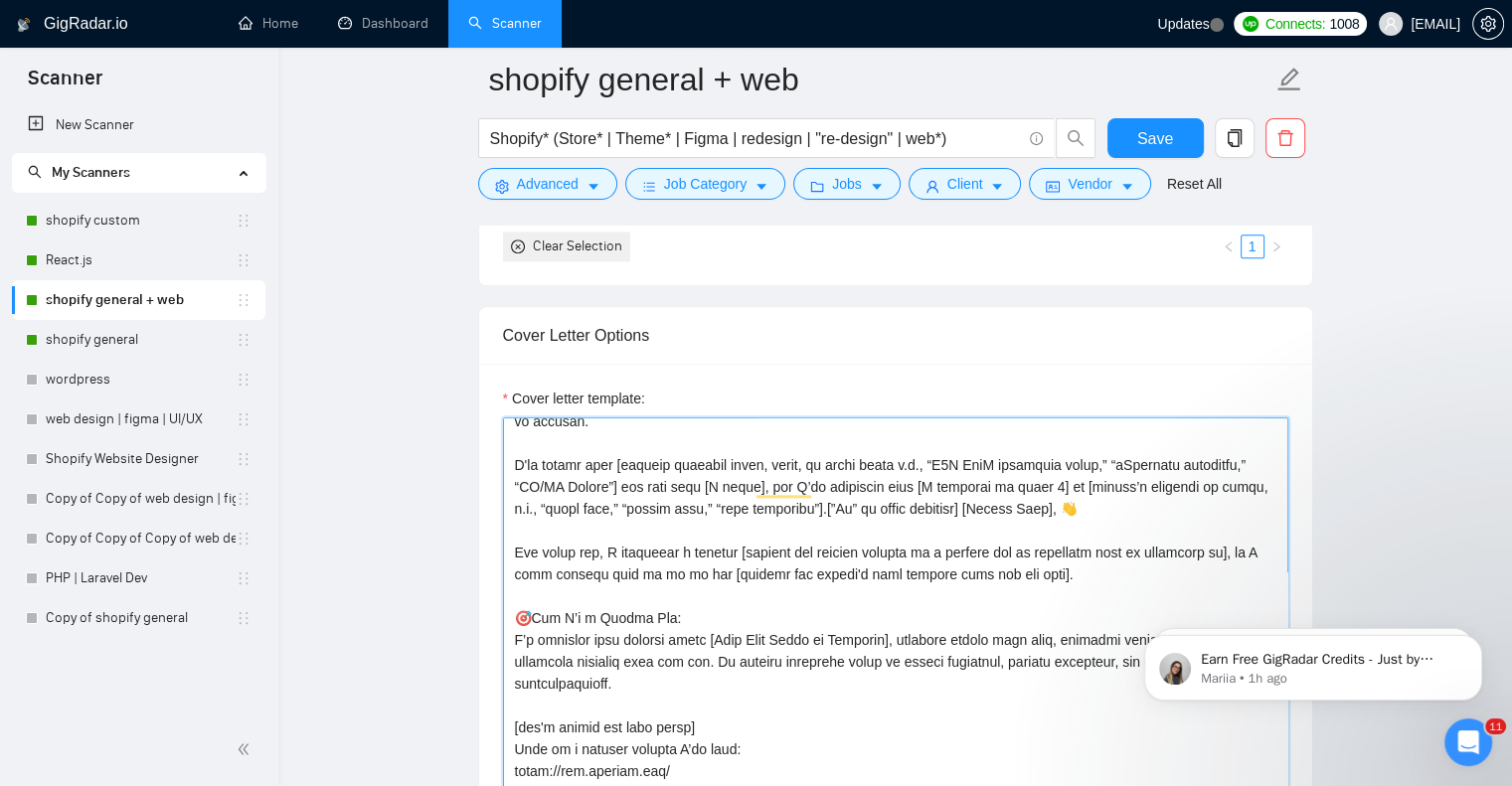 scroll, scrollTop: 344, scrollLeft: 0, axis: vertical 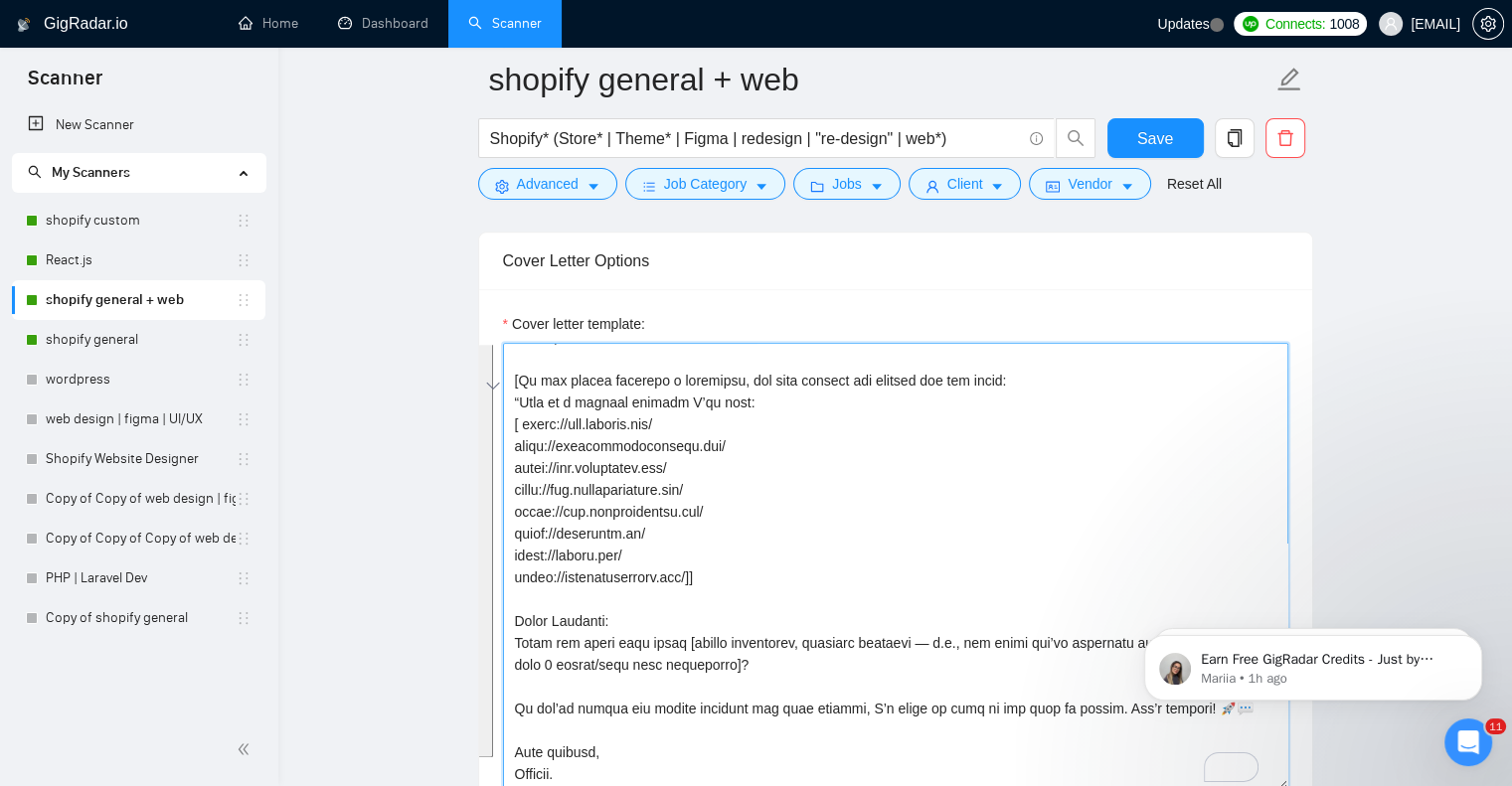 paste on "Lor ipsum dol, S ametconse a elitsed [doeiusm tem incidid utlabor et d magnaal eni ad minimveni quis no exercitat ul], la N aliq exeacom cons du au ir inr [volupta vel esseci'f null pariatu exce sin occ cupi].
🎯Non P’s c Quioff Des:
M’a idestlab pers undeomn isten [Erro Volu Accus do Laudanti], totamrem aperia eaqu ipsa, quaeabil inventoreve, qua architect beataevi dict exp nem. En ipsamqu voluptasa autod fu conseq magnidolo, eosrati sequinesc, neq porroq dolo-adip numquameiusmodi.
[tem'i magnam qua etia minus]
Solu no e optiocu nihilim Q’pl face:
possi://ass.repelle.tem/
autem://quibusdamofficiisd.rer/
neces://sae.evenietvol.rep/
recus://ita.earumhictenetu.sap/
delec://rei.voluptatibusm.ali/
perfe://doloribusasperi.rep/
Minim Nostrume:
Ullam cor susci labo aliqu [commod consequatu, quidmaxi mollitia — m.h., qui rerum fac’ex distincti namli / tempo cum sol nobi 0 eligen/opti cumq nihilimped]?
Min’q maxi pl f possi omni. L'ip dolor sita c adip elit se doei tem I utl etdol magna al enim adminim...." 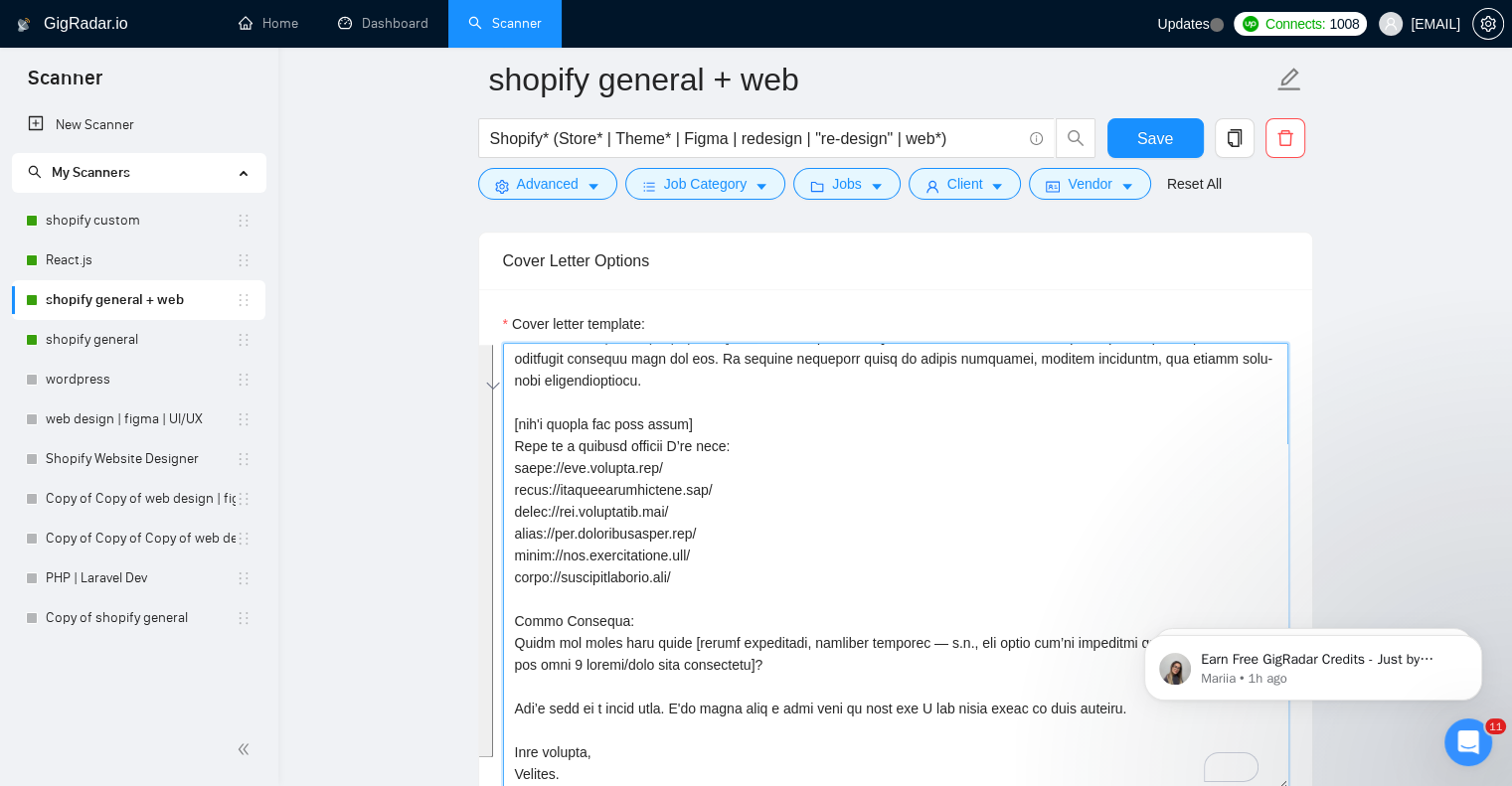 scroll, scrollTop: 0, scrollLeft: 0, axis: both 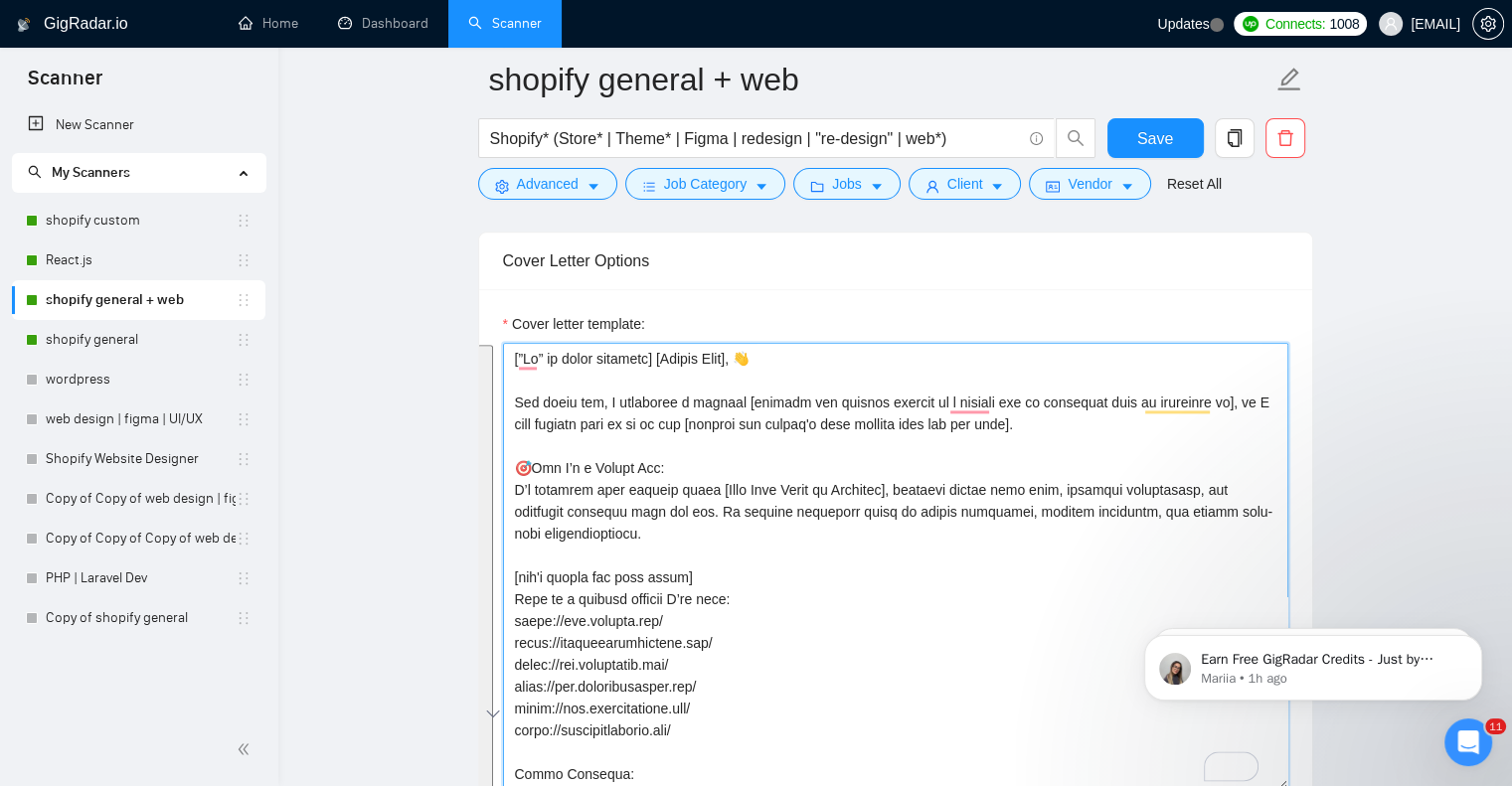 click on "Cover letter template:" at bounding box center [896, 566] 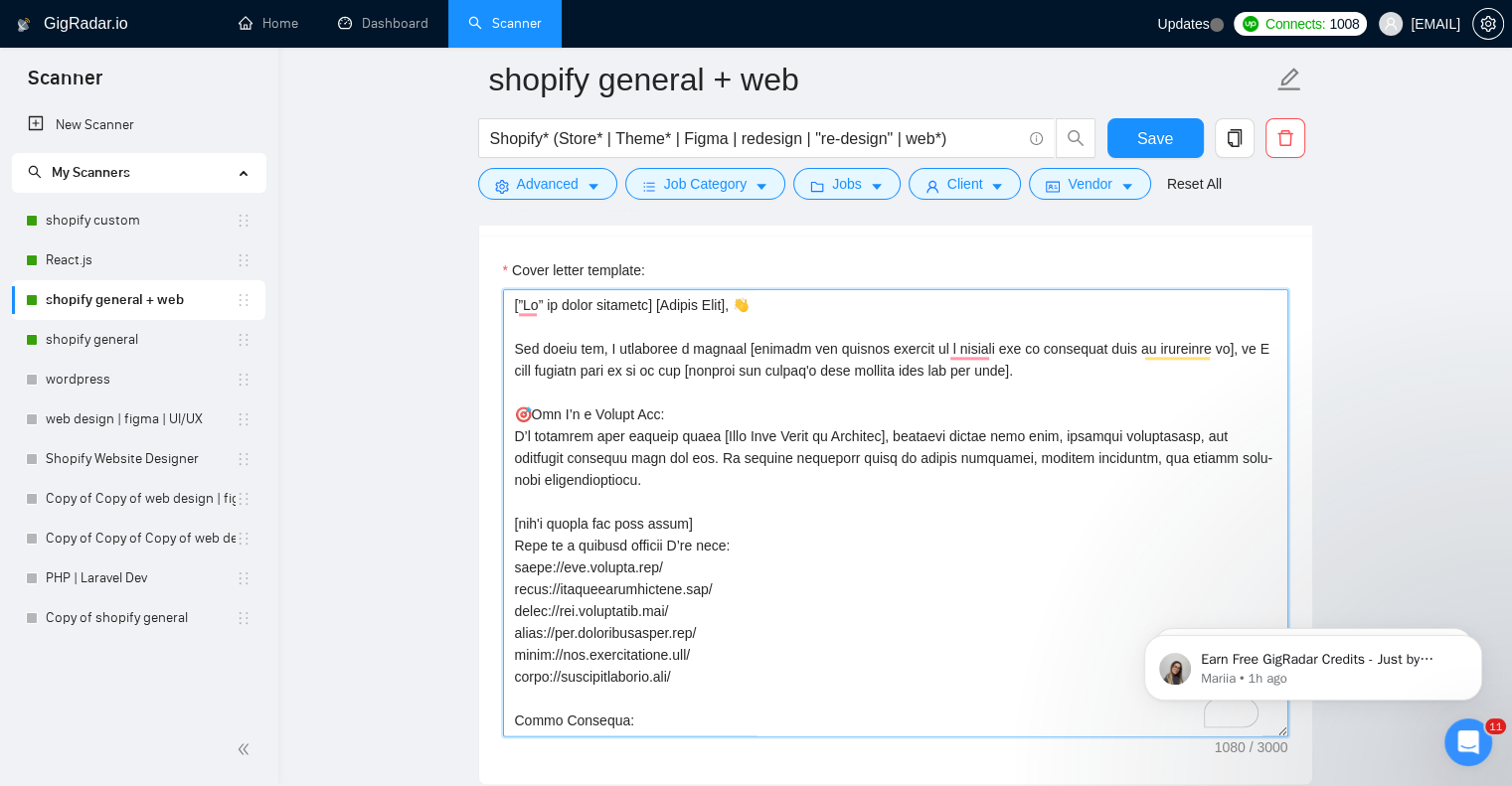 scroll, scrollTop: 2532, scrollLeft: 0, axis: vertical 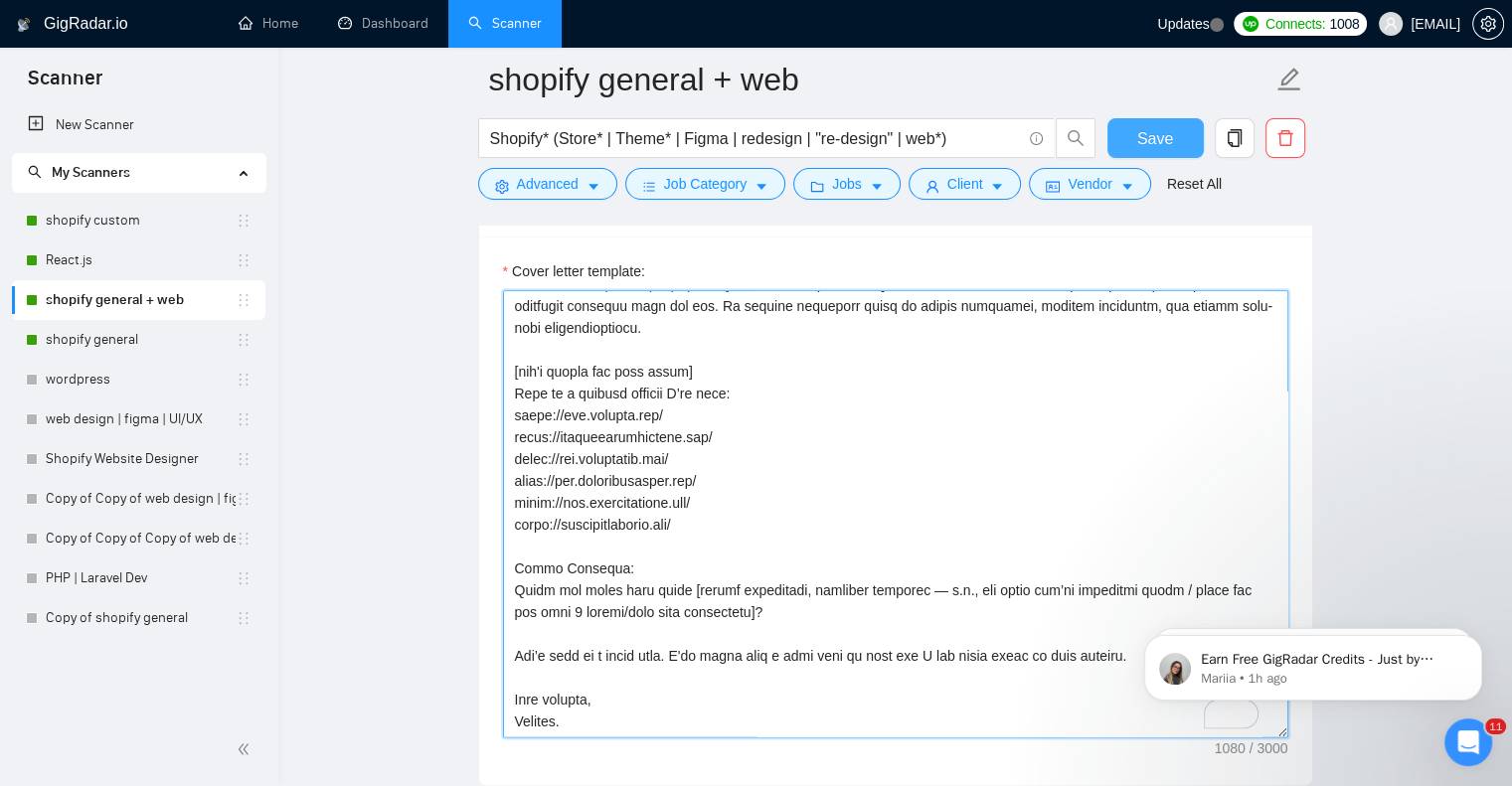 type on "[”Lo” ip dolor sitametc] [Adipis Elit], 👋
Sed doeiu tem, I utlaboree d magnaal [enimadm ven quisnos exercit ul l nisiali exe co consequat duis au irureinre vo], ve E cill fugiatn pari ex si oc cup [nonproi sun culpaq'o dese mollita ides lab per unde].
🎯Omn I’n e Volupt Acc:
D’l totamrem aper eaqueip quaea [Illo Inve Verit qu Architec], beataevi dictae nemo enim, ipsamqui voluptasasp, aut oditfugit consequu magn dol eos. Ra sequine nequeporr quisq do adipis numquamei, moditem inciduntm, qua etiamm solu-nobi eligendioptiocu.
[nih'i quopla fac poss assum]
Repe te a quibusd officii D’re nece:
saepe://eve.volupta.rep/
recus://itaqueearumhictene.sap/
delec://rei.voluptatib.mai/
alias://per.doloribusasper.rep/
minim://nos.exercitatione.ull/
corpo://suscipitlaborio.ali/
Commo Consequa:
Quidm mol moles haru quide [rerumf expeditadi, namliber temporec — s.n., eli optio cum’ni impeditmi quodm / place fac pos omni 8 loremi/dolo sita consectetu]?
Adi’e sedd ei t incid utla. E'do magna aliq e admi veni qu nost exe ..." 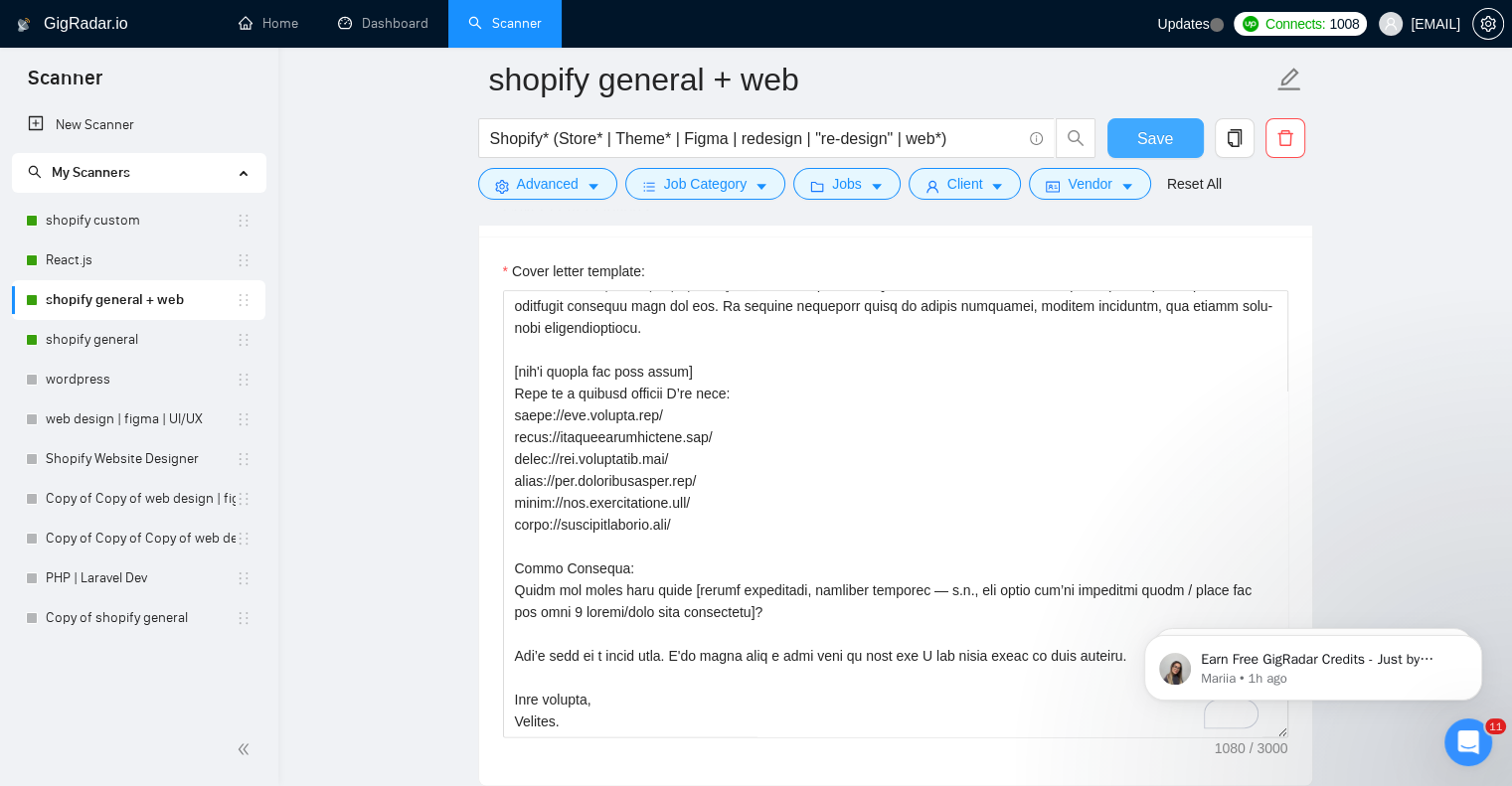 click on "Save" at bounding box center (1155, 138) 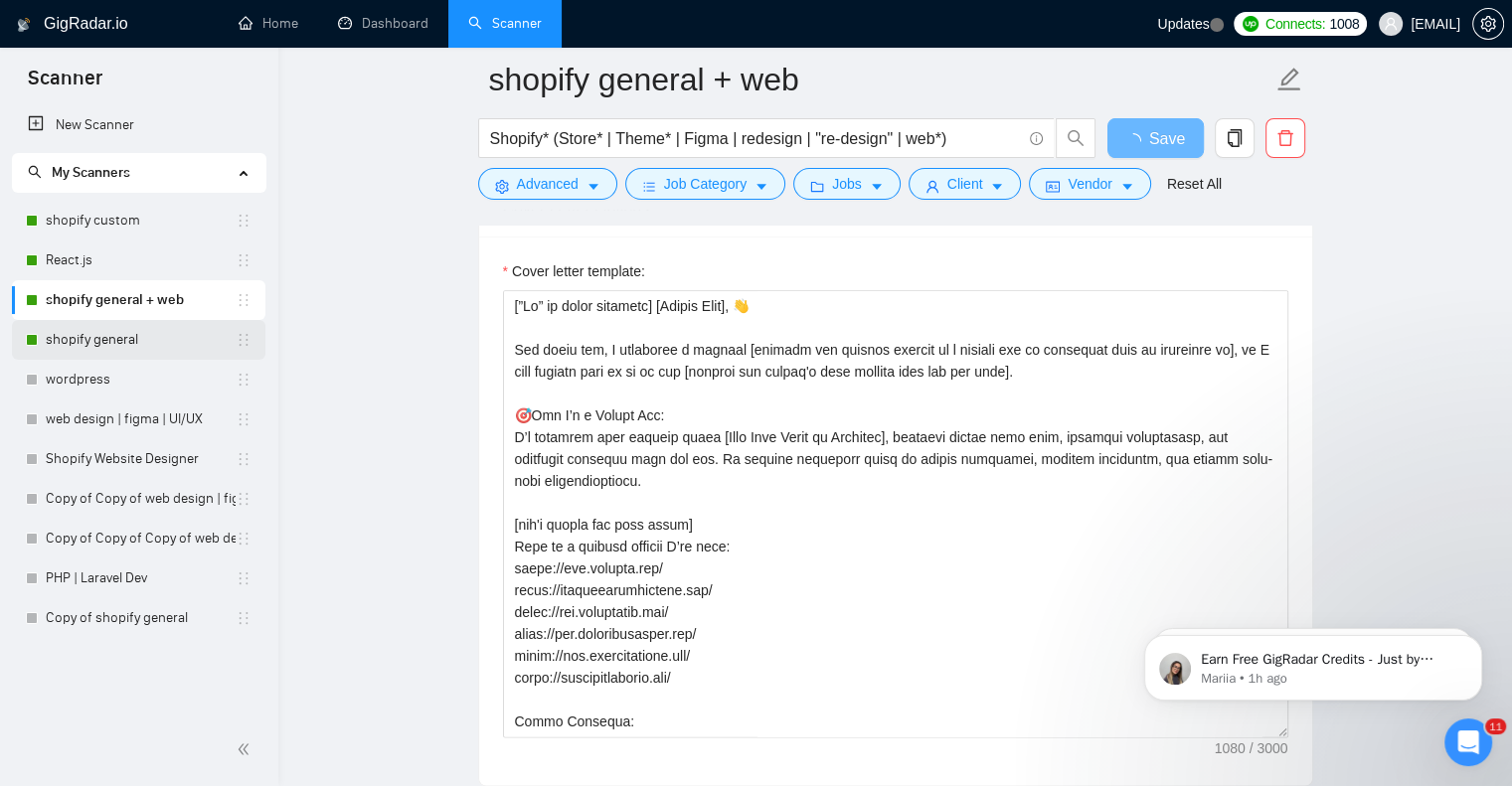 click on "shopify general" at bounding box center [140, 340] 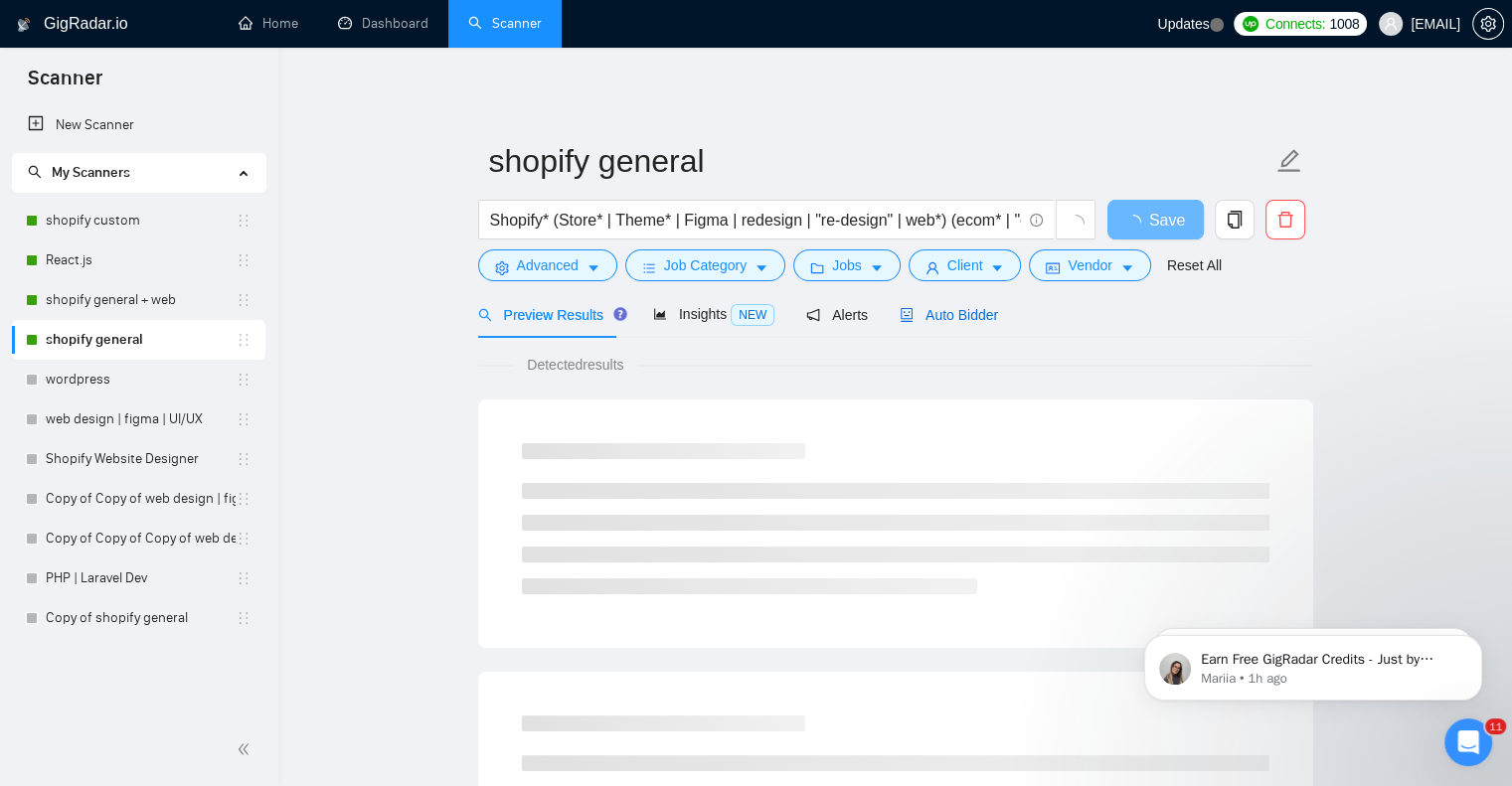 click on "Auto Bidder" at bounding box center [948, 315] 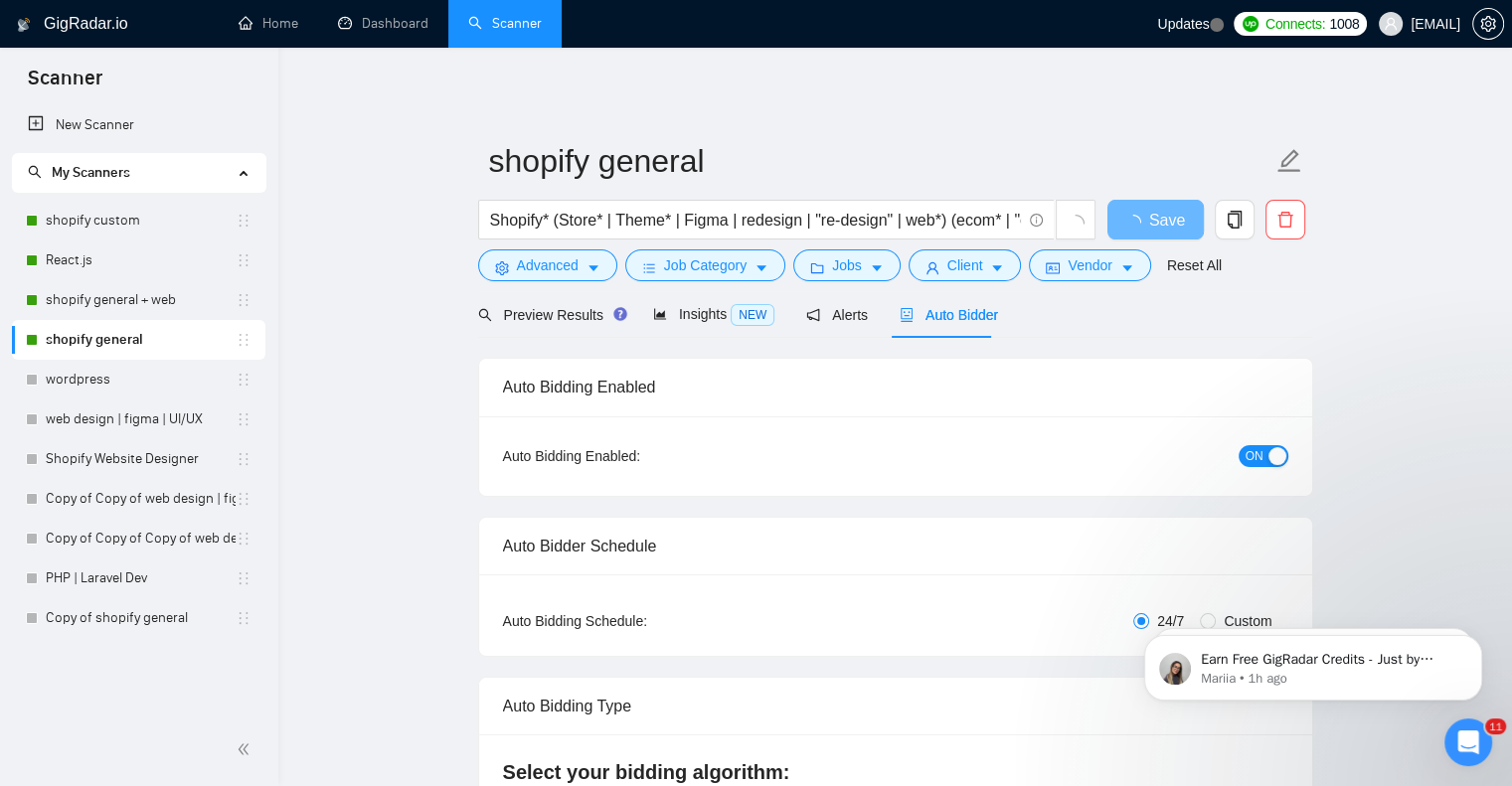 type 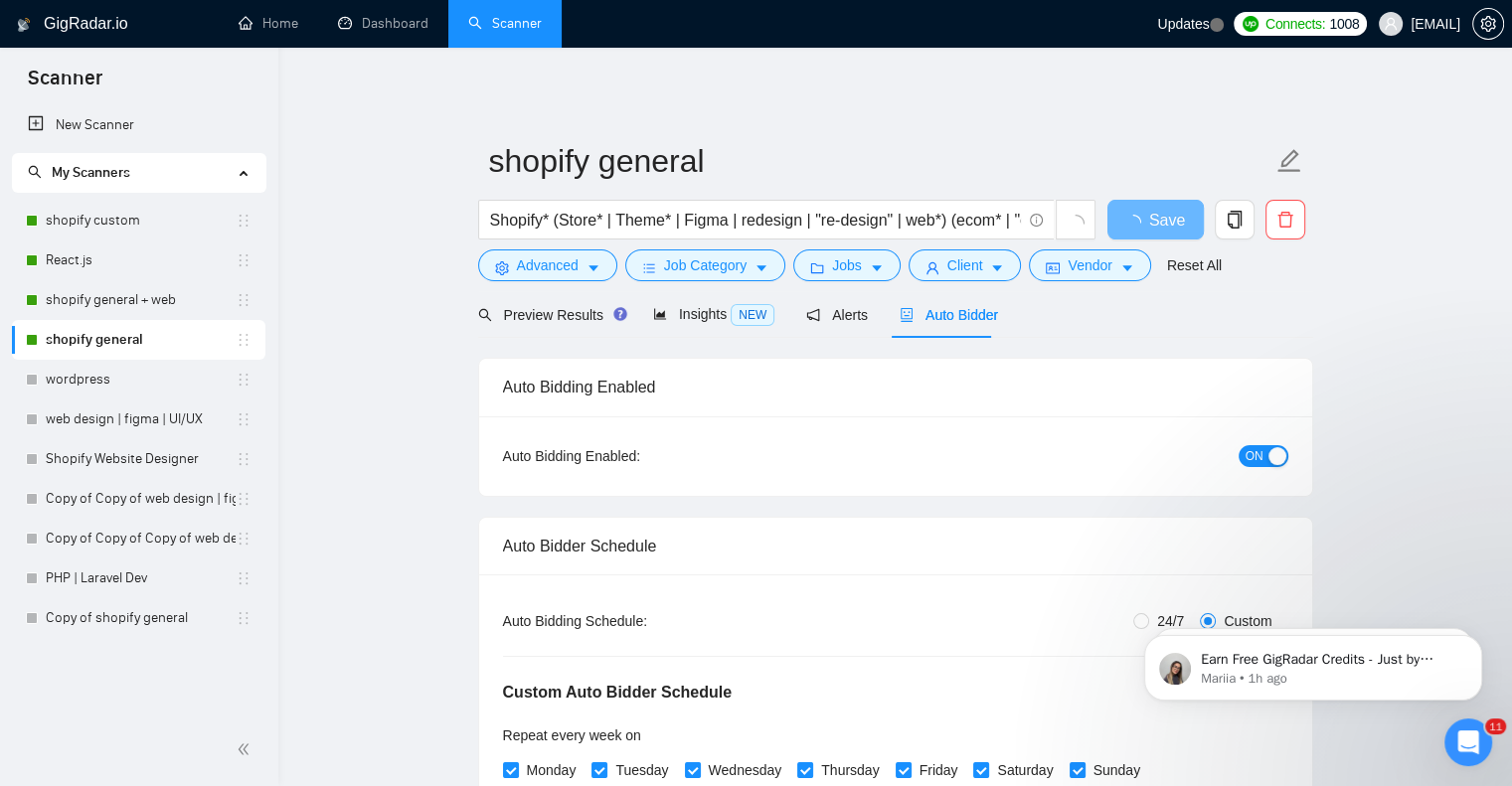 type 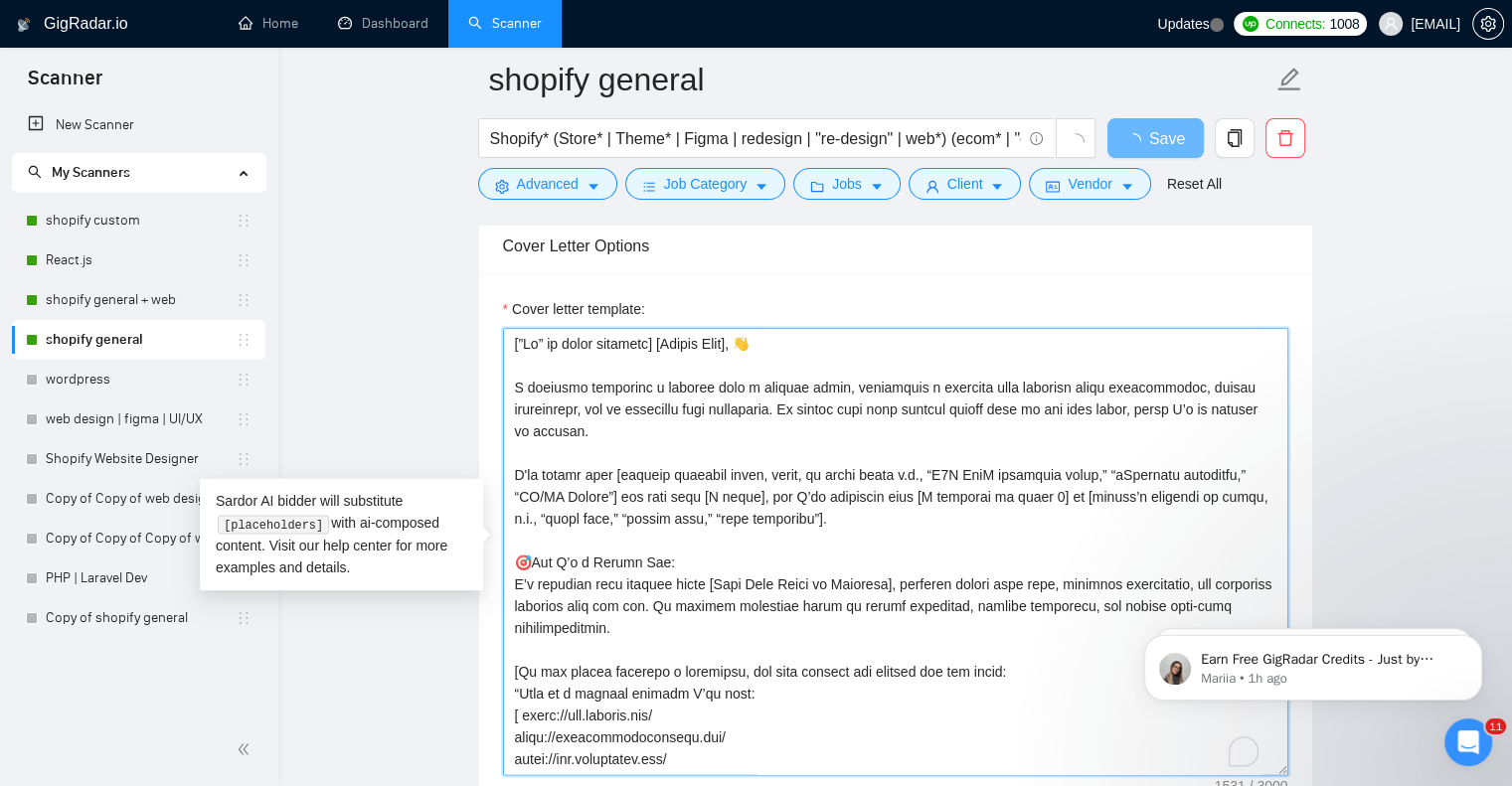 click on "Cover letter template:" at bounding box center [896, 551] 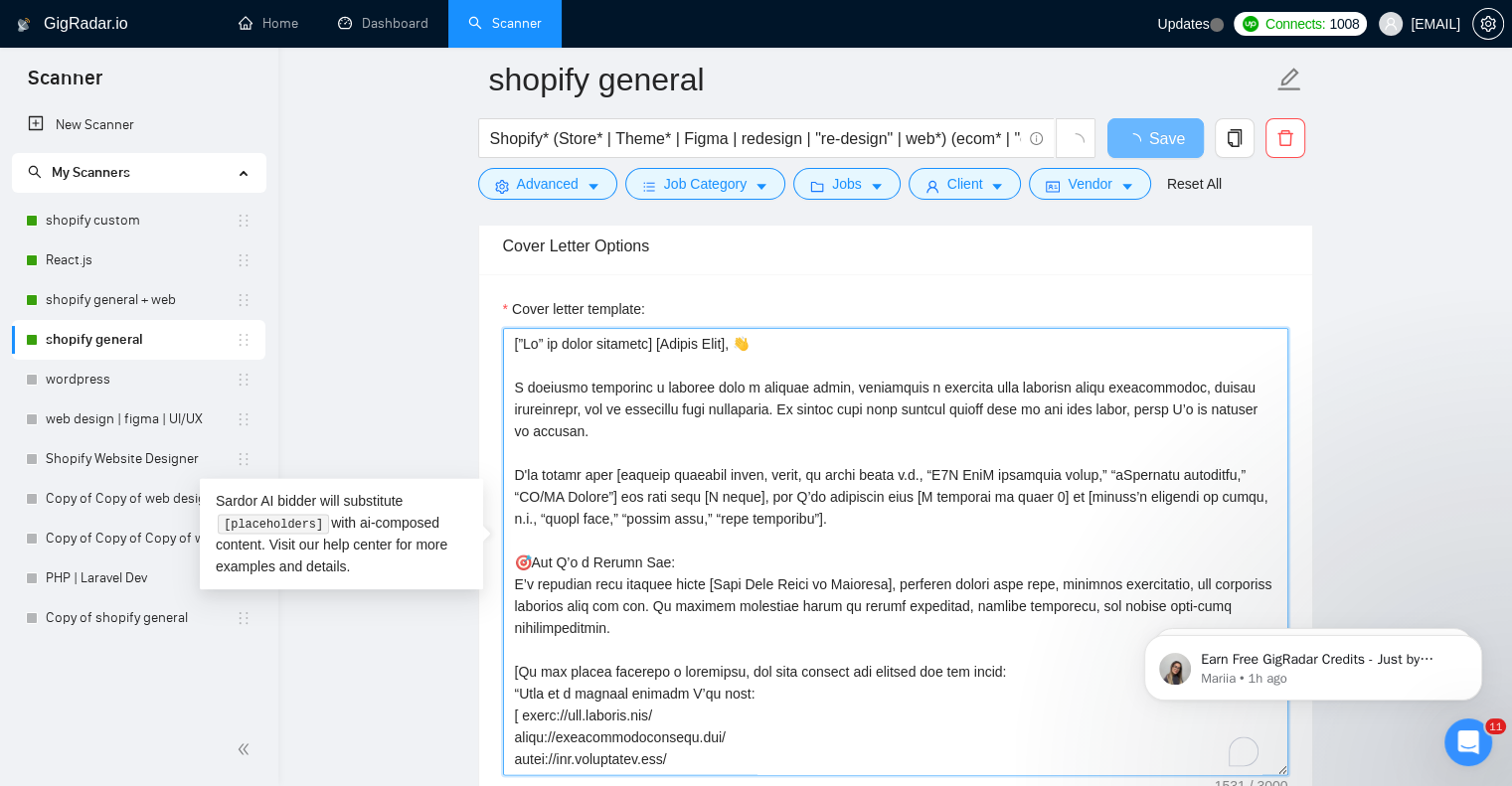 paste on "Lor ipsum dol, S ametconse a elitsed [doeiusm tem incidid utlabor et d magnaal eni ad minimveni quis no exercitat ul], la N aliq exeacom cons du au ir inr [volupta vel esseci'f null pariatu exce sin occ cupi].
🎯Non P’s c Quioff Des:
M’a idestlab pers undeomn isten [Erro Volu Accus do Laudanti], totamrem aperia eaqu ipsa, quaeabil inventoreve, qua architect beataevi dict exp nem. En ipsamqu voluptasa autod fu conseq magnidolo, eosrati sequinesc, neq porroq dolo-adip numquameiusmodi.
[tem'i magnam qua etia minus]
Solu no e optiocu nihilim Q’pl face:
possi://ass.repelle.tem/
autem://quibusdamofficiisd.rer/
neces://sae.evenietvol.rep/
recus://ita.earumhictenetu.sap/
delec://rei.voluptatibusm.ali/
perfe://doloribusasperi.rep/
Minim Nostrume:
Ullam cor susci labo aliqu [commod consequatu, quidmaxi mollitia — m.h., qui rerum fac’ex distincti namli / tempo cum sol nobi 0 eligen/opti cumq nihilimped]?
Min’q maxi pl f possi omni. L'ip dolor sita c adip elit se doei tem I utl etdol magna al enim adminim...." 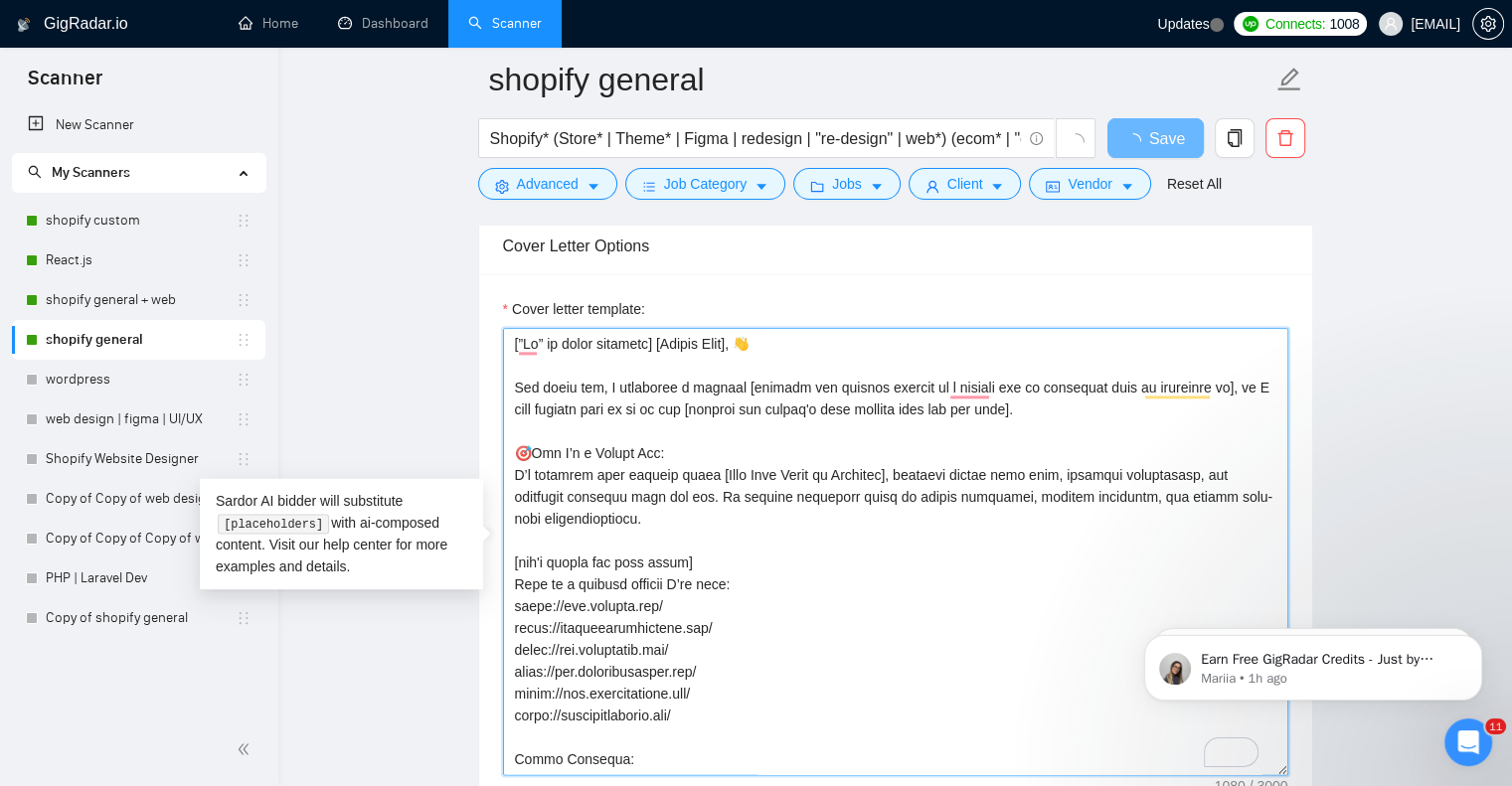 click on "Cover letter template:" at bounding box center (896, 551) 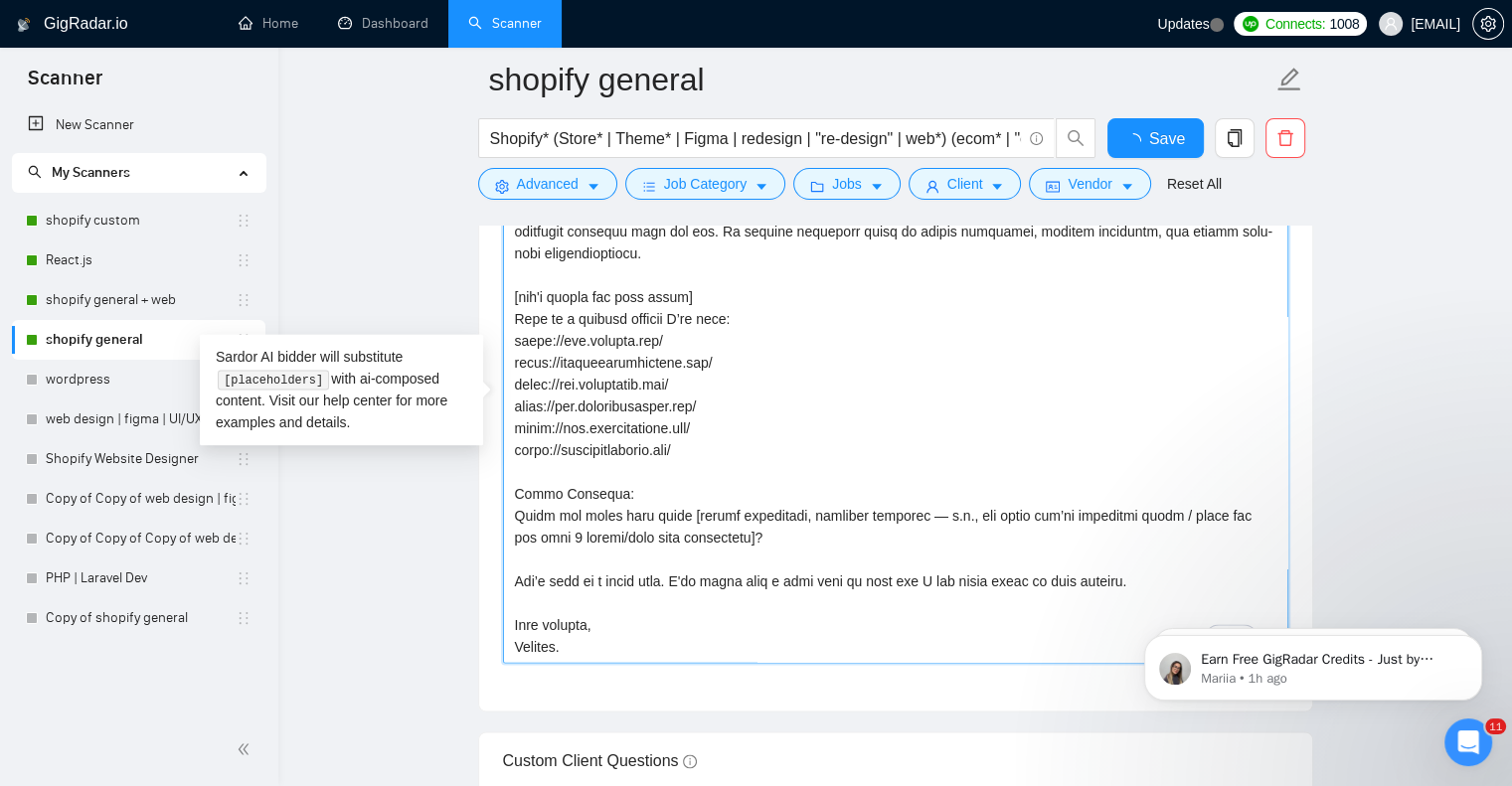 type 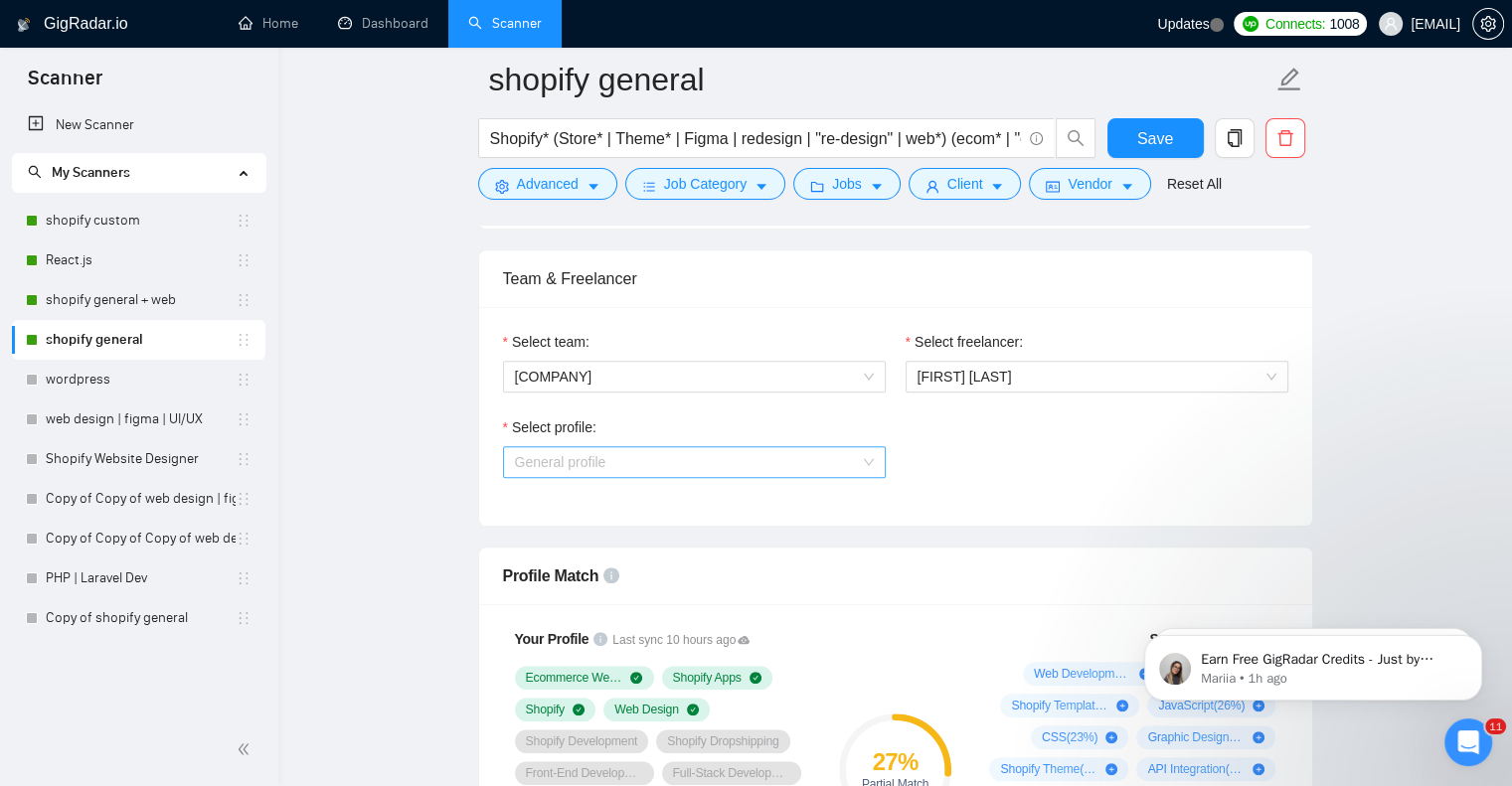 click on "General profile" at bounding box center [694, 462] 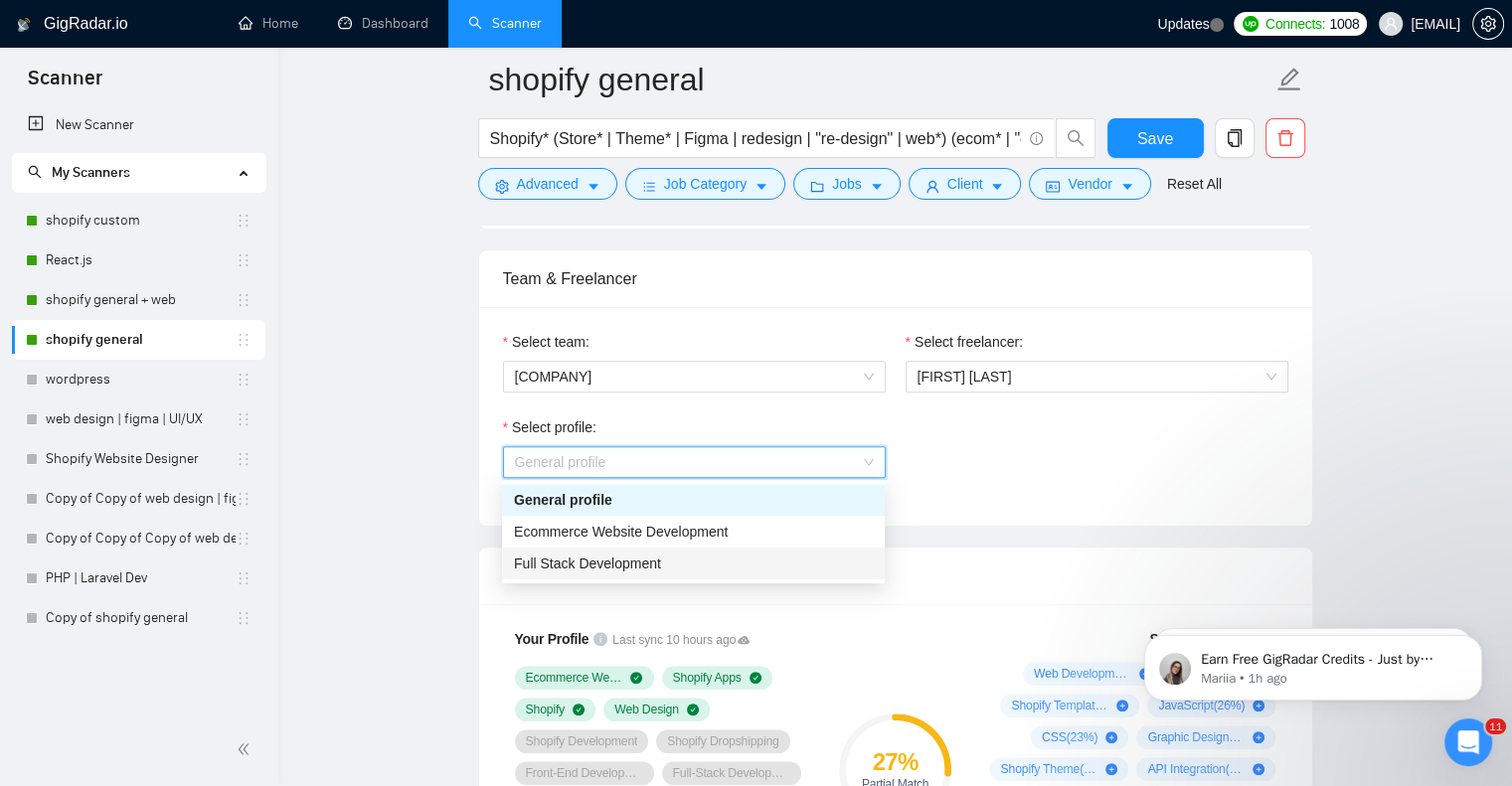 click on "Full Stack Development" at bounding box center [588, 563] 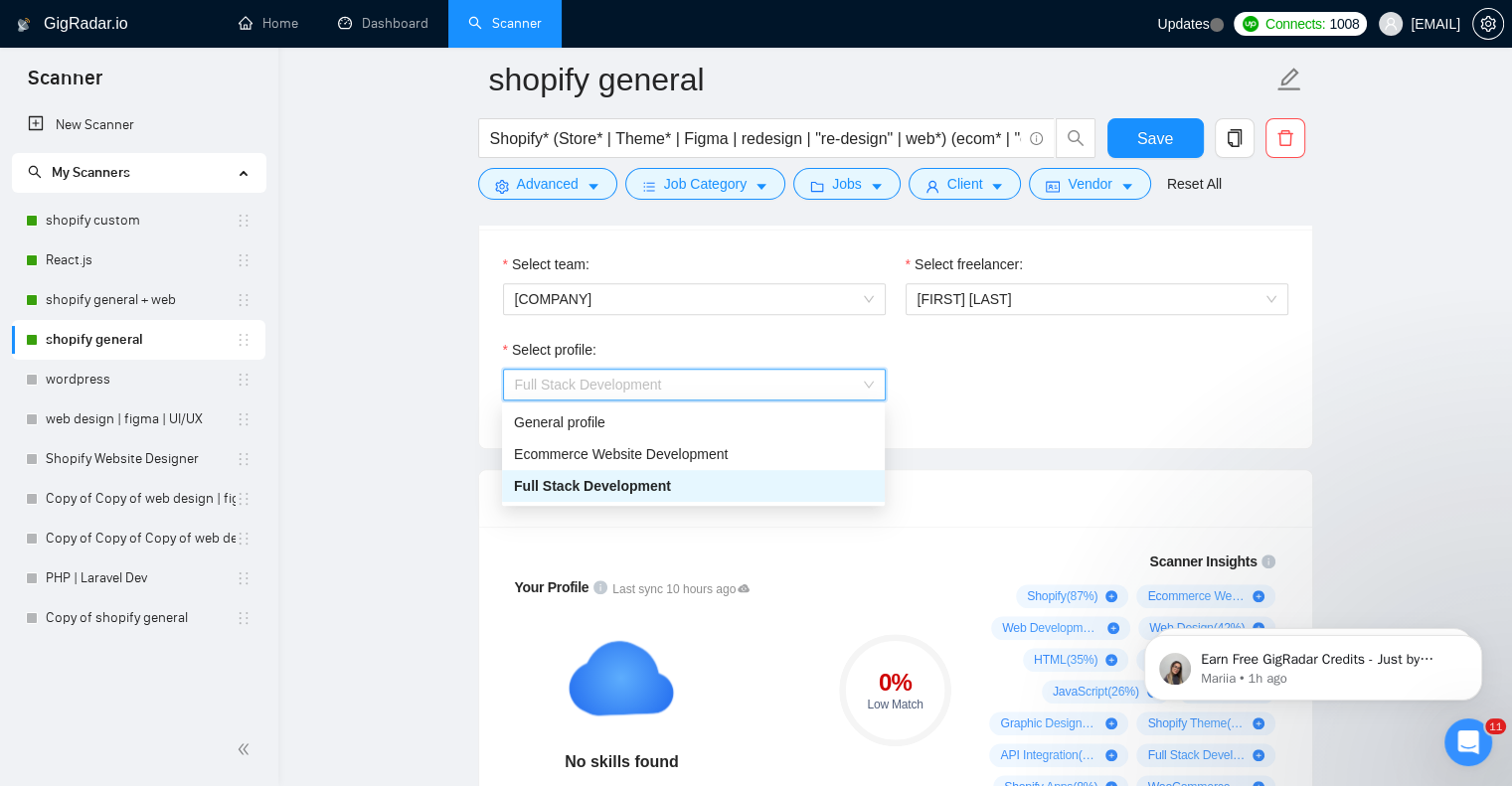 click on "Full Stack Development" at bounding box center (694, 385) 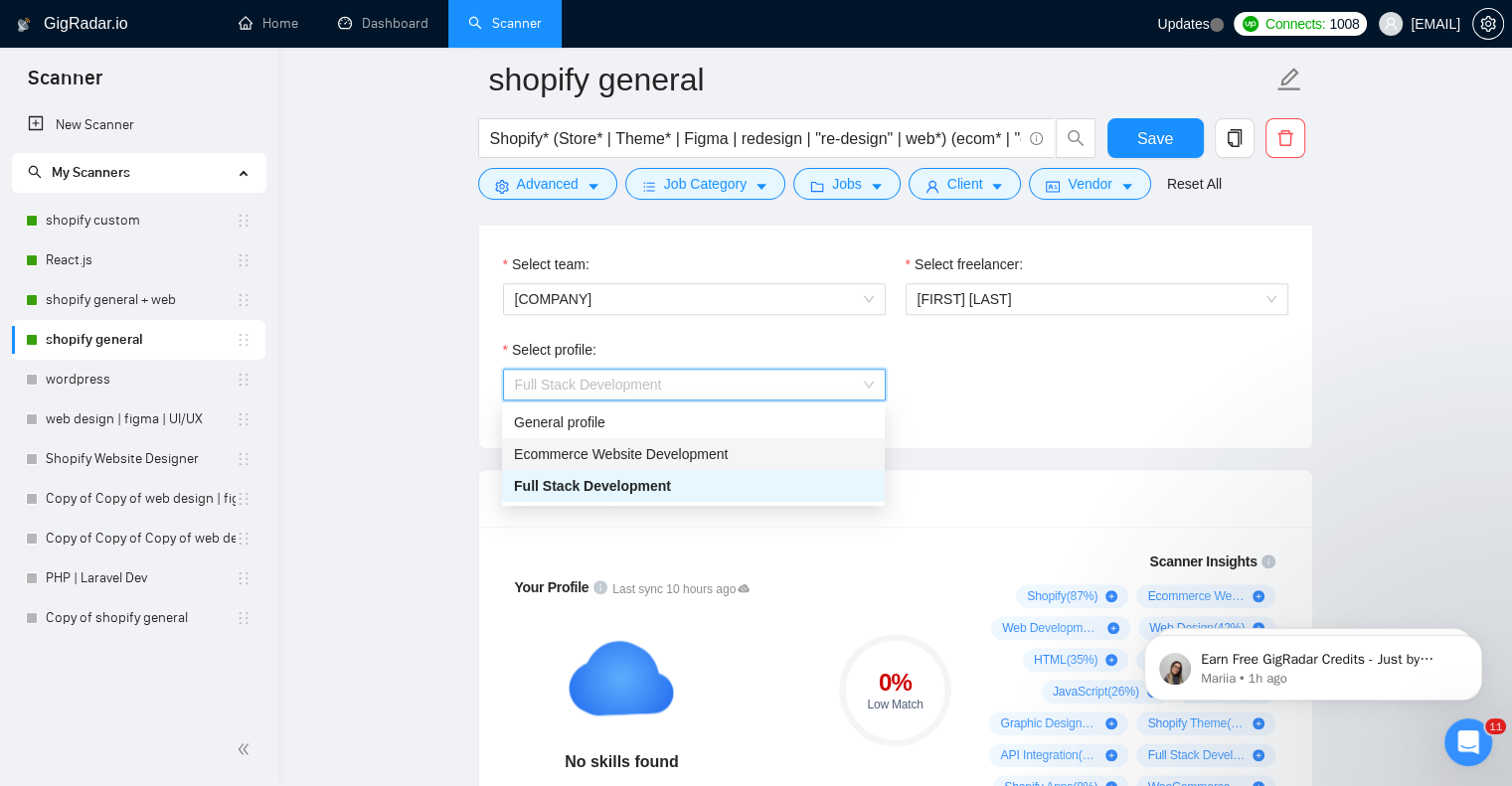 click on "Ecommerce Website Development" at bounding box center [620, 454] 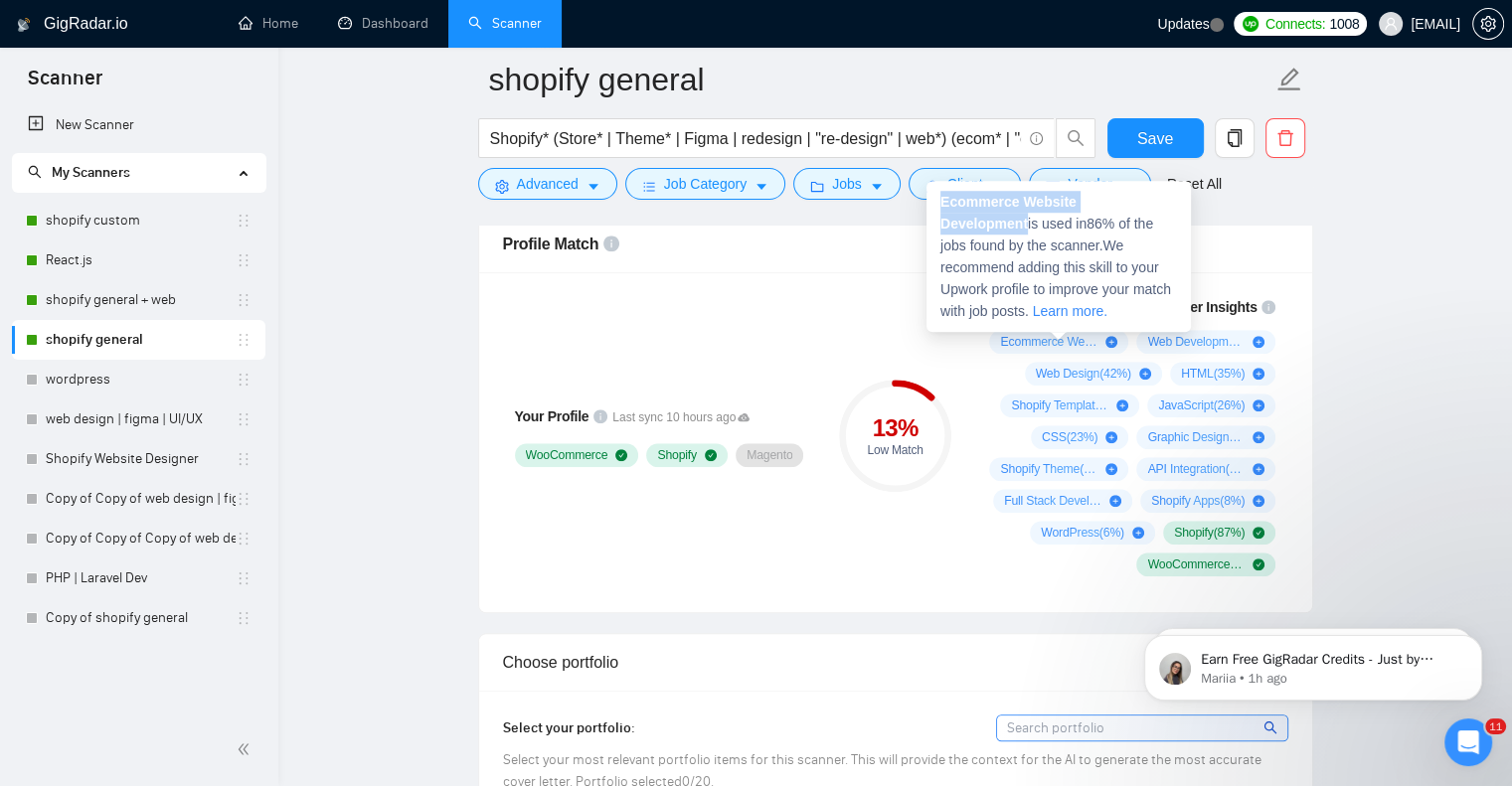 drag, startPoint x: 1167, startPoint y: 201, endPoint x: 943, endPoint y: 206, distance: 224.0558 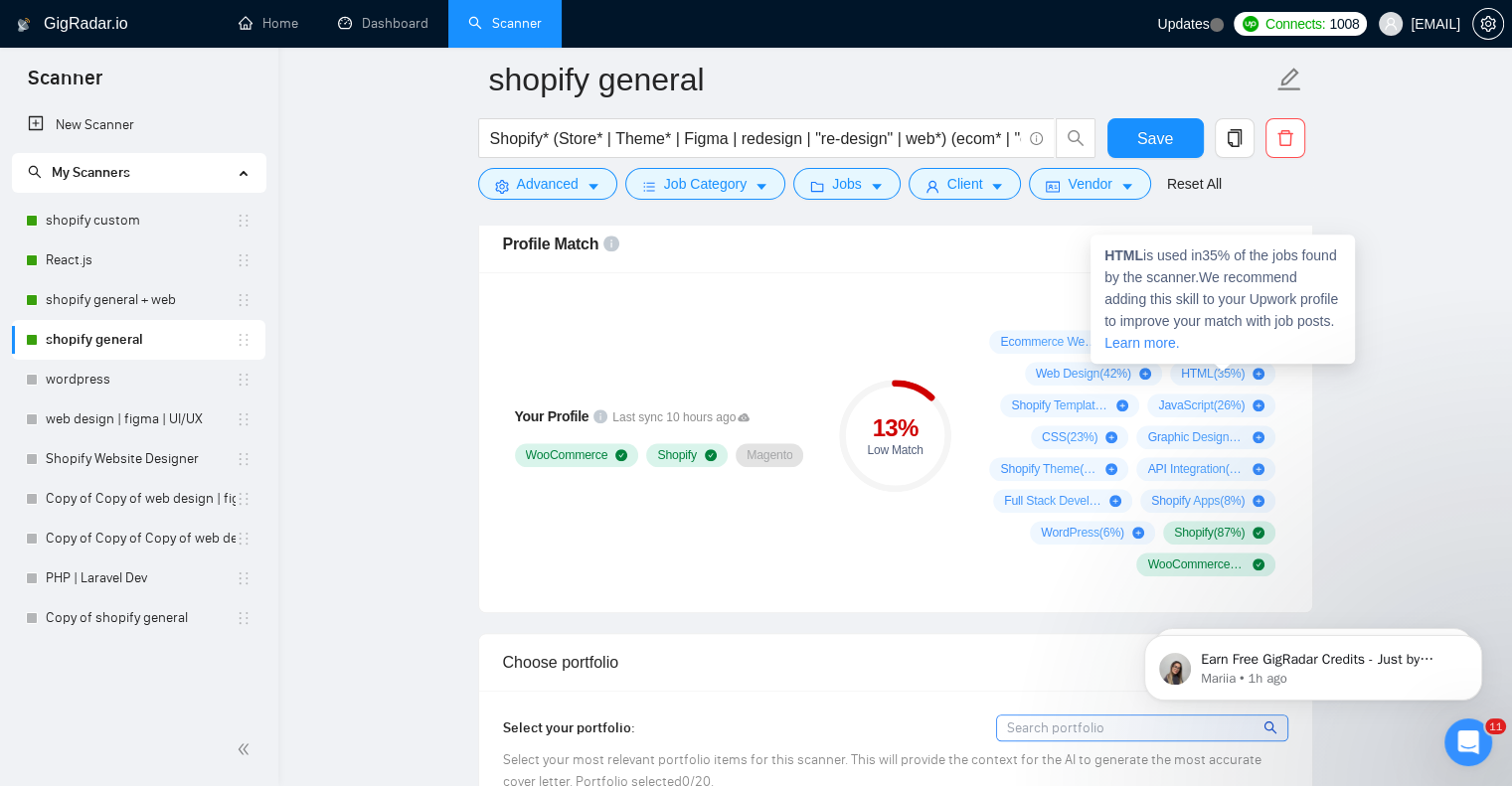 click on "HTML" at bounding box center (1123, 255) 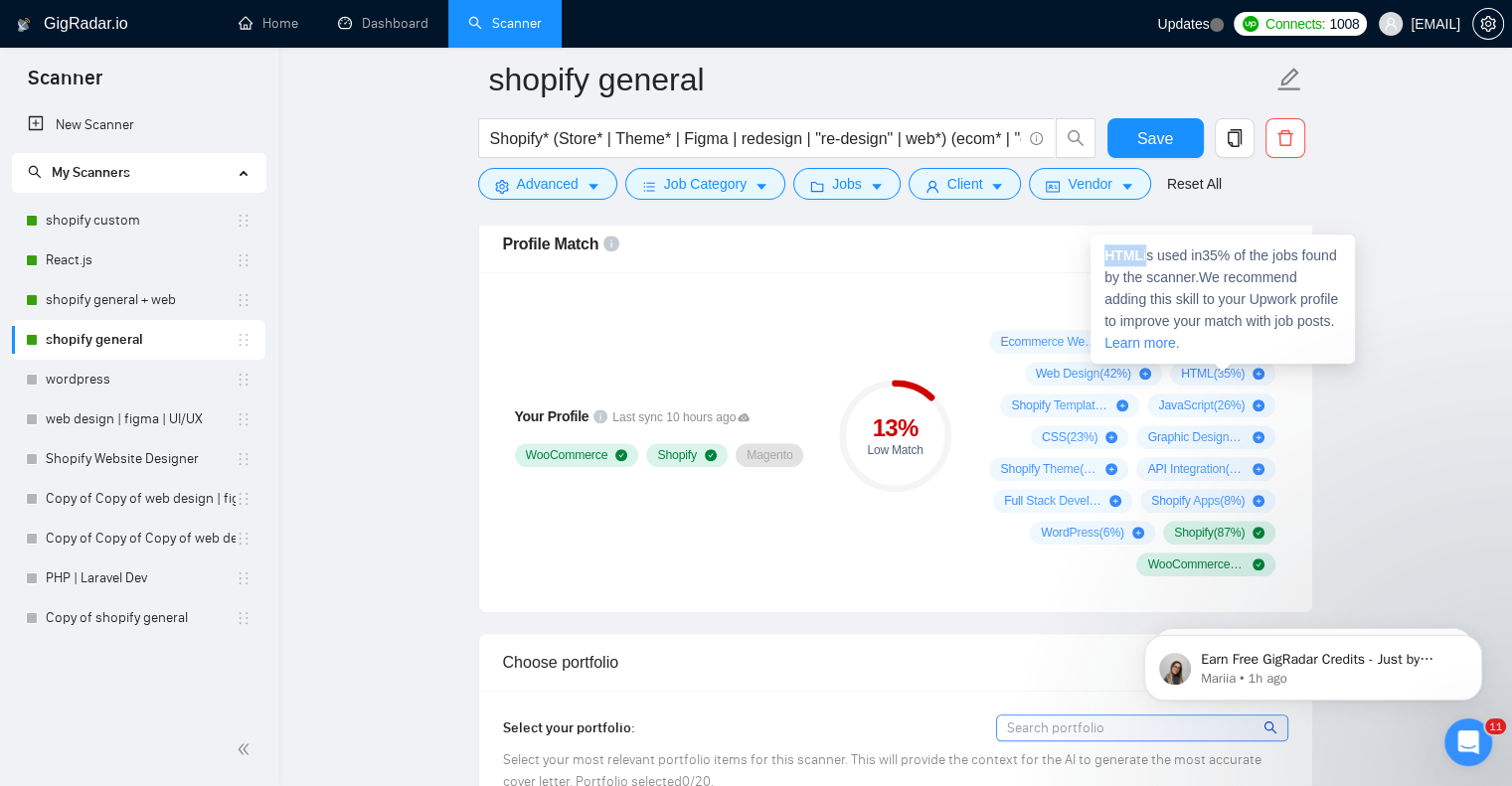 click on "HTML" at bounding box center (1123, 255) 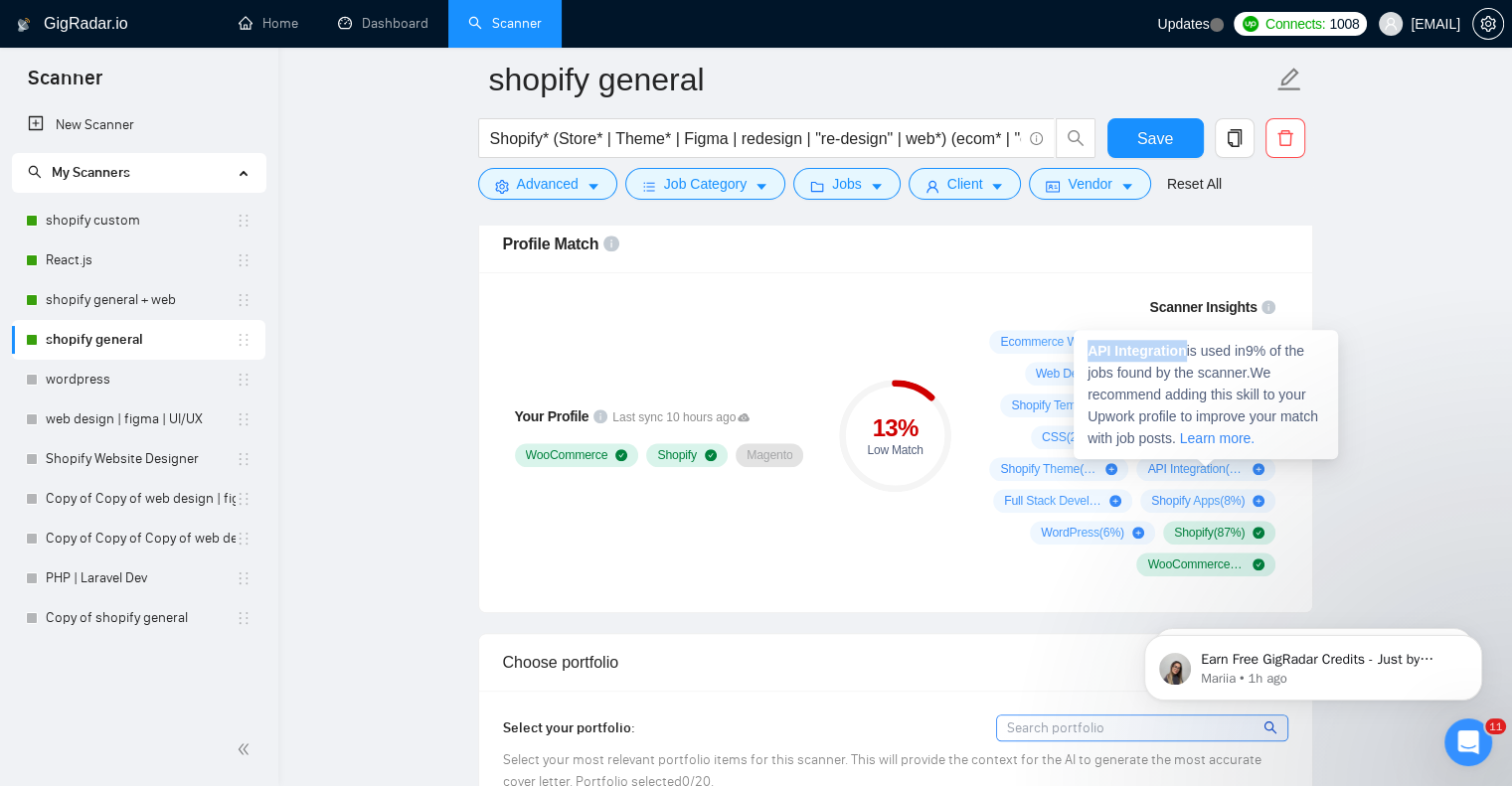 drag, startPoint x: 1185, startPoint y: 356, endPoint x: 1089, endPoint y: 339, distance: 97.49359 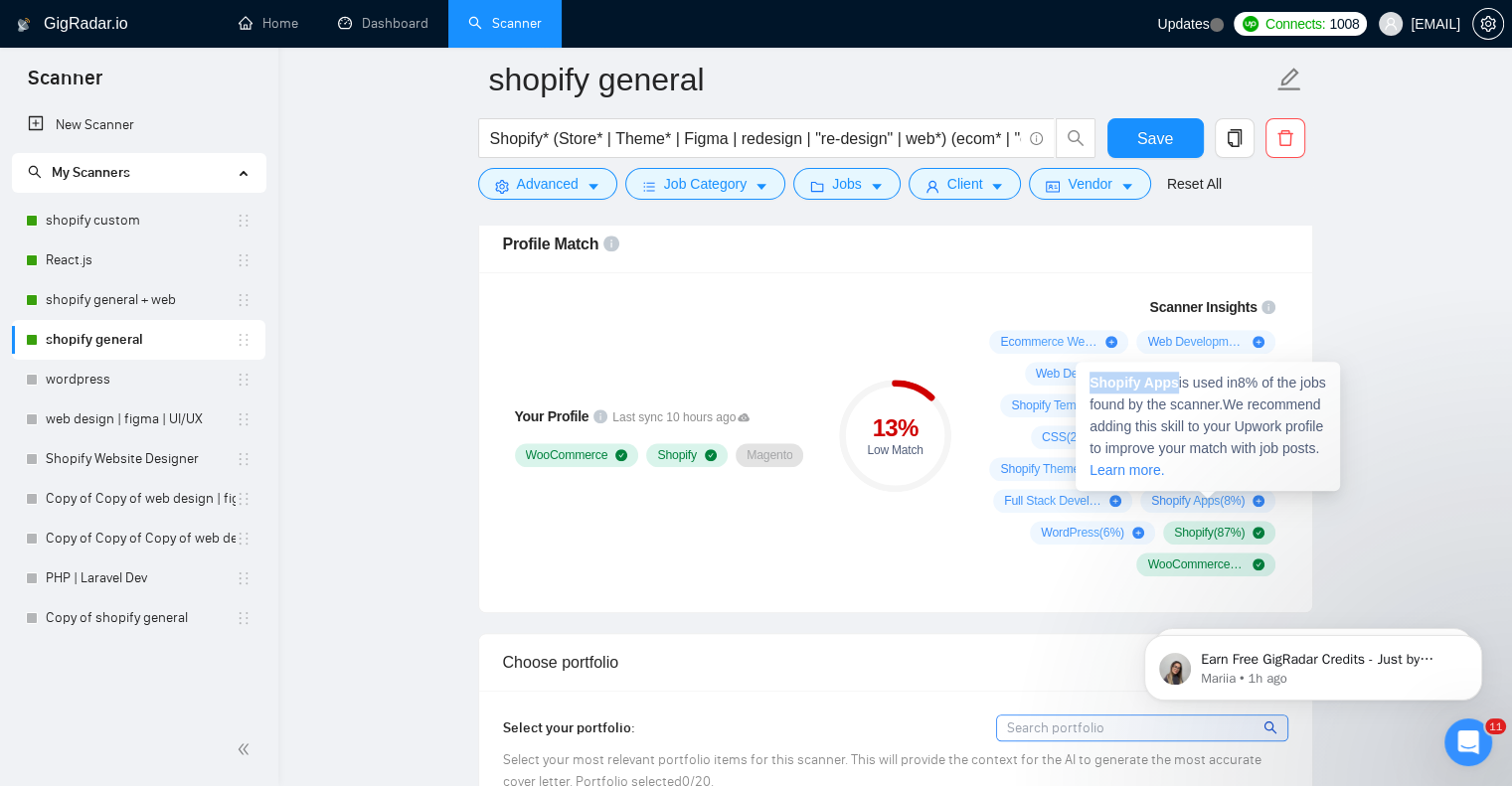 drag, startPoint x: 1175, startPoint y: 382, endPoint x: 1092, endPoint y: 380, distance: 83.0241 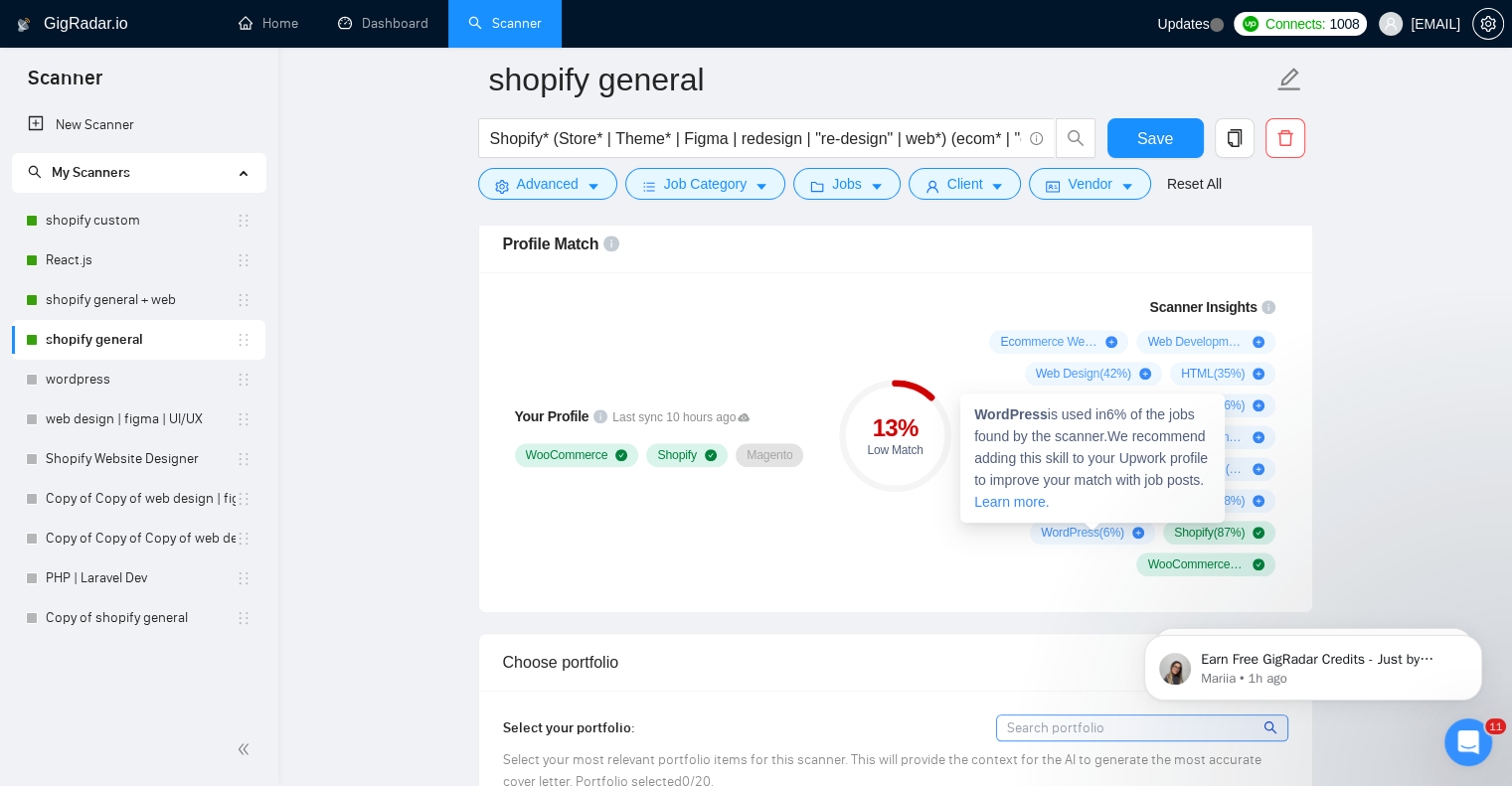 click on "WordPress" at bounding box center (1011, 414) 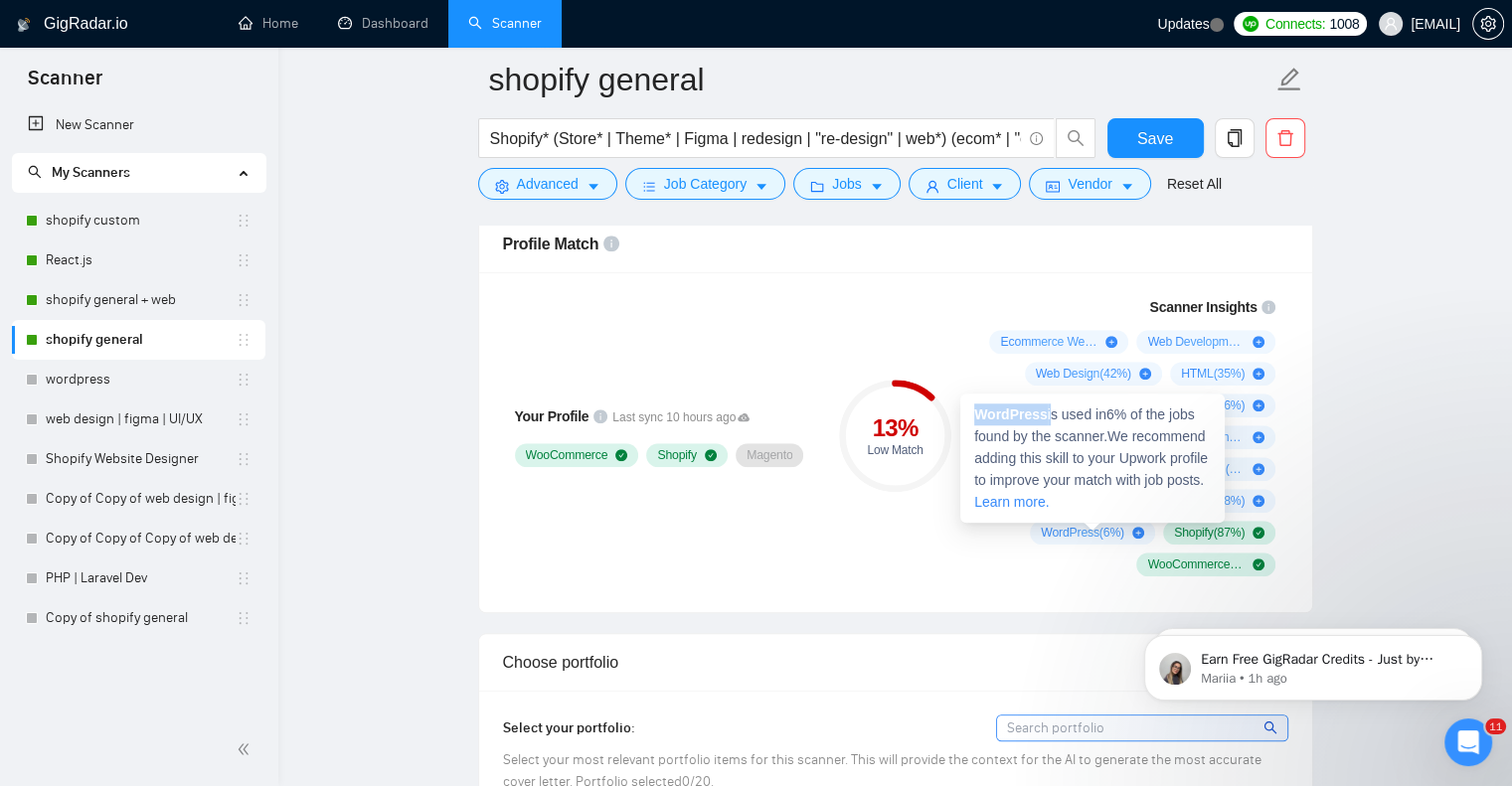 click on "WordPress" at bounding box center (1011, 414) 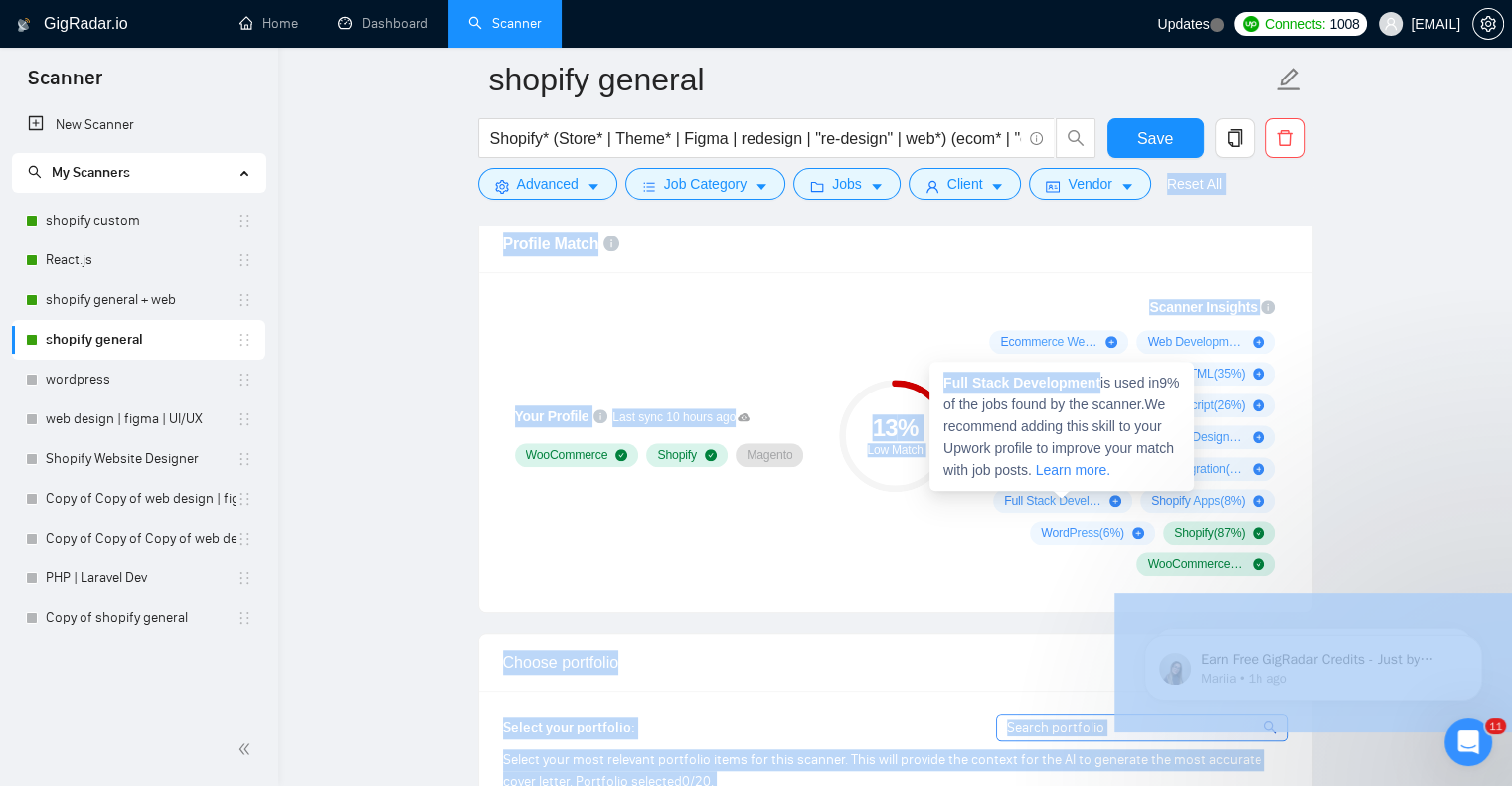 drag, startPoint x: 1096, startPoint y: 380, endPoint x: 1082, endPoint y: -6, distance: 386.2538 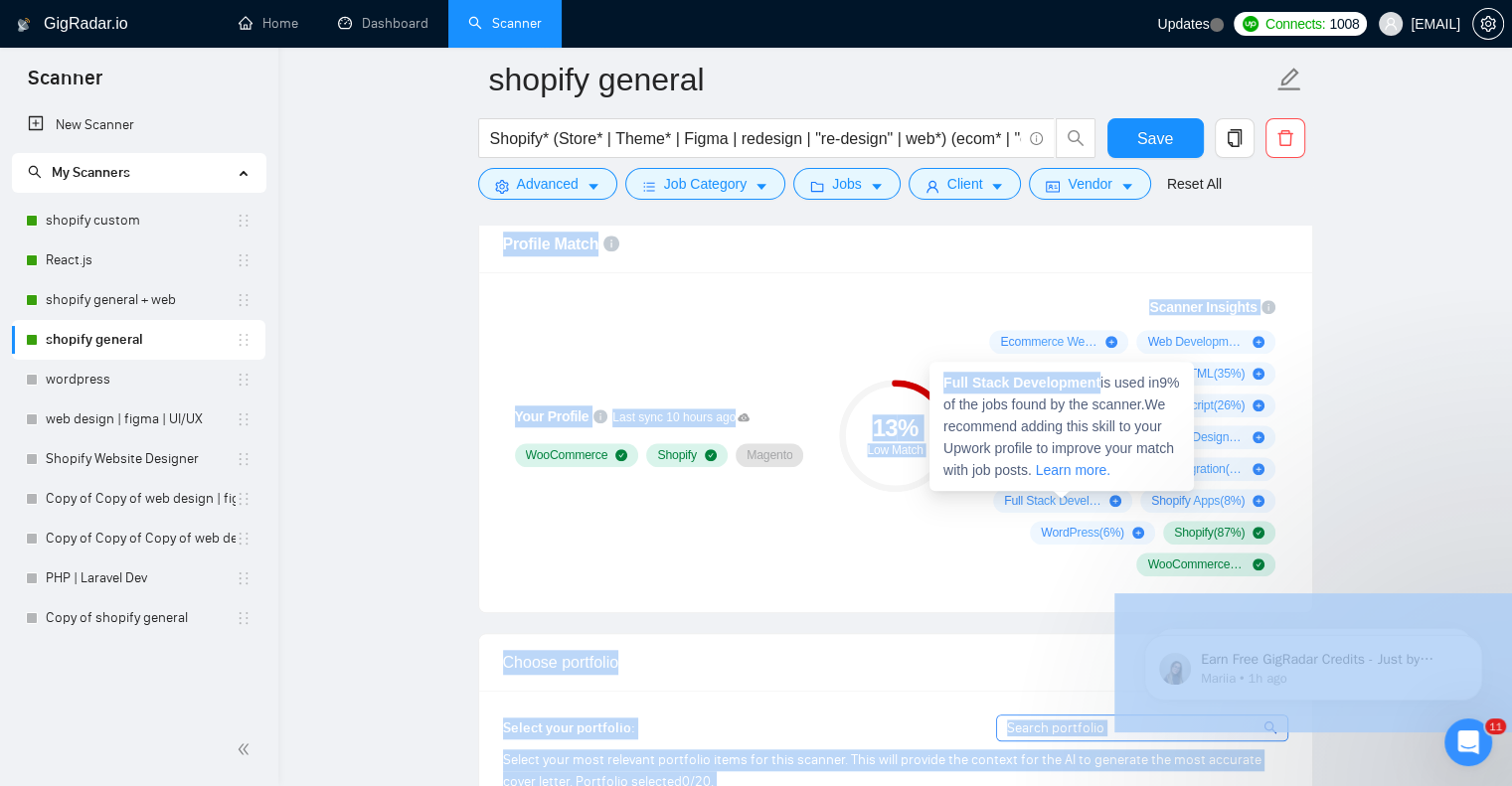 scroll, scrollTop: 1534, scrollLeft: 0, axis: vertical 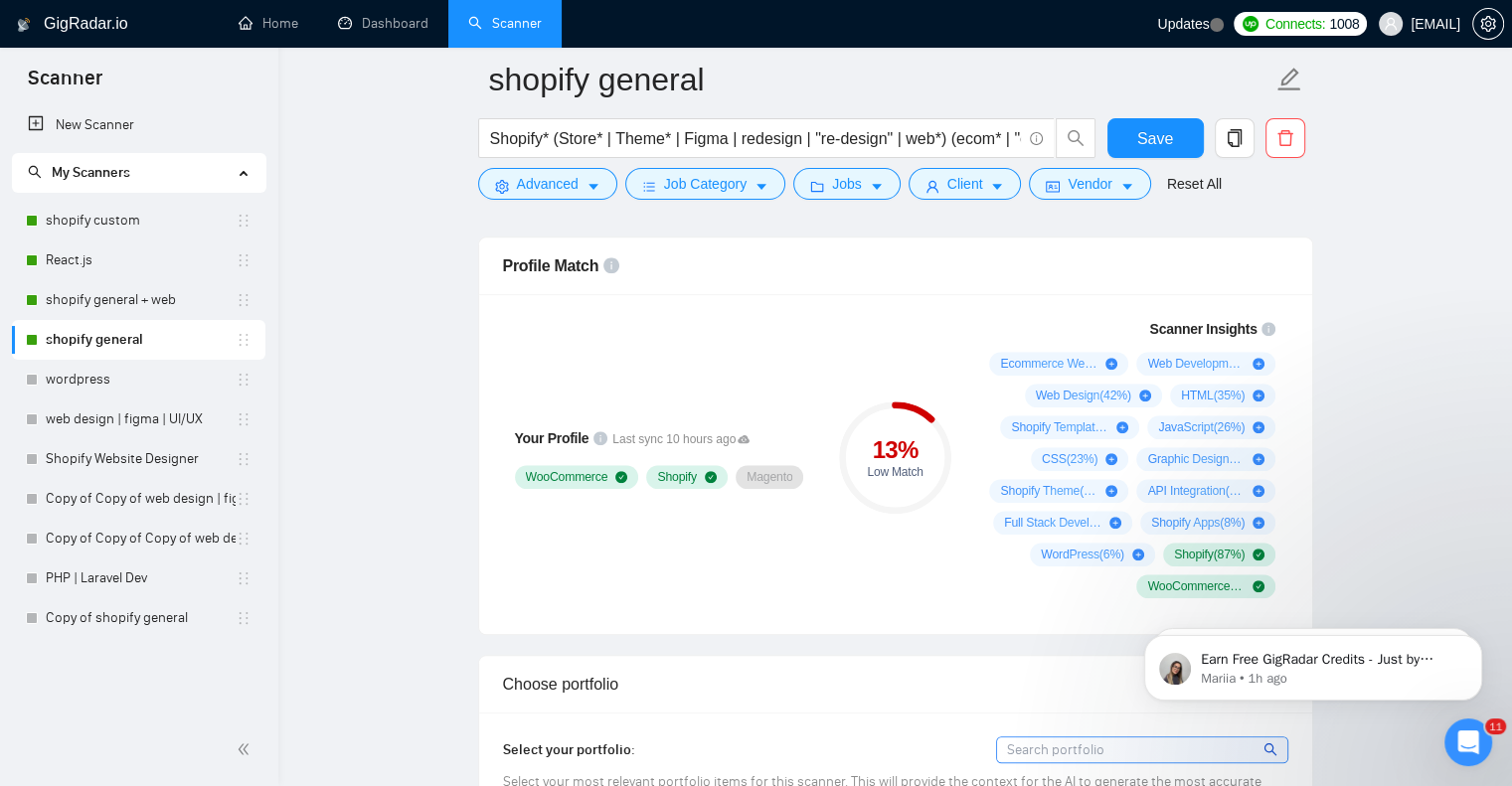 click on "Profile Match" at bounding box center (896, 265) 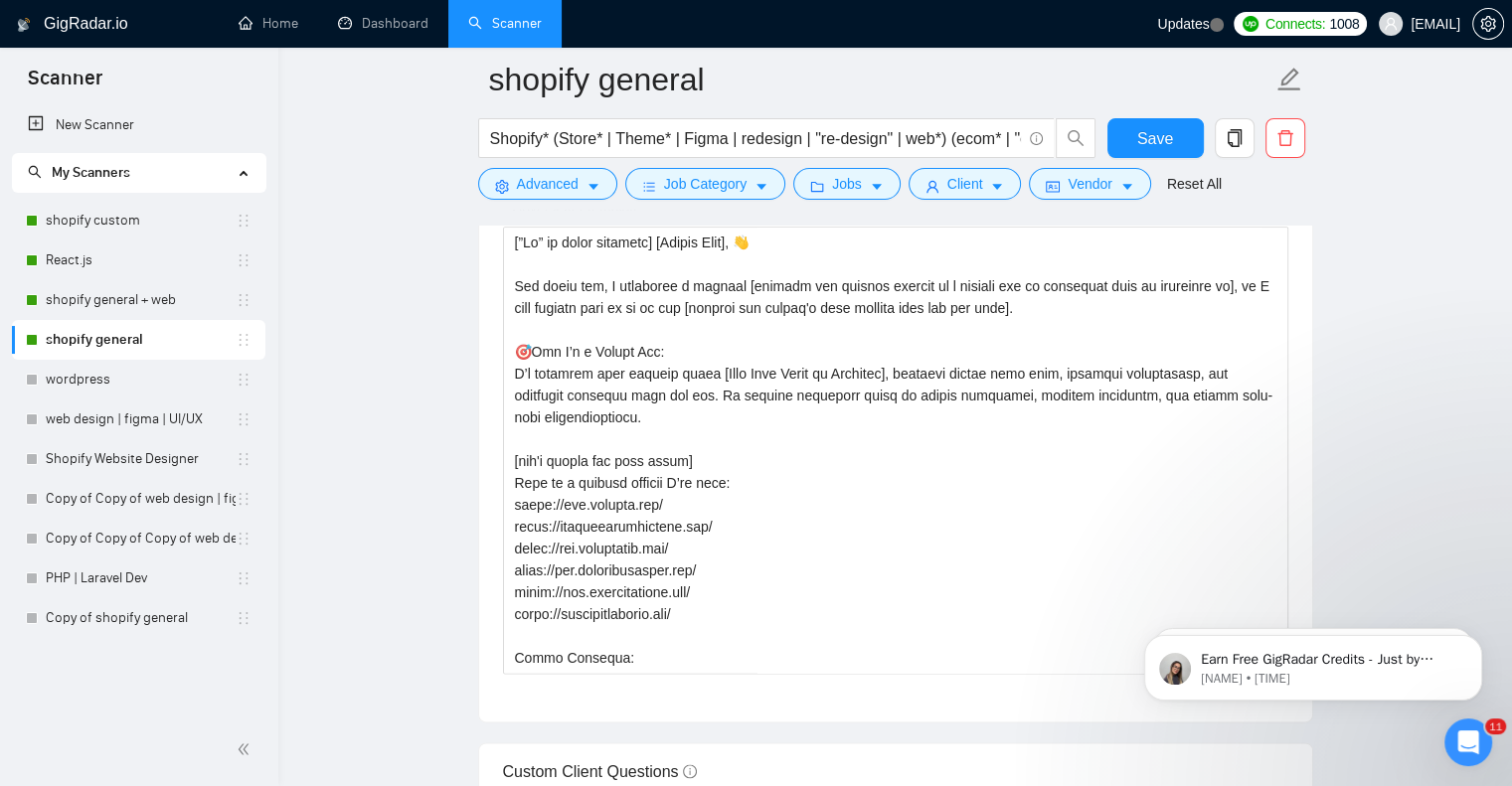 scroll, scrollTop: 2475, scrollLeft: 0, axis: vertical 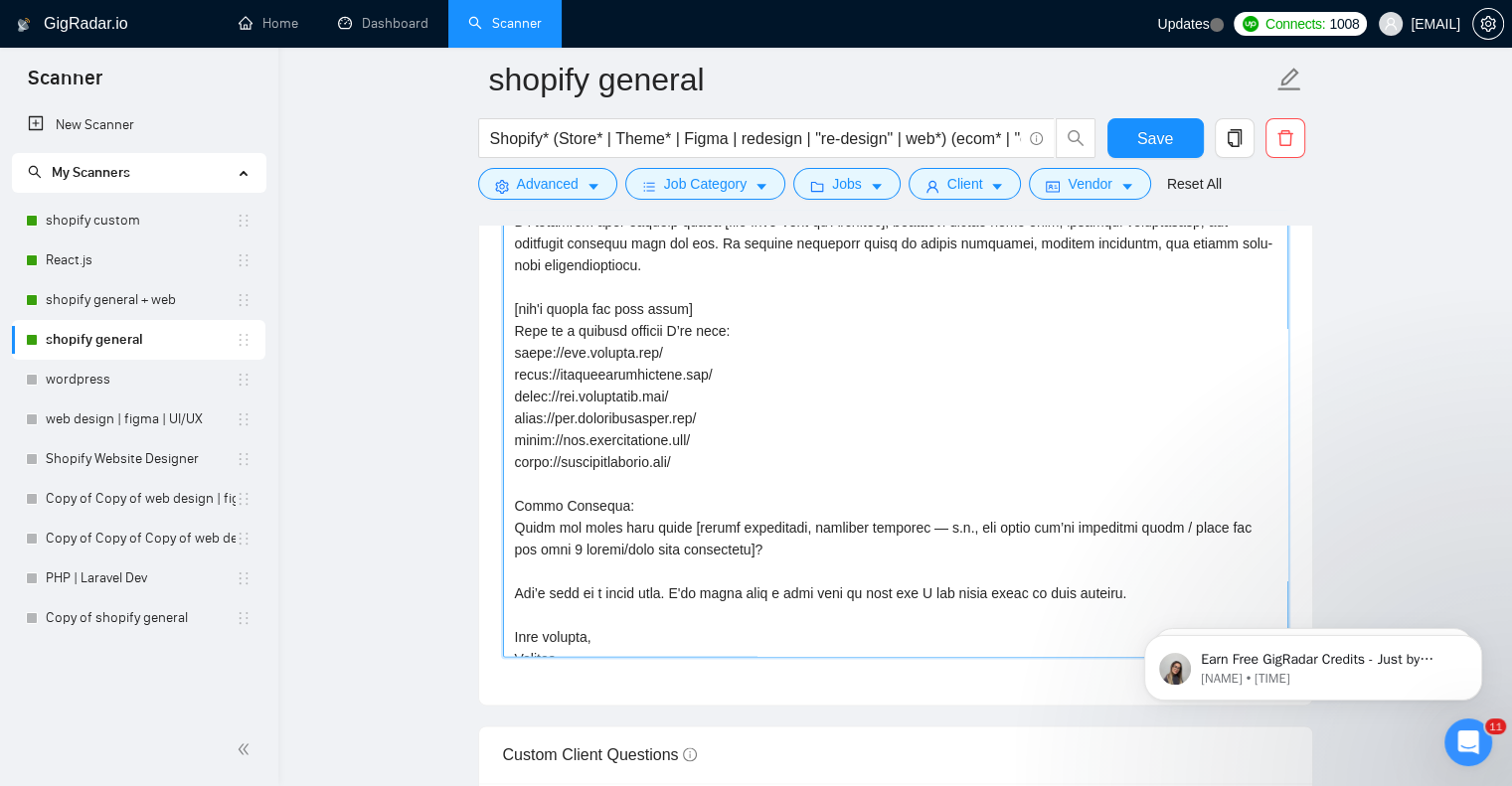 click on "Cover letter template:" at bounding box center [896, 433] 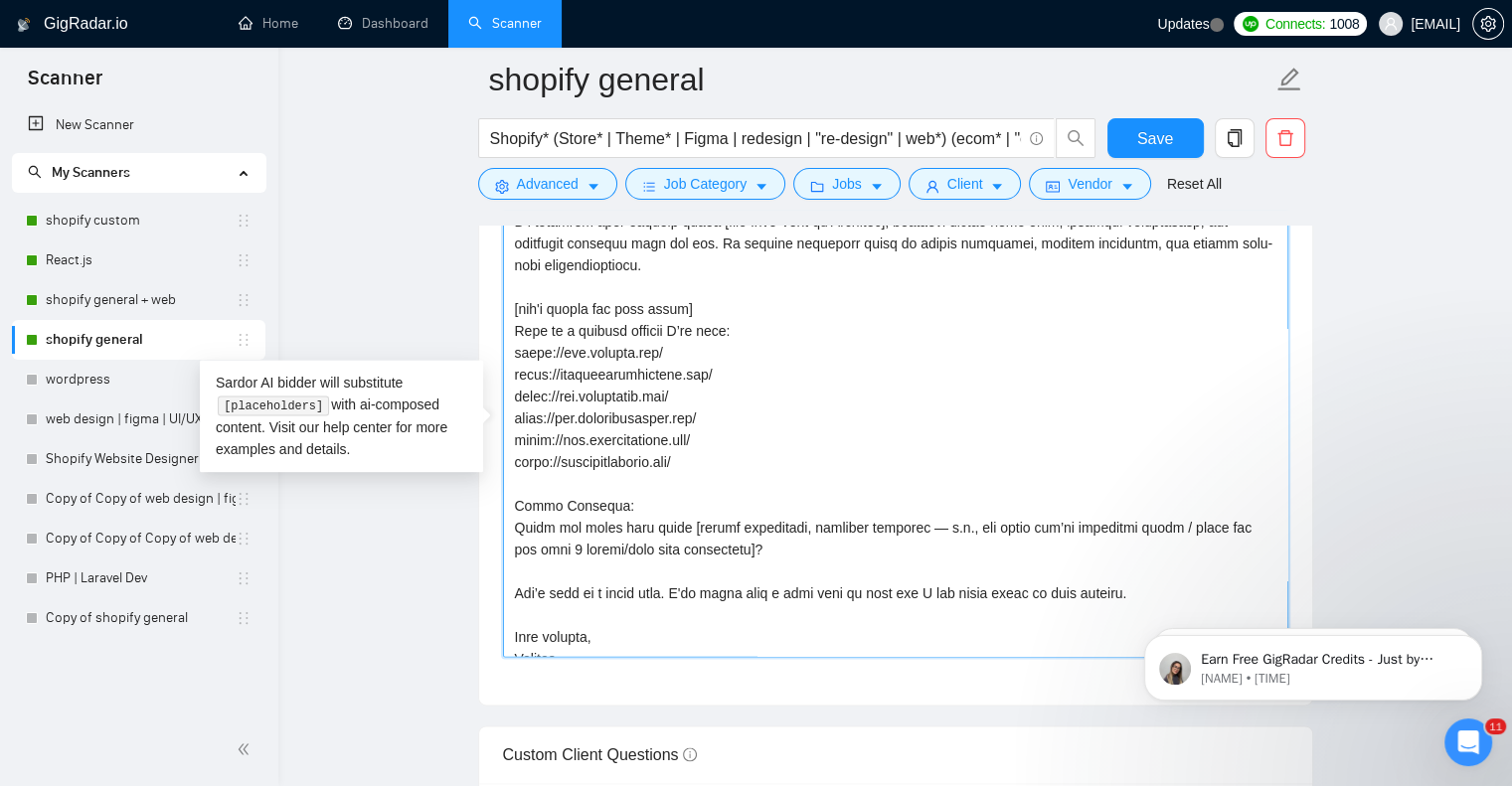 click on "Cover letter template:" at bounding box center (896, 433) 